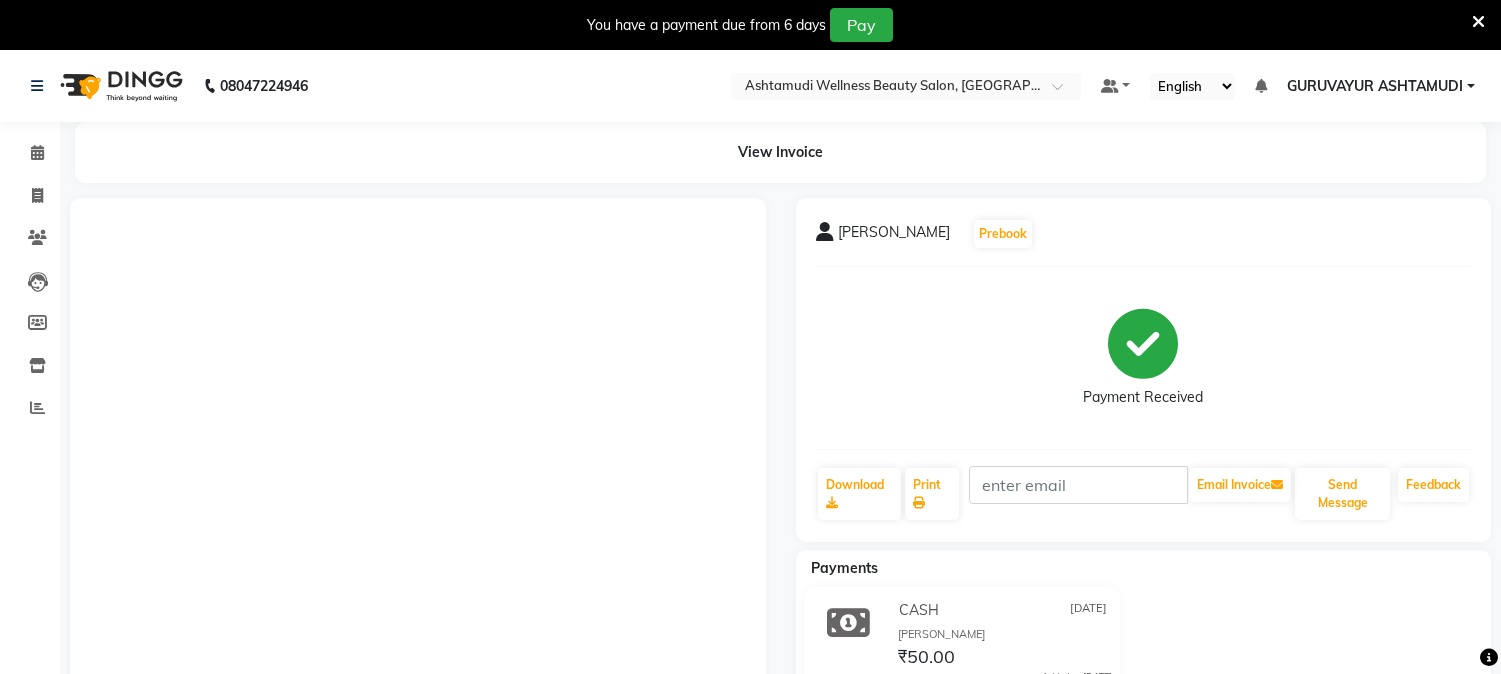 scroll, scrollTop: 8, scrollLeft: 0, axis: vertical 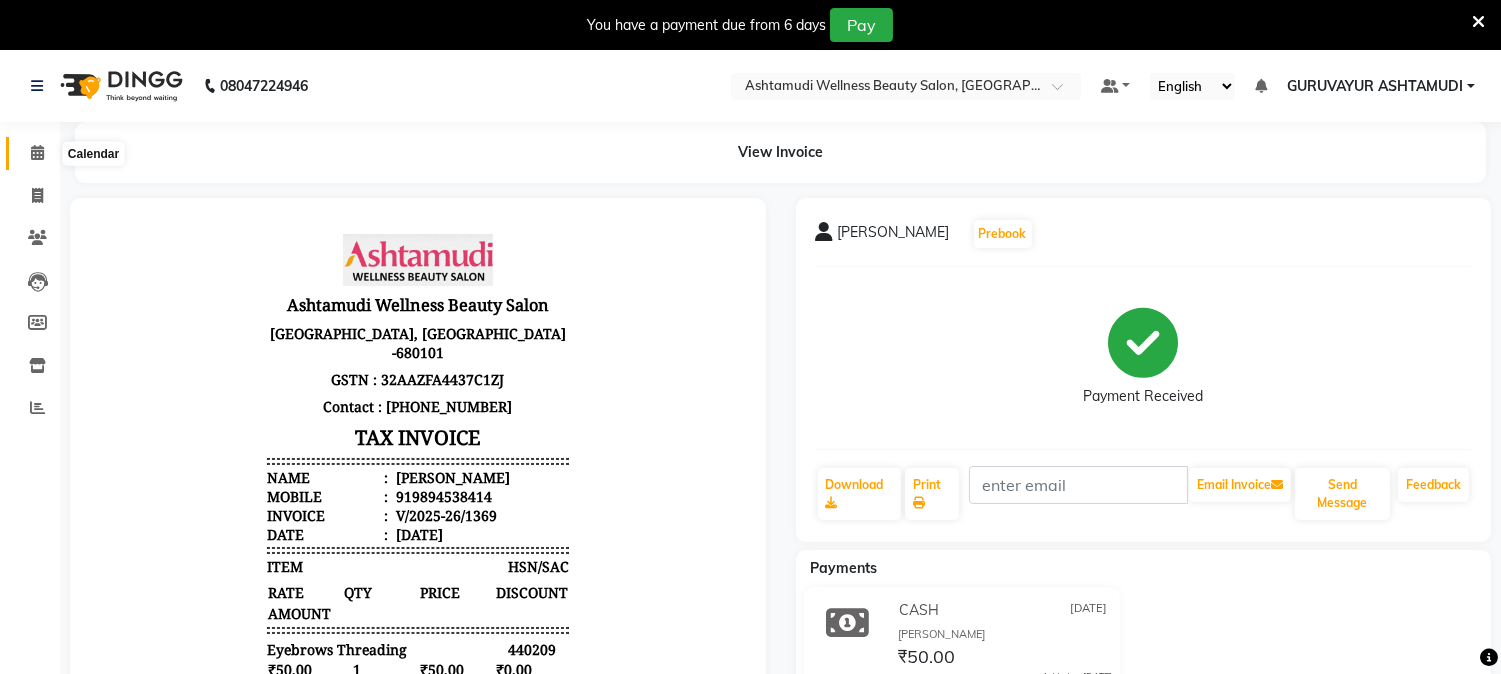 click 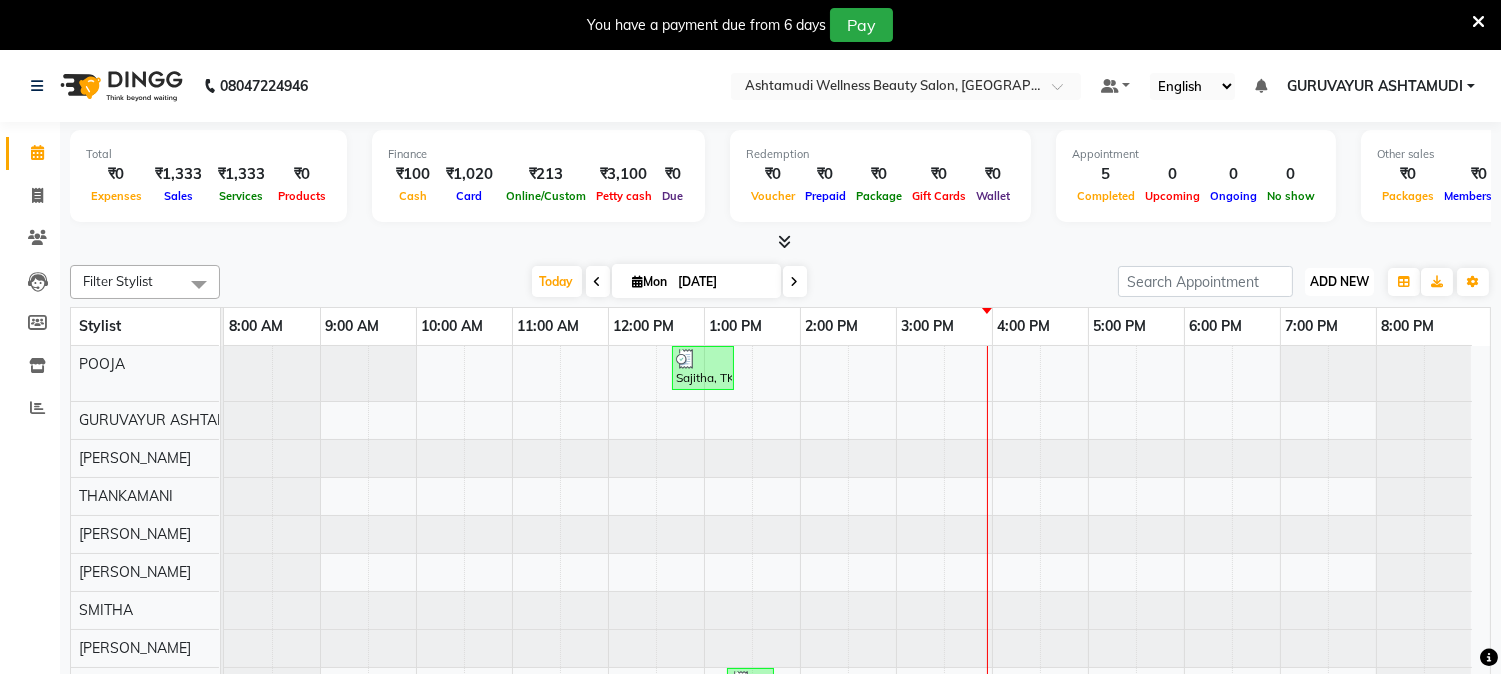 click on "ADD NEW" at bounding box center [1339, 281] 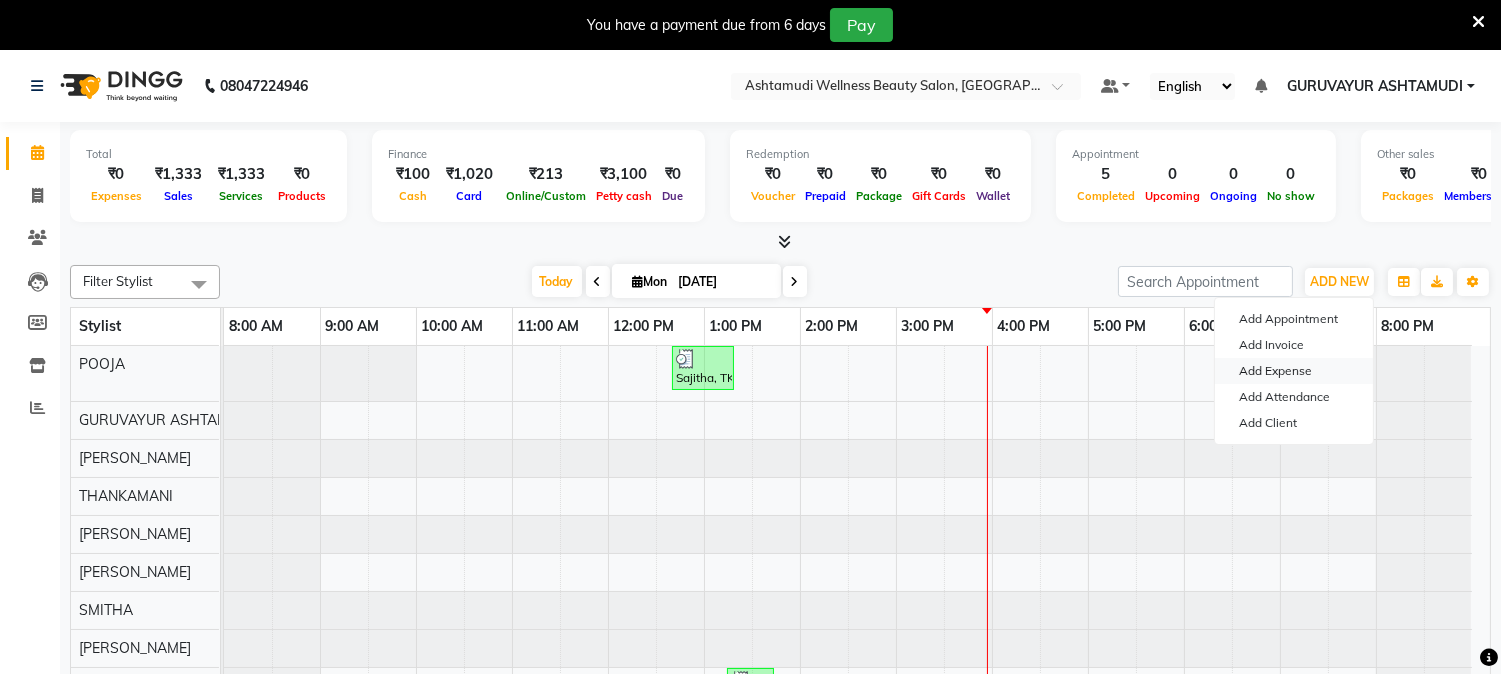 click on "Add Expense" at bounding box center (1294, 371) 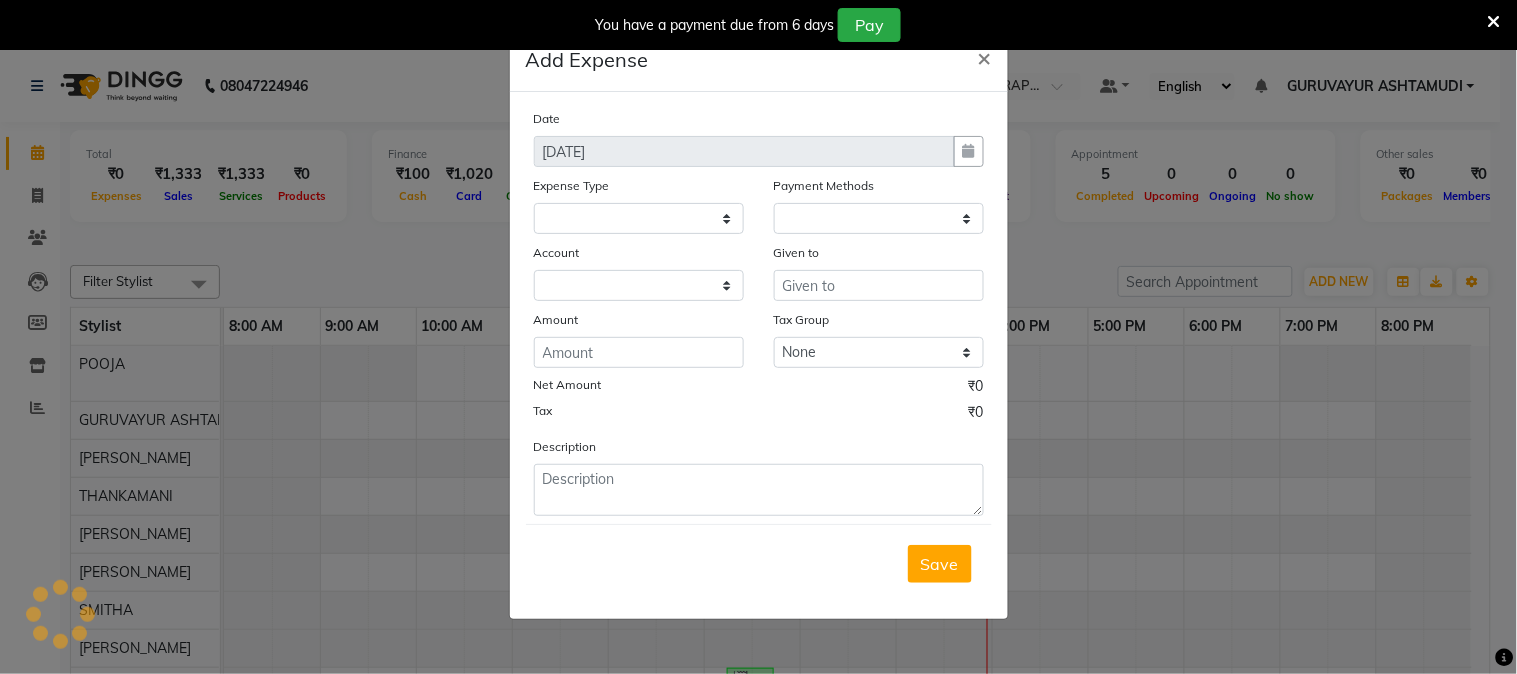 select 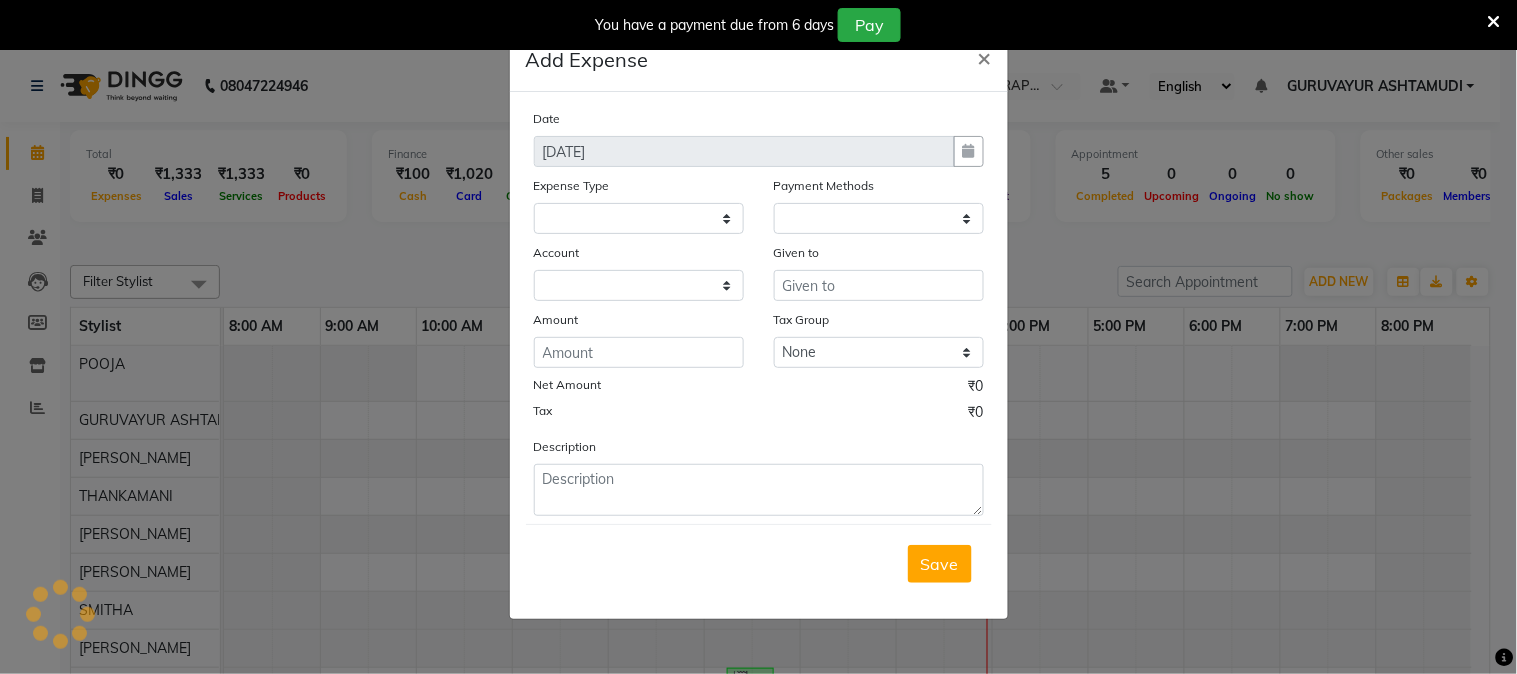 select on "1" 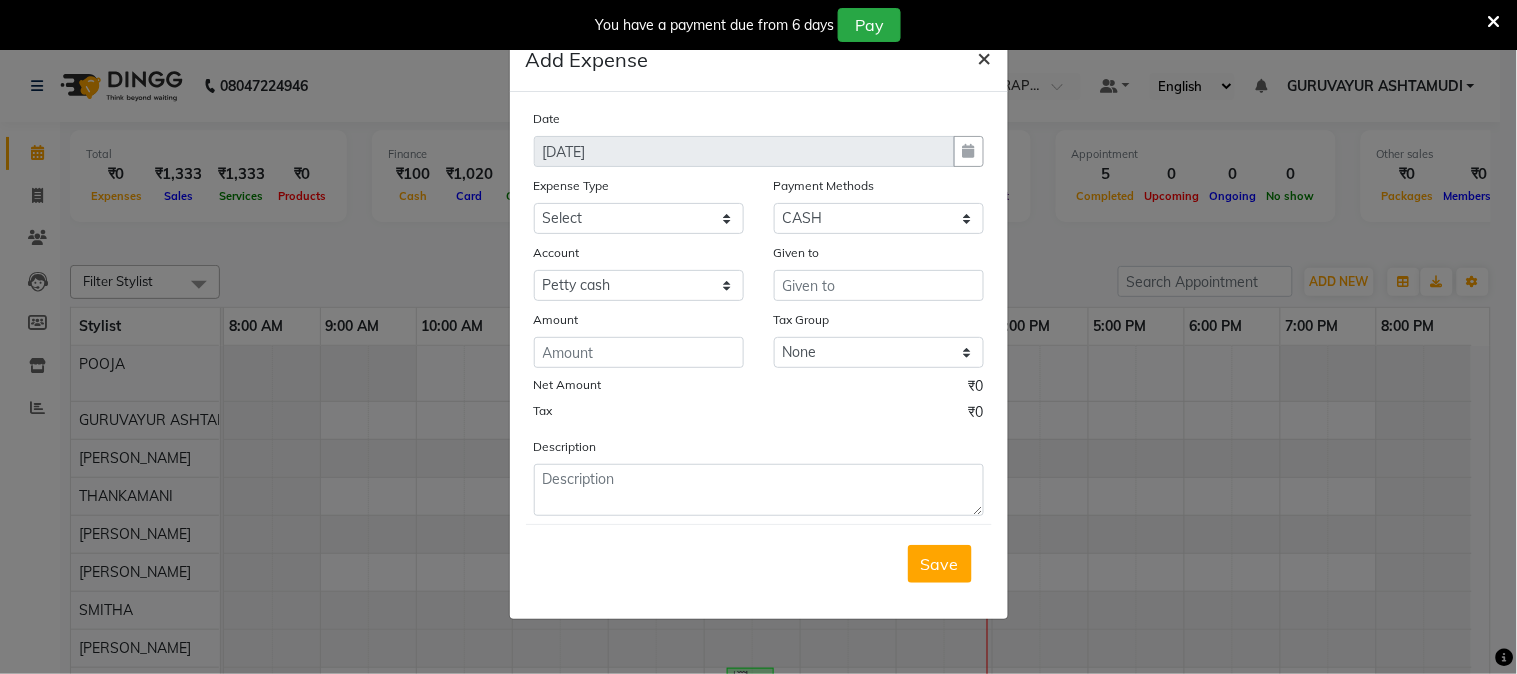click on "×" 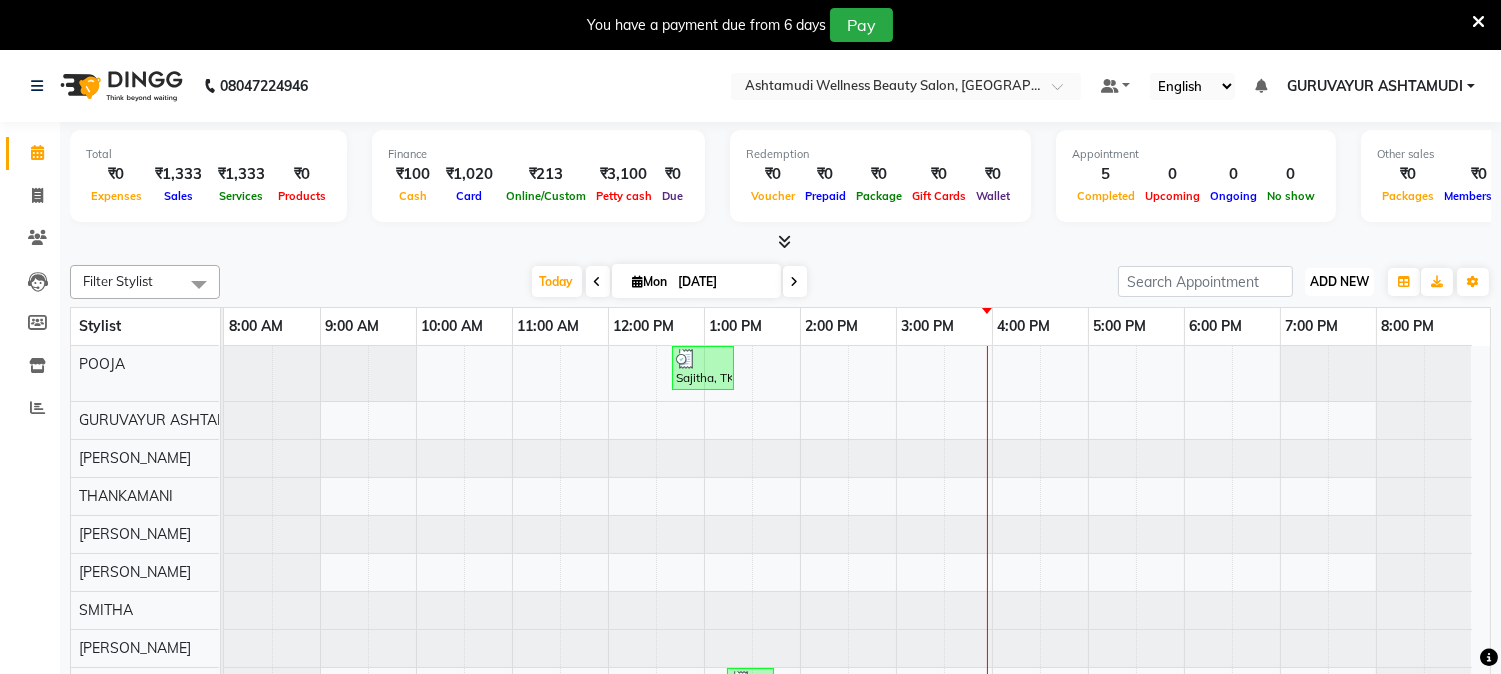 click on "ADD NEW" at bounding box center [1339, 281] 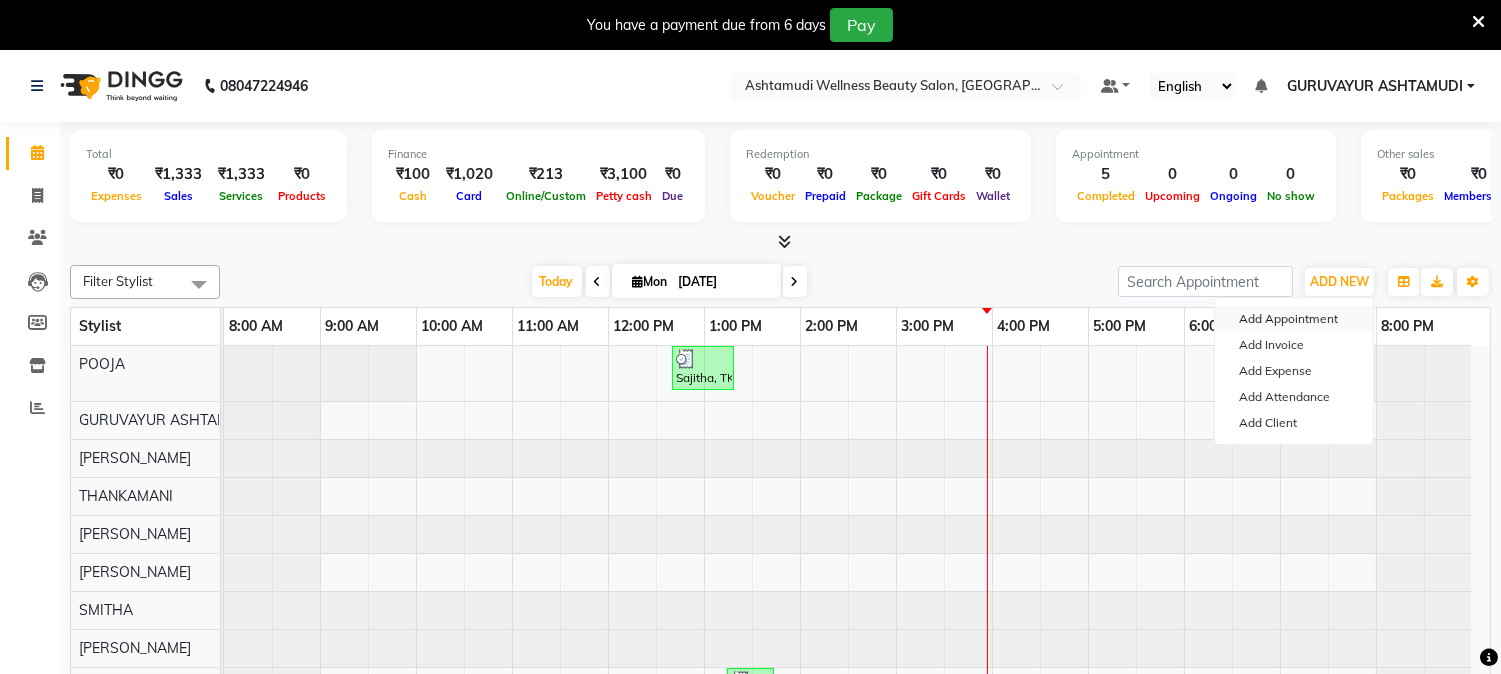 click on "Add Appointment" at bounding box center (1294, 319) 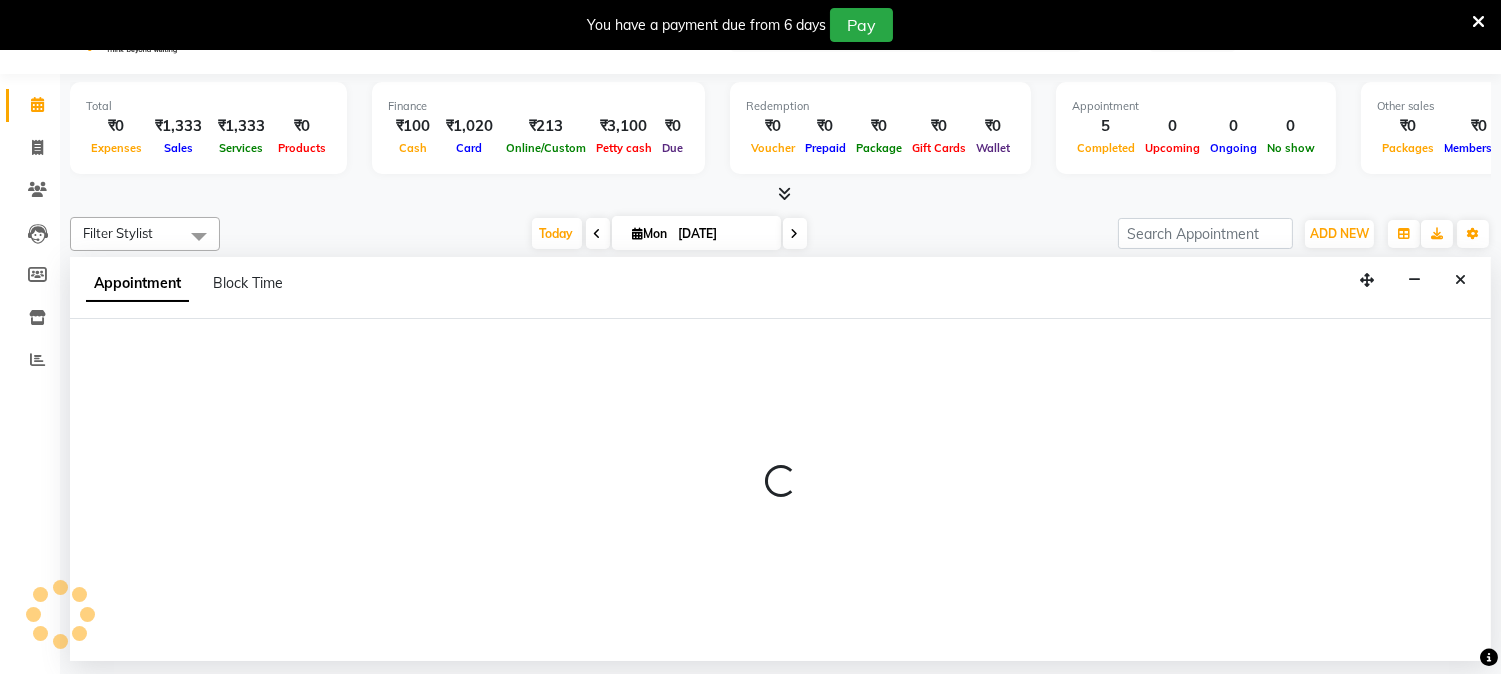 scroll, scrollTop: 50, scrollLeft: 0, axis: vertical 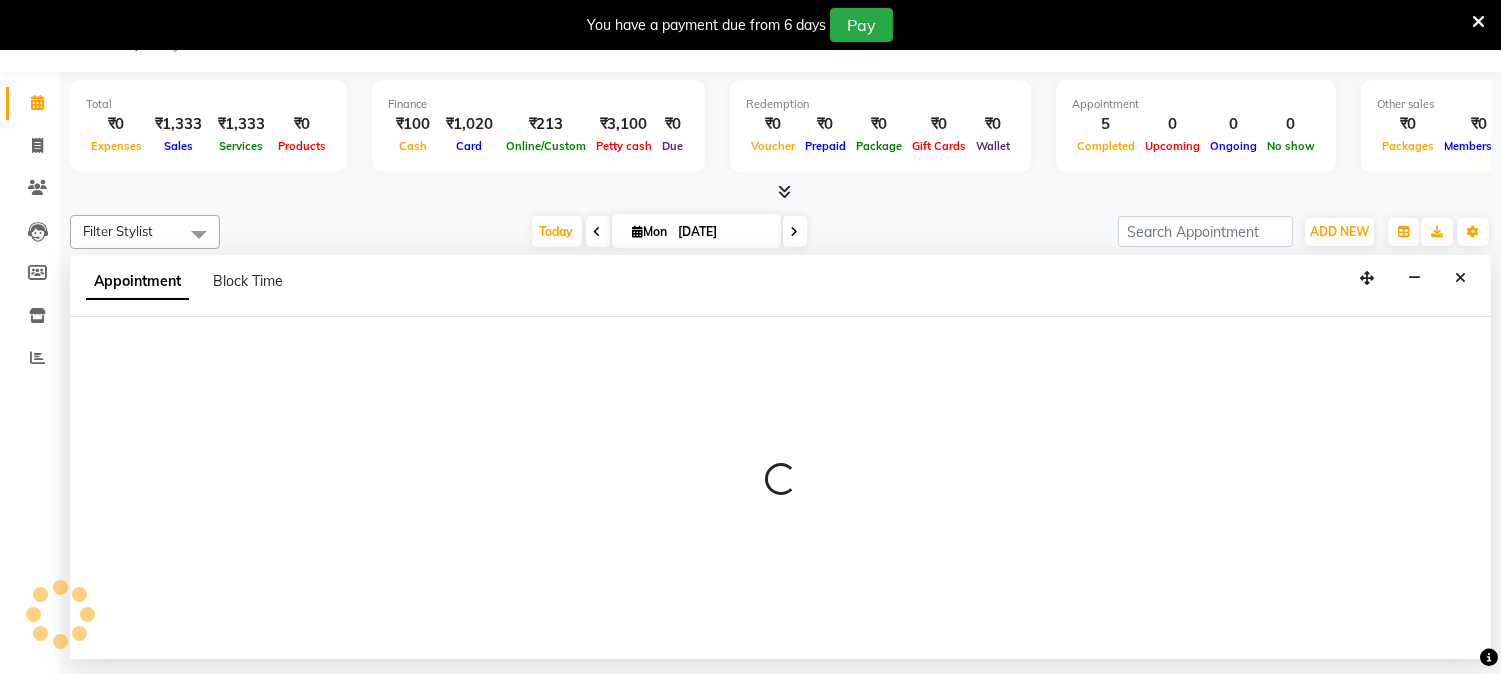 select on "tentative" 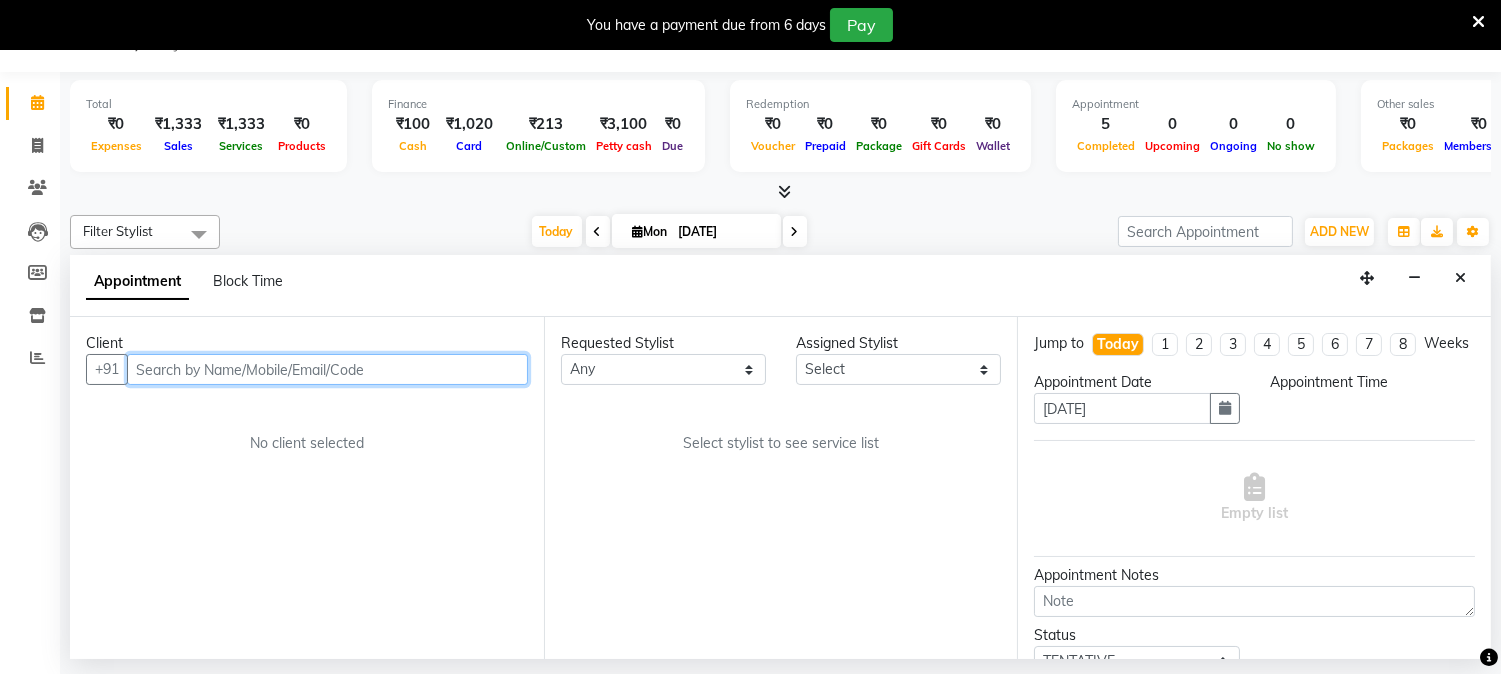 select on "540" 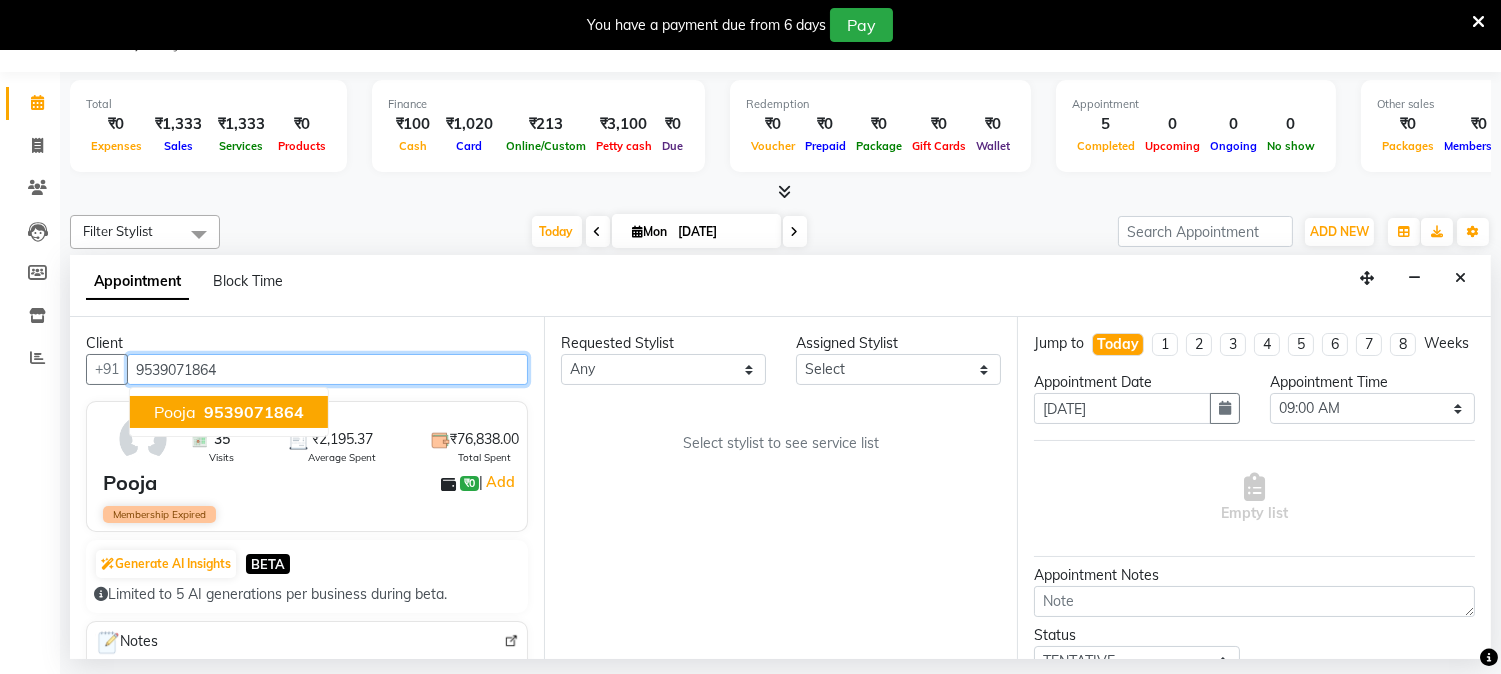 click on "9539071864" at bounding box center (254, 412) 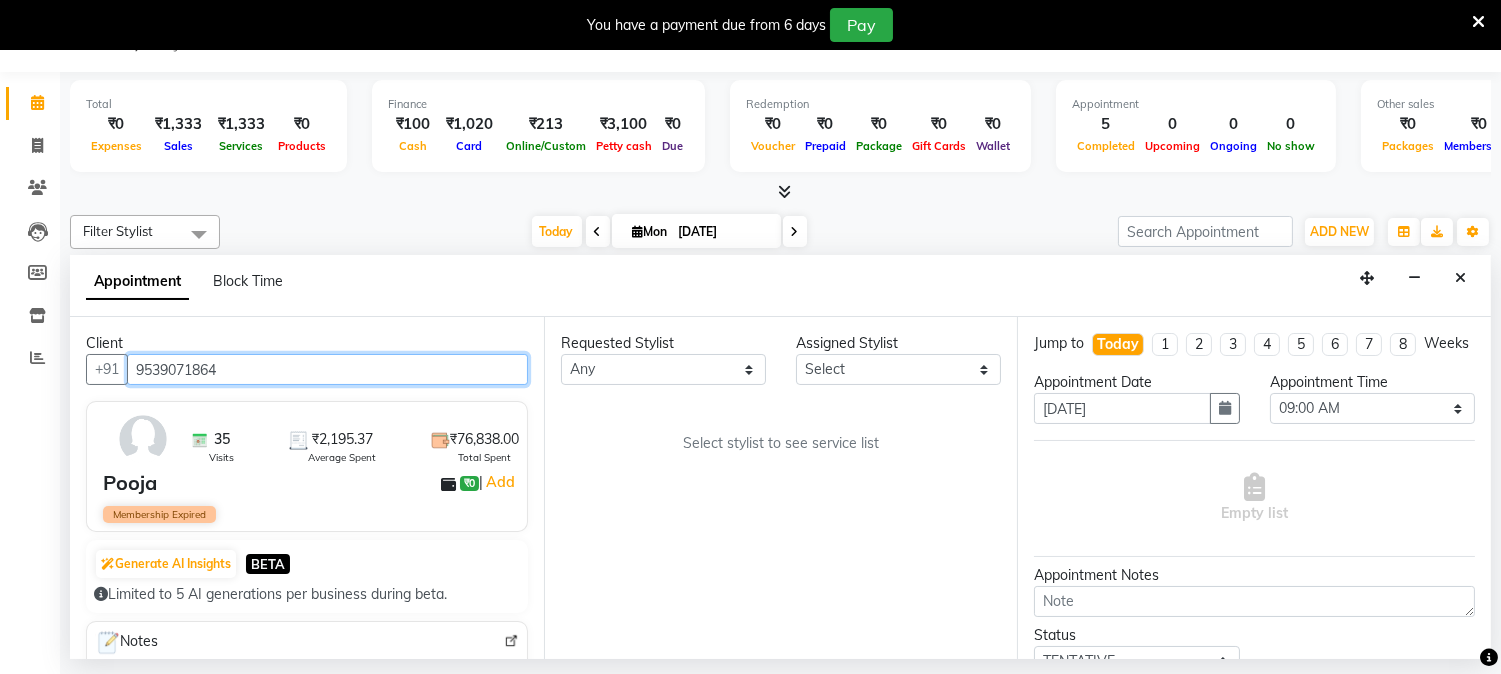 type on "9539071864" 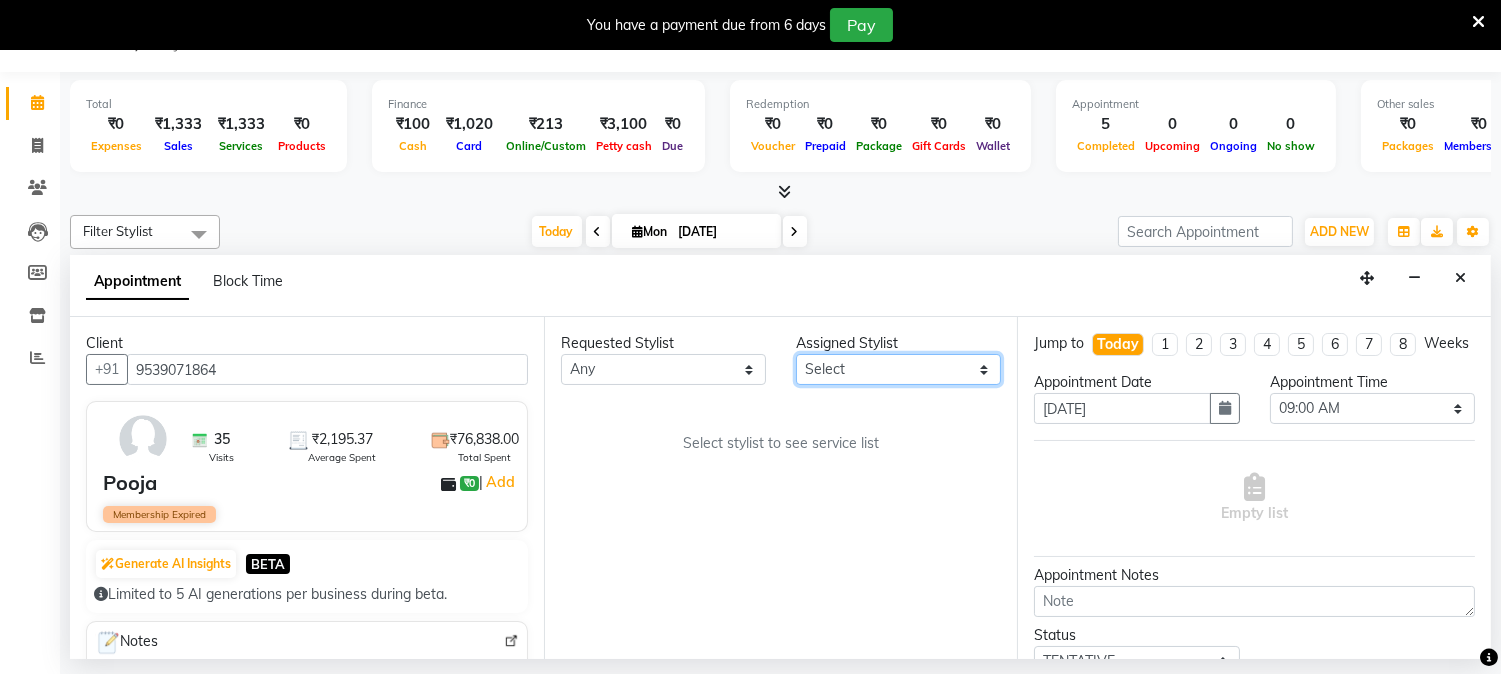 click on "Select Aathithya ANILA ANJANA DAS GURUVAYUR ASHTAMUDI NEETHU Nigisha POOJA PRACHI PRASEETHA REESHMA  Rini SMITHA THANKAMANI" at bounding box center [898, 369] 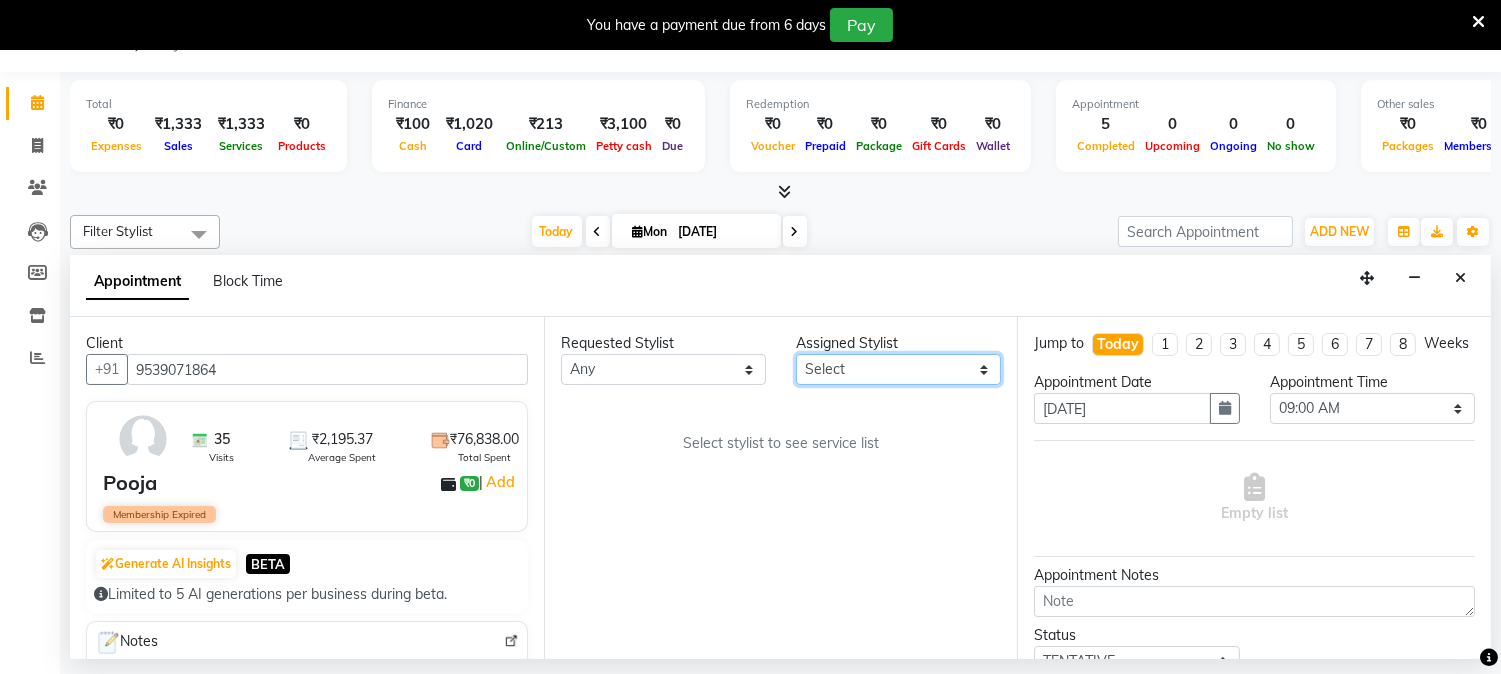 select on "27386" 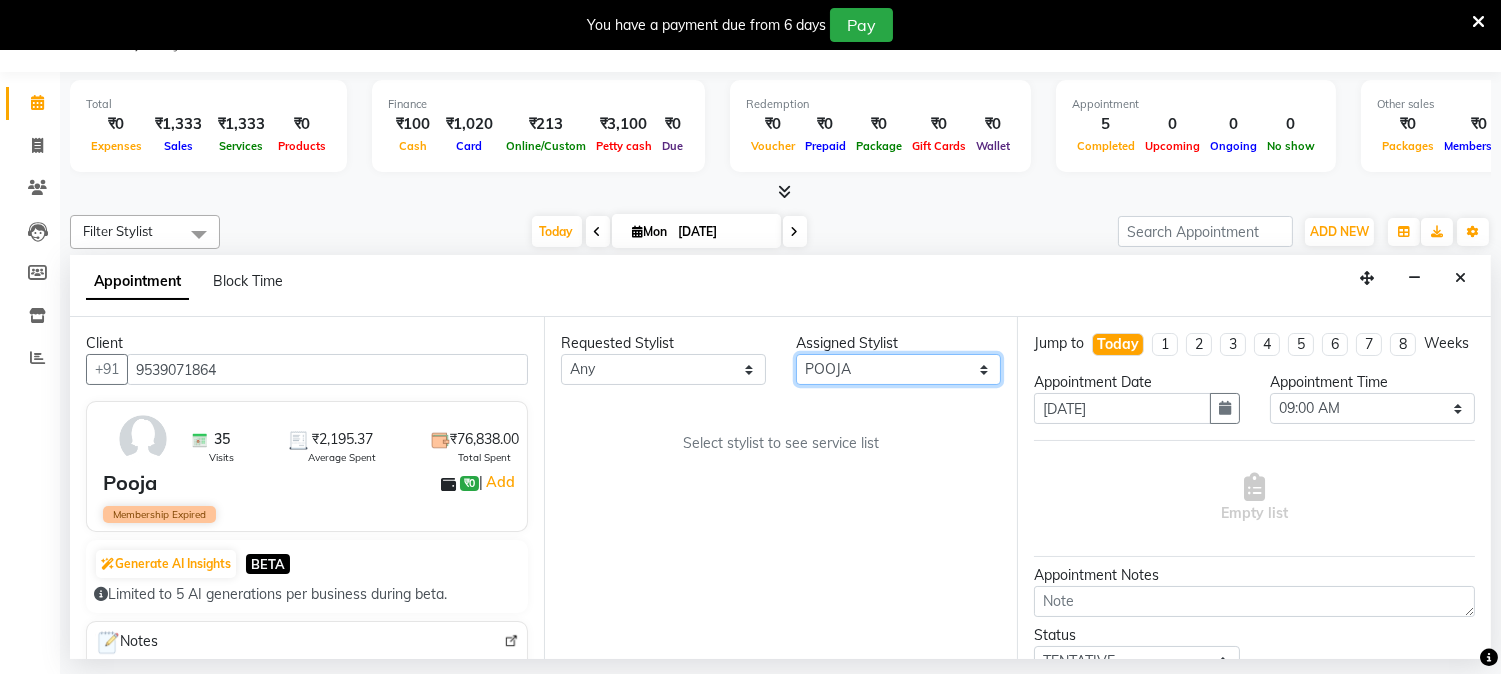click on "Select Aathithya ANILA ANJANA DAS GURUVAYUR ASHTAMUDI NEETHU Nigisha POOJA PRACHI PRASEETHA REESHMA  Rini SMITHA THANKAMANI" at bounding box center [898, 369] 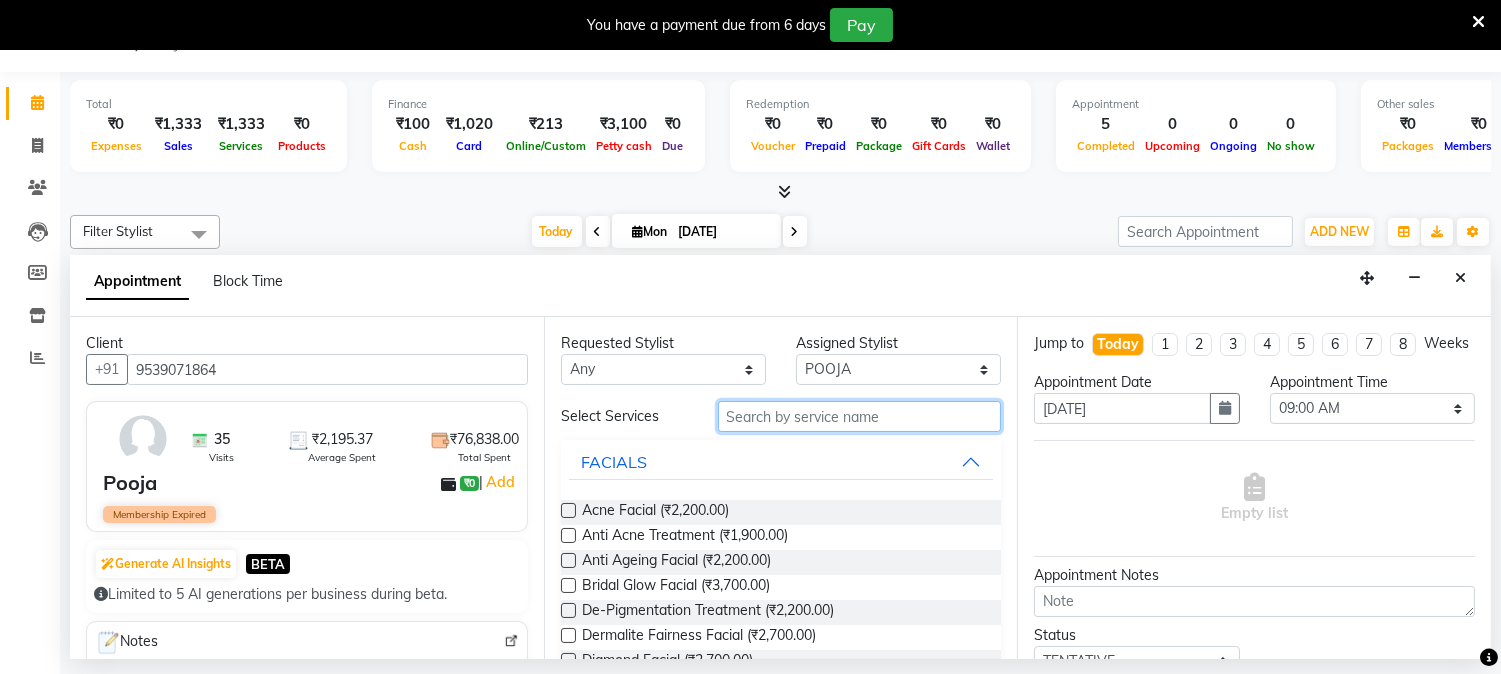 click at bounding box center (860, 416) 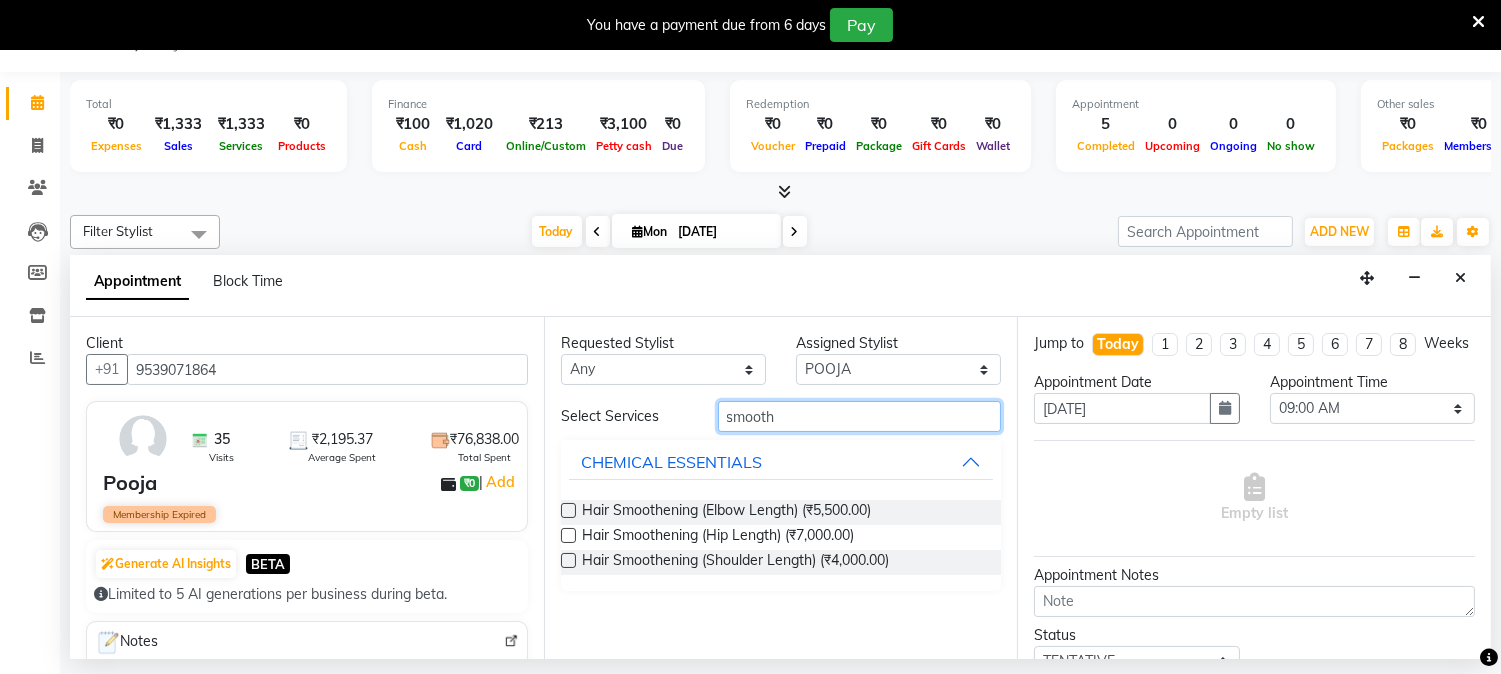 type on "smooth" 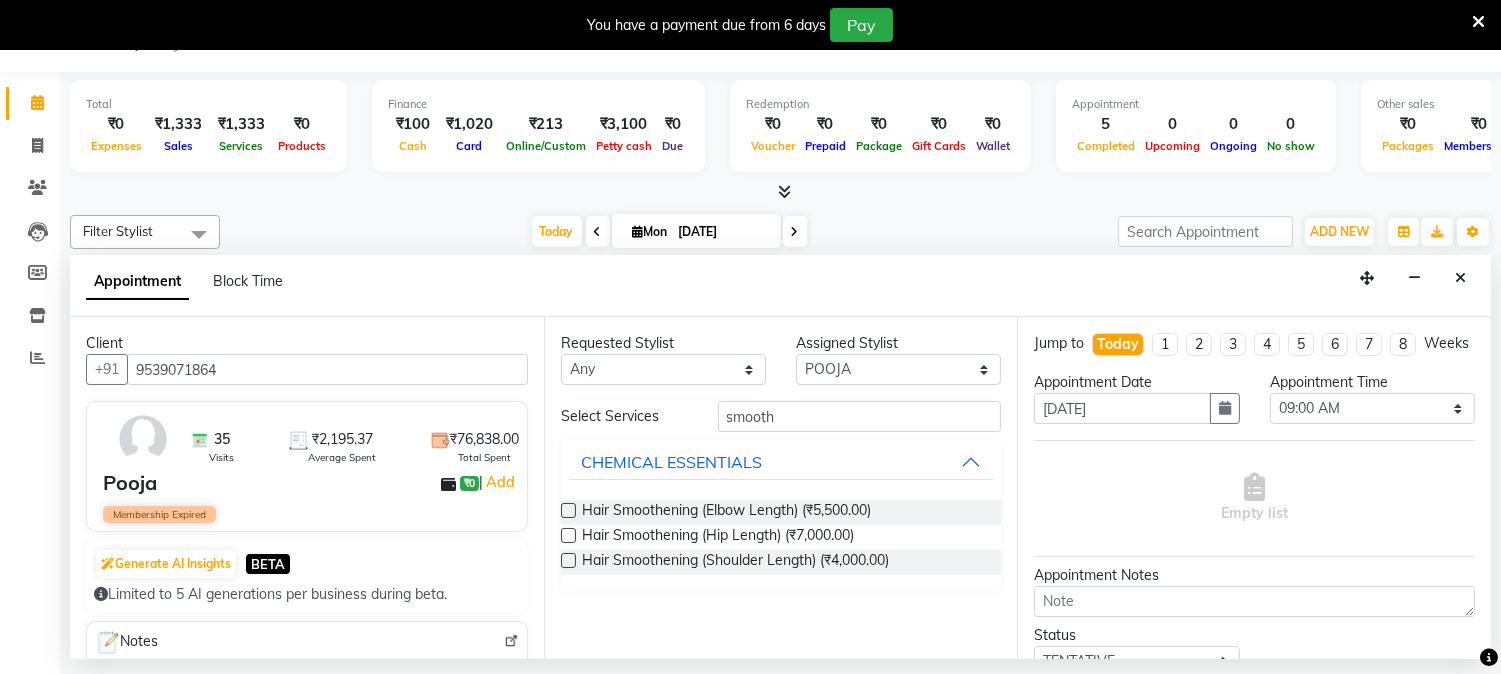 click at bounding box center [568, 560] 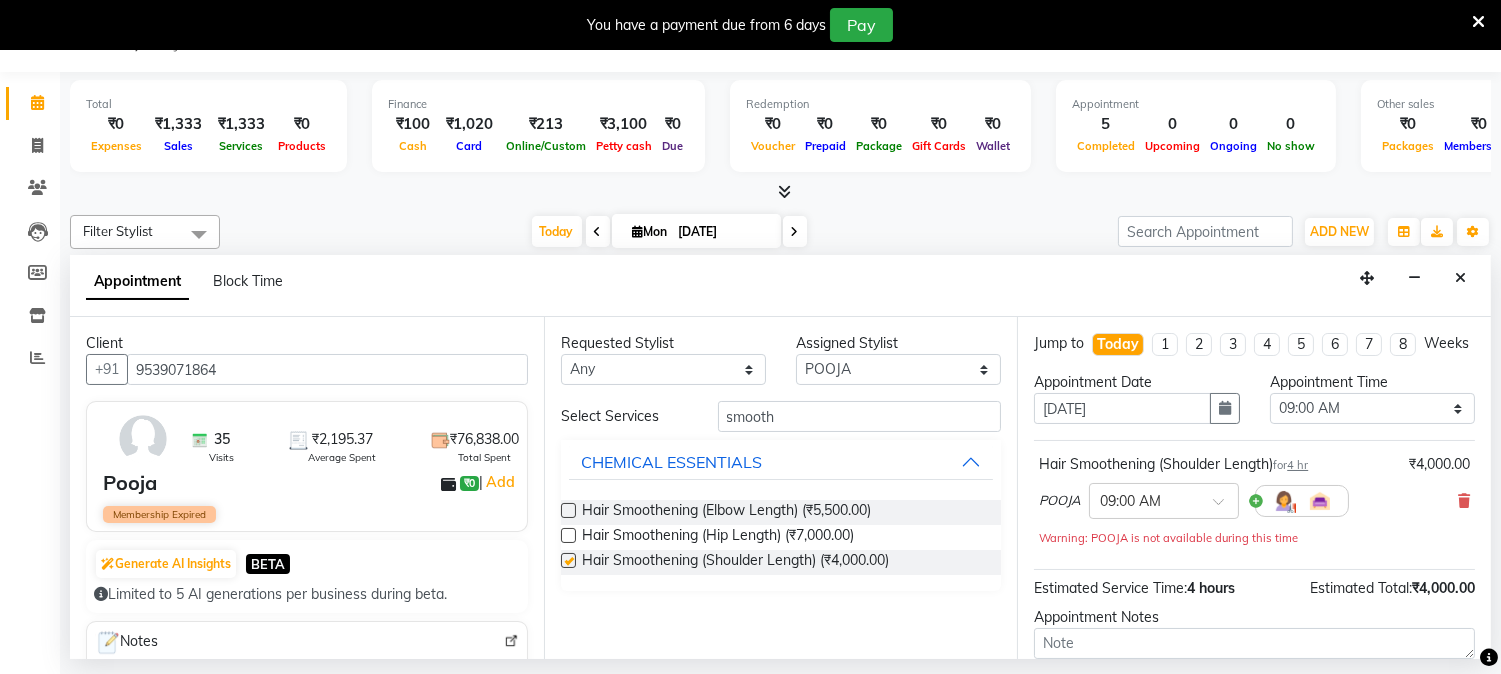 checkbox on "false" 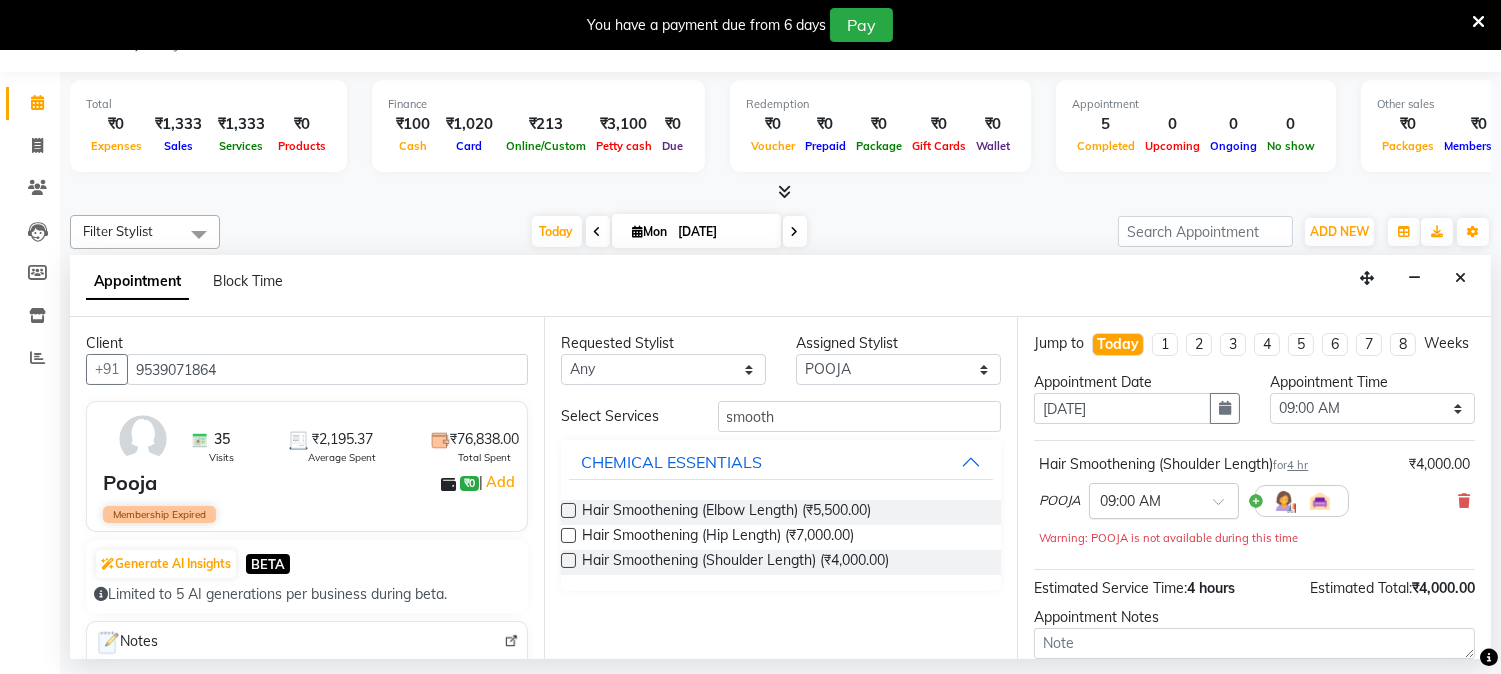 click at bounding box center (1225, 507) 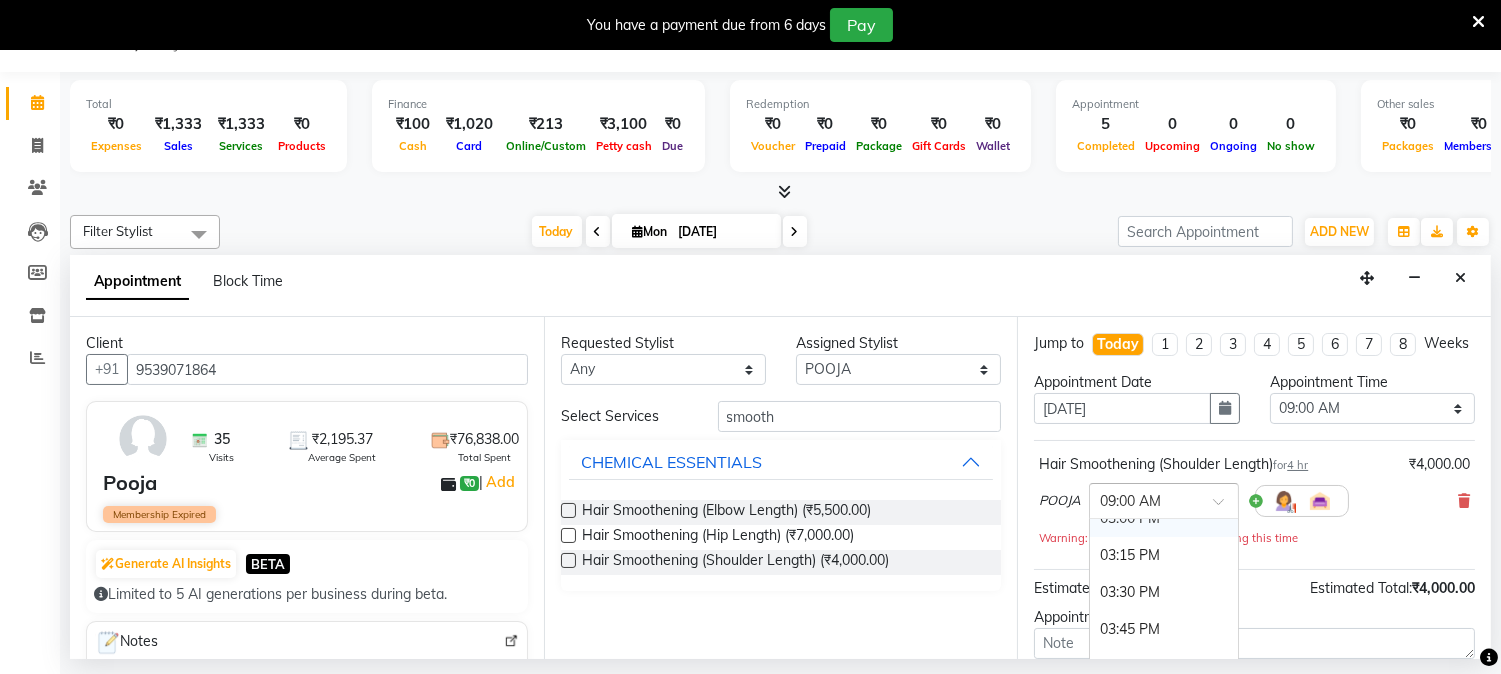 scroll, scrollTop: 888, scrollLeft: 0, axis: vertical 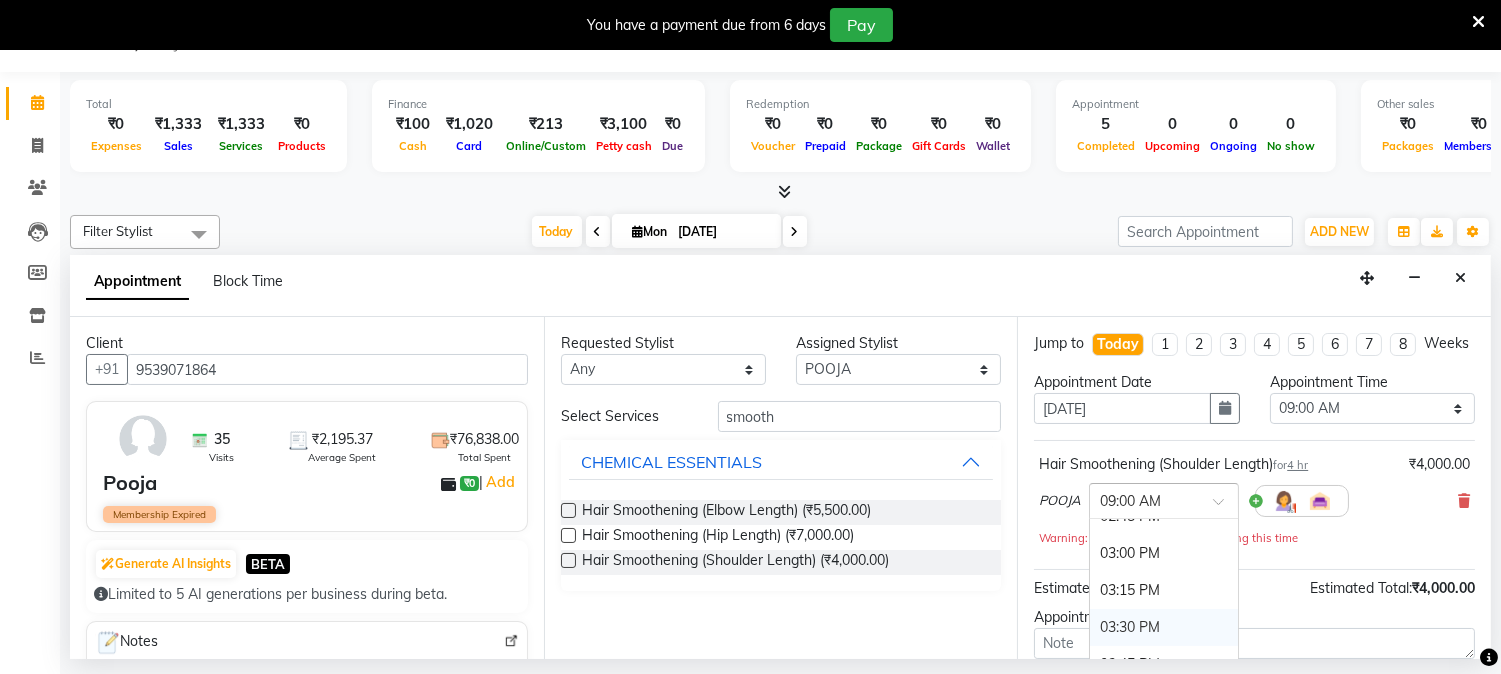 click on "03:30 PM" at bounding box center [1164, 627] 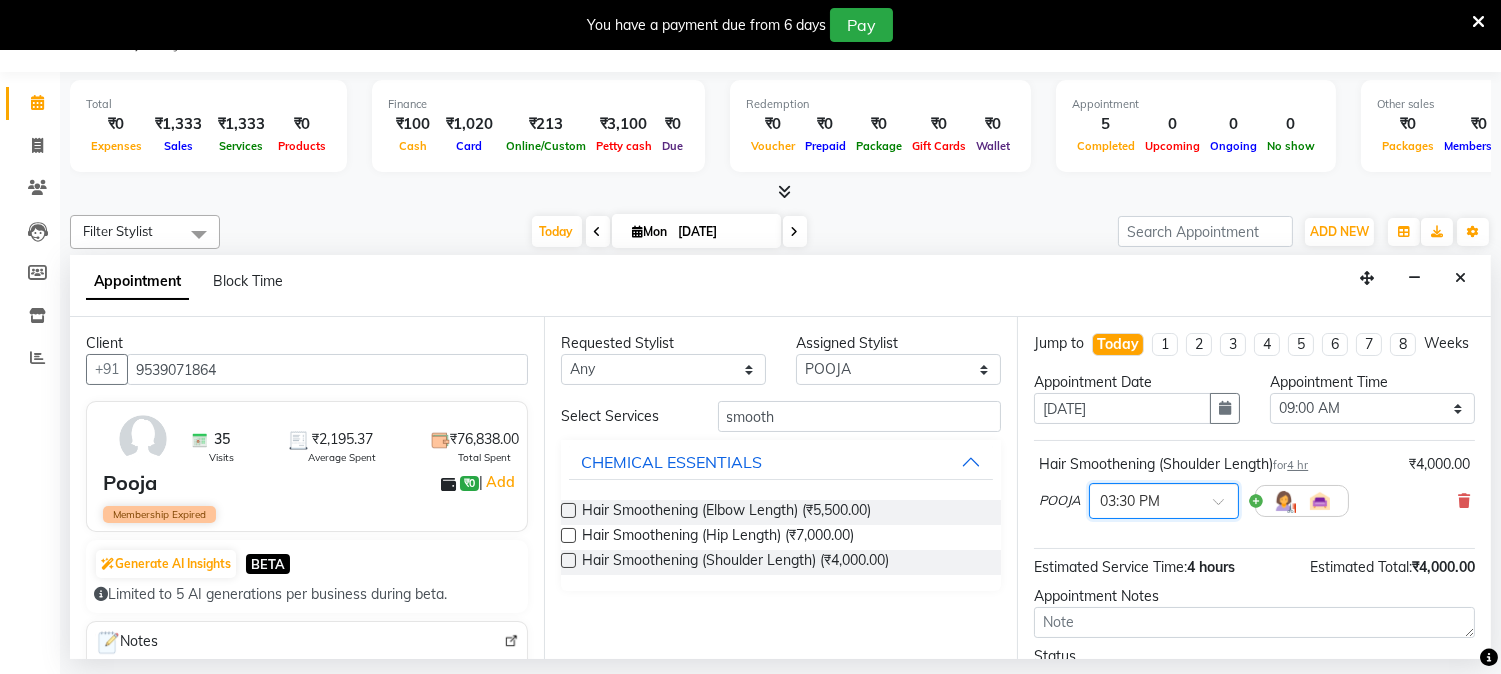 scroll, scrollTop: 151, scrollLeft: 0, axis: vertical 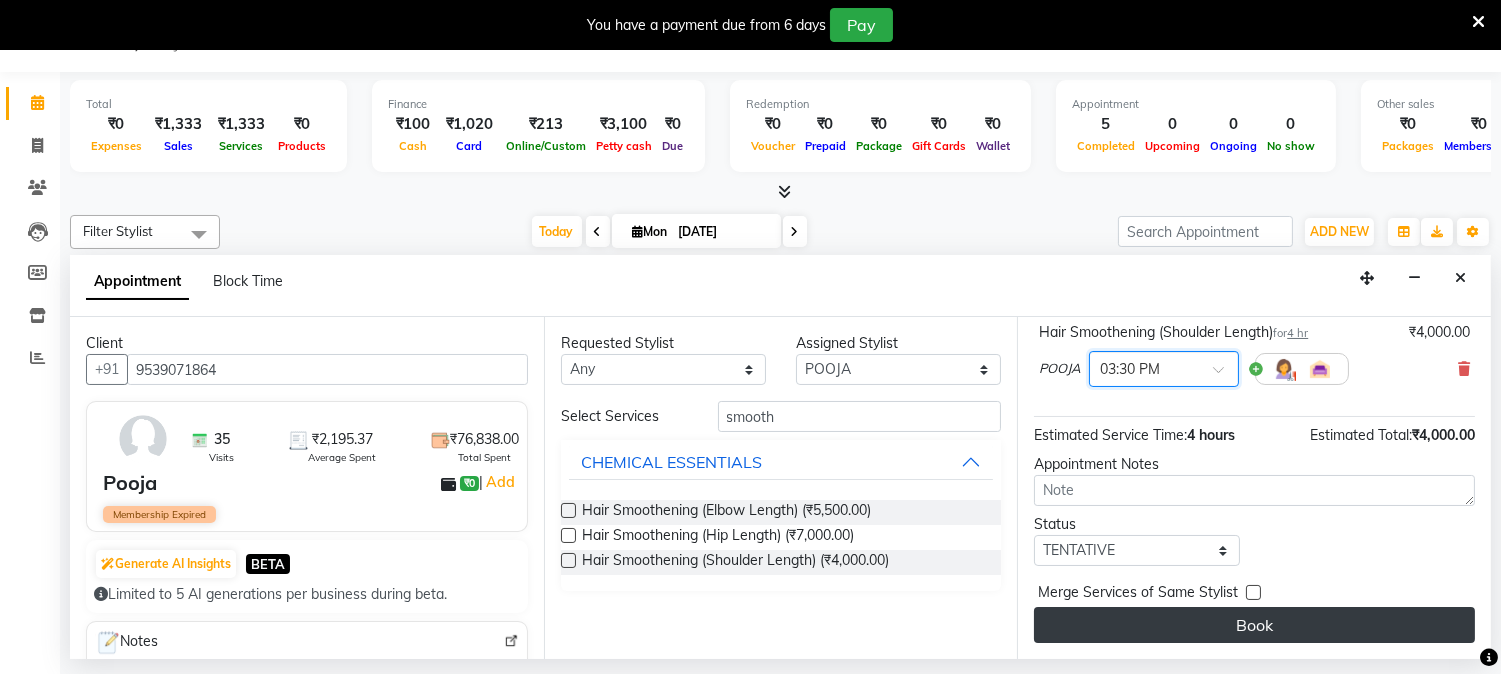 click on "Book" at bounding box center [1254, 625] 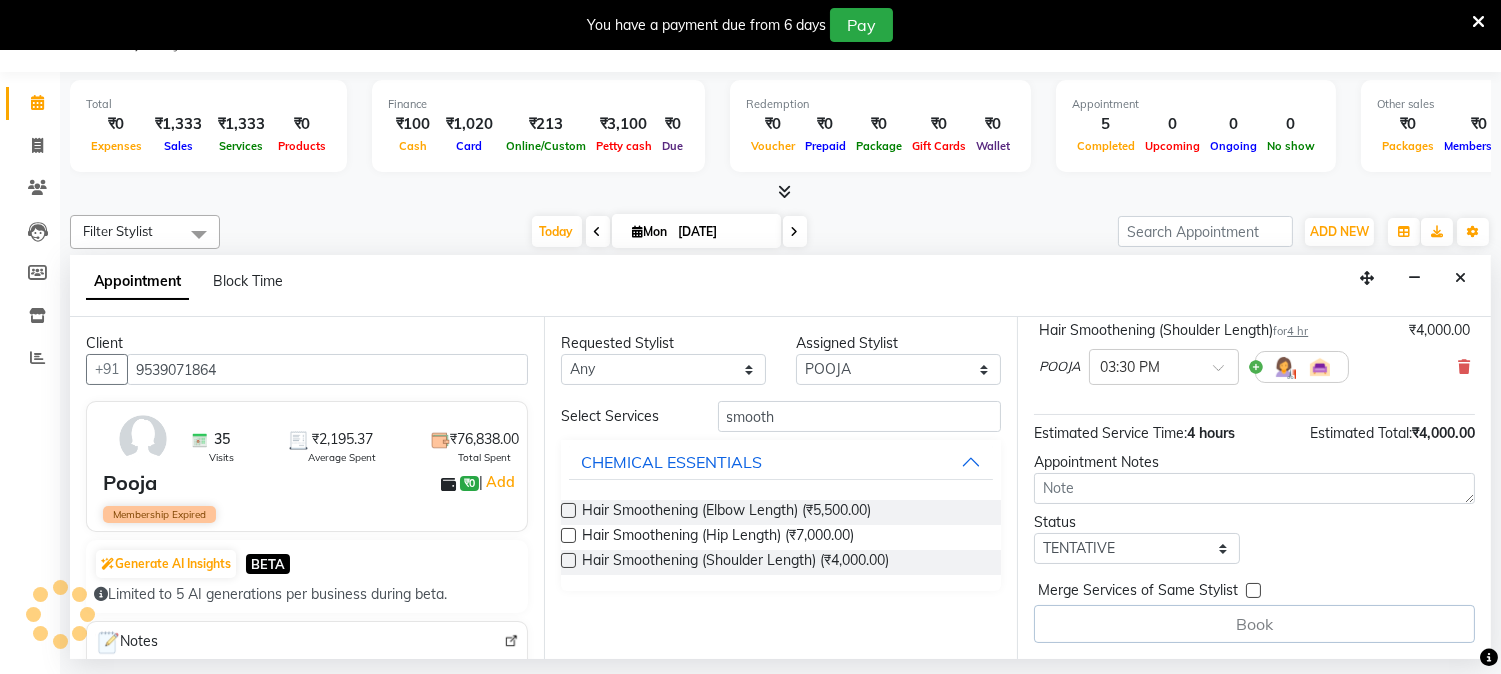 scroll, scrollTop: 0, scrollLeft: 0, axis: both 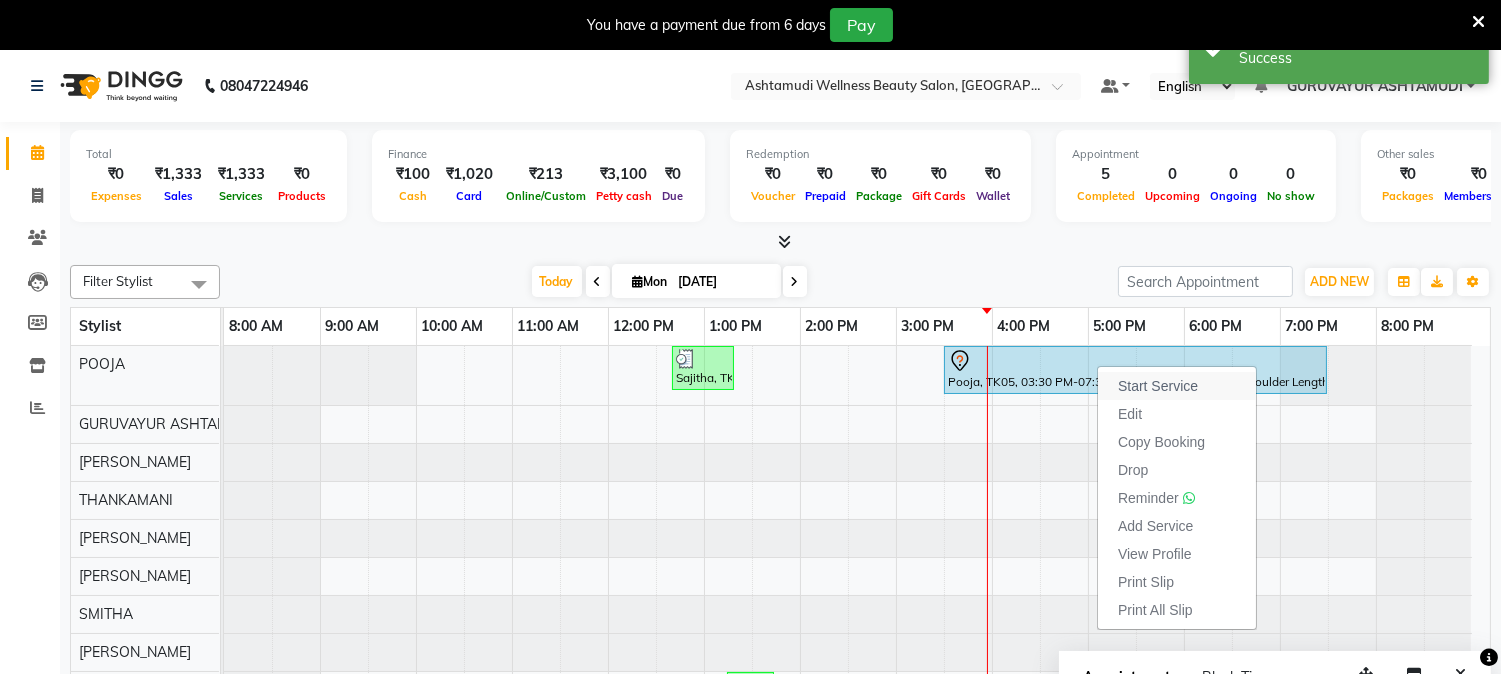 click on "Start Service" at bounding box center [1158, 386] 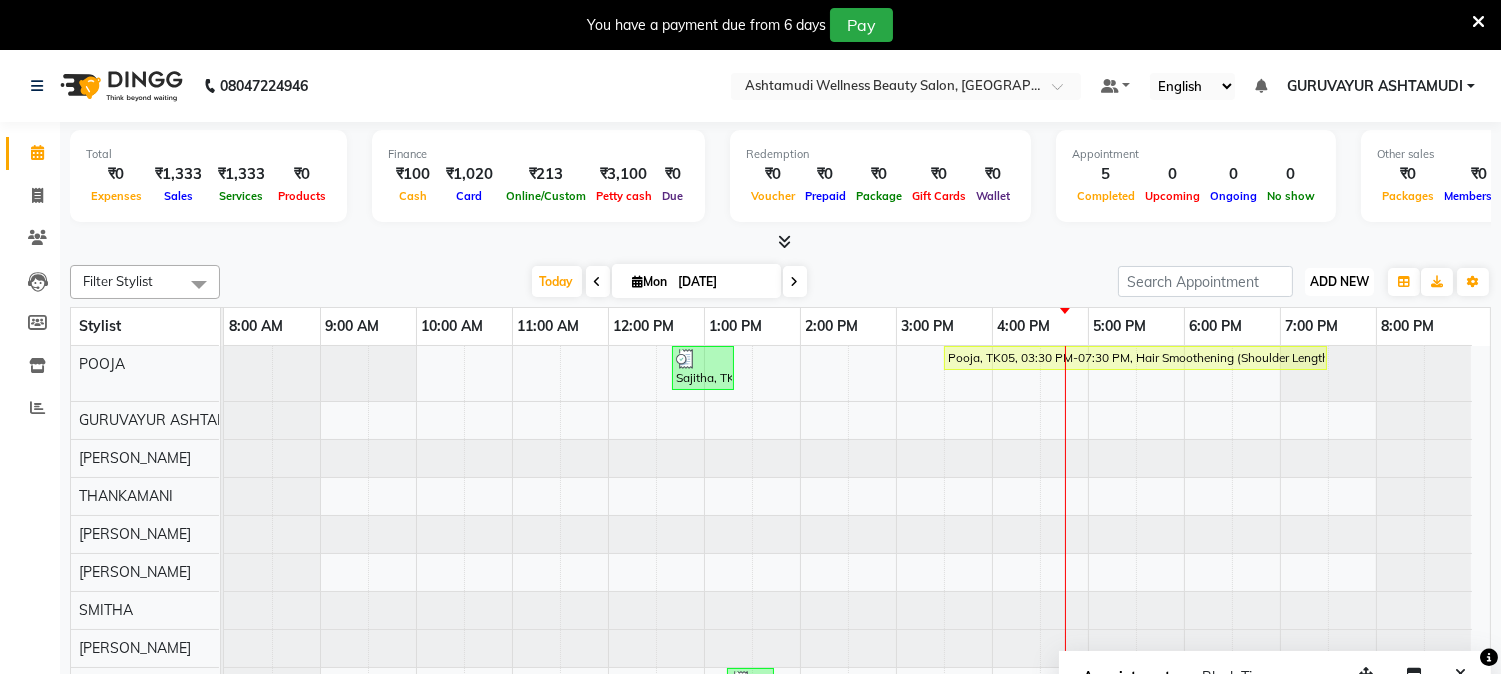 click on "ADD NEW" at bounding box center (1339, 281) 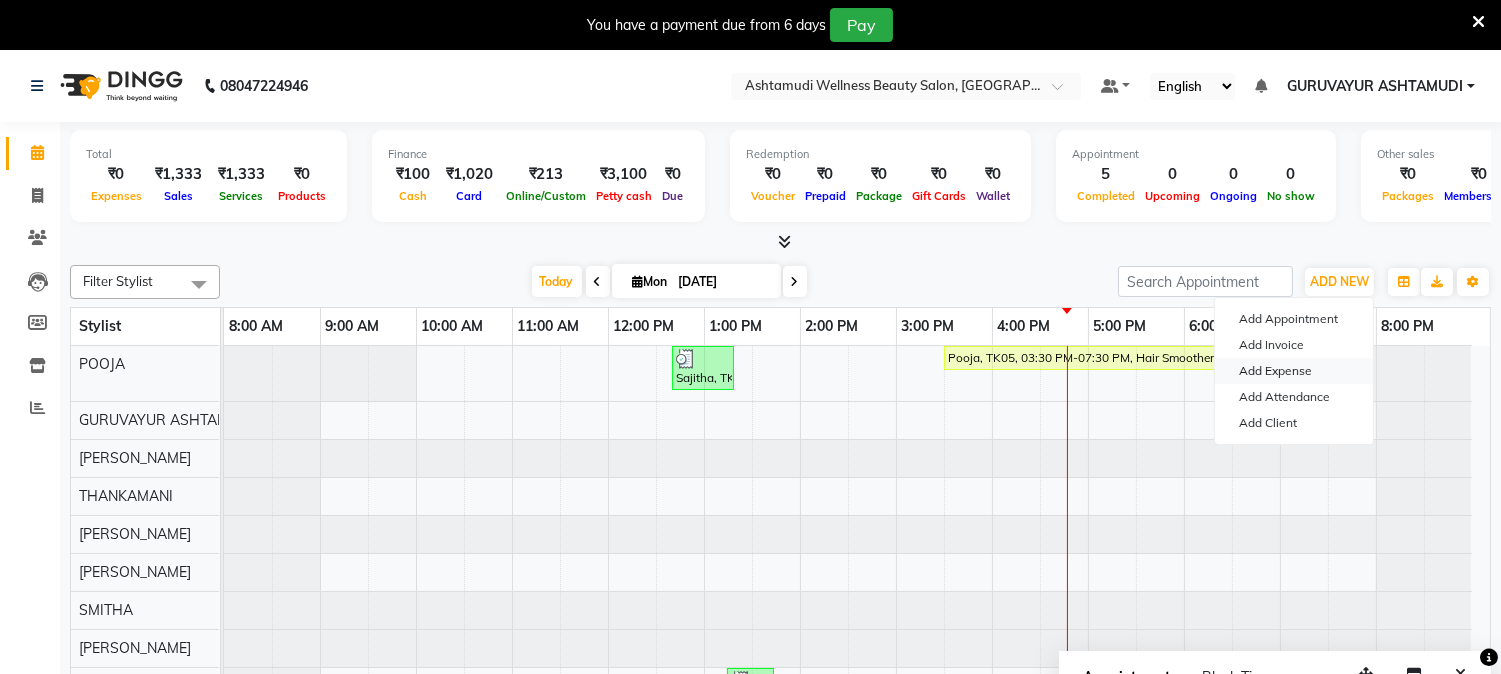 click on "Add Expense" at bounding box center [1294, 371] 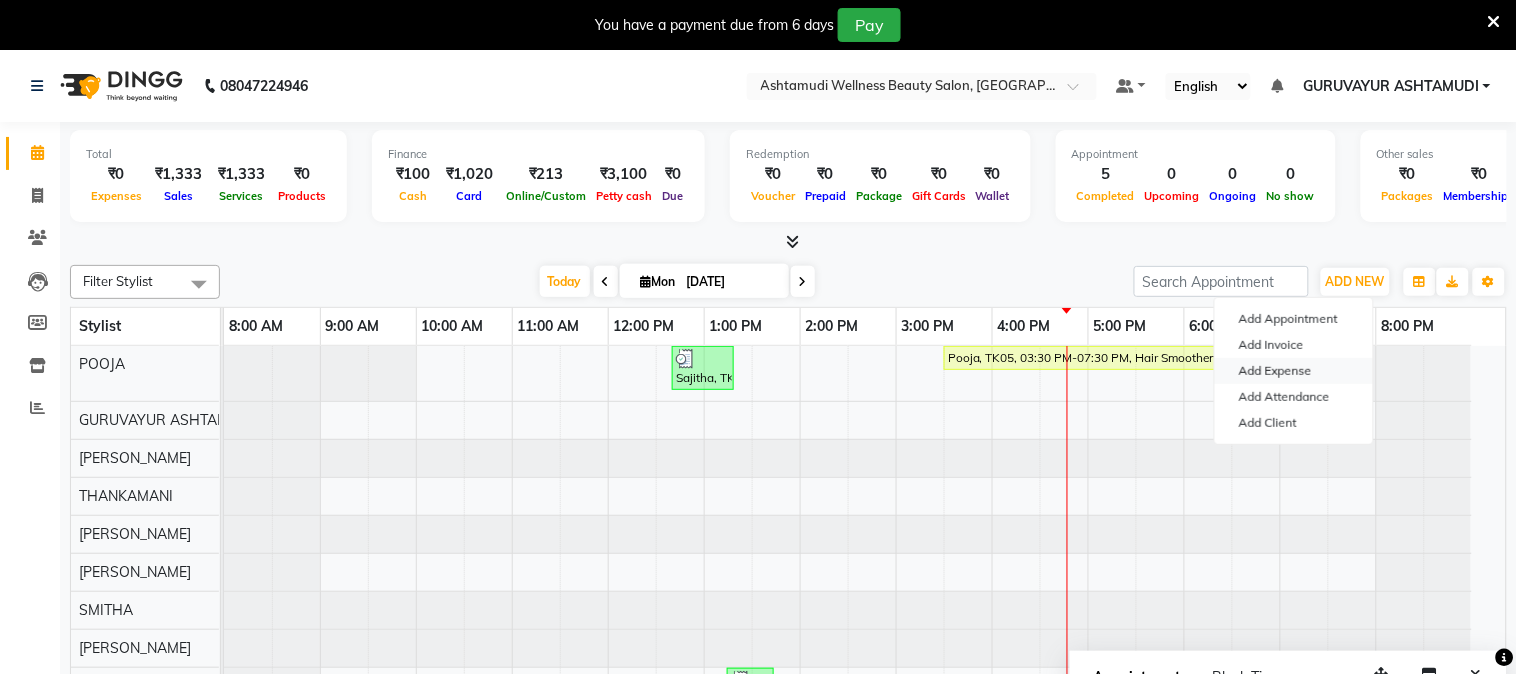 select on "3493" 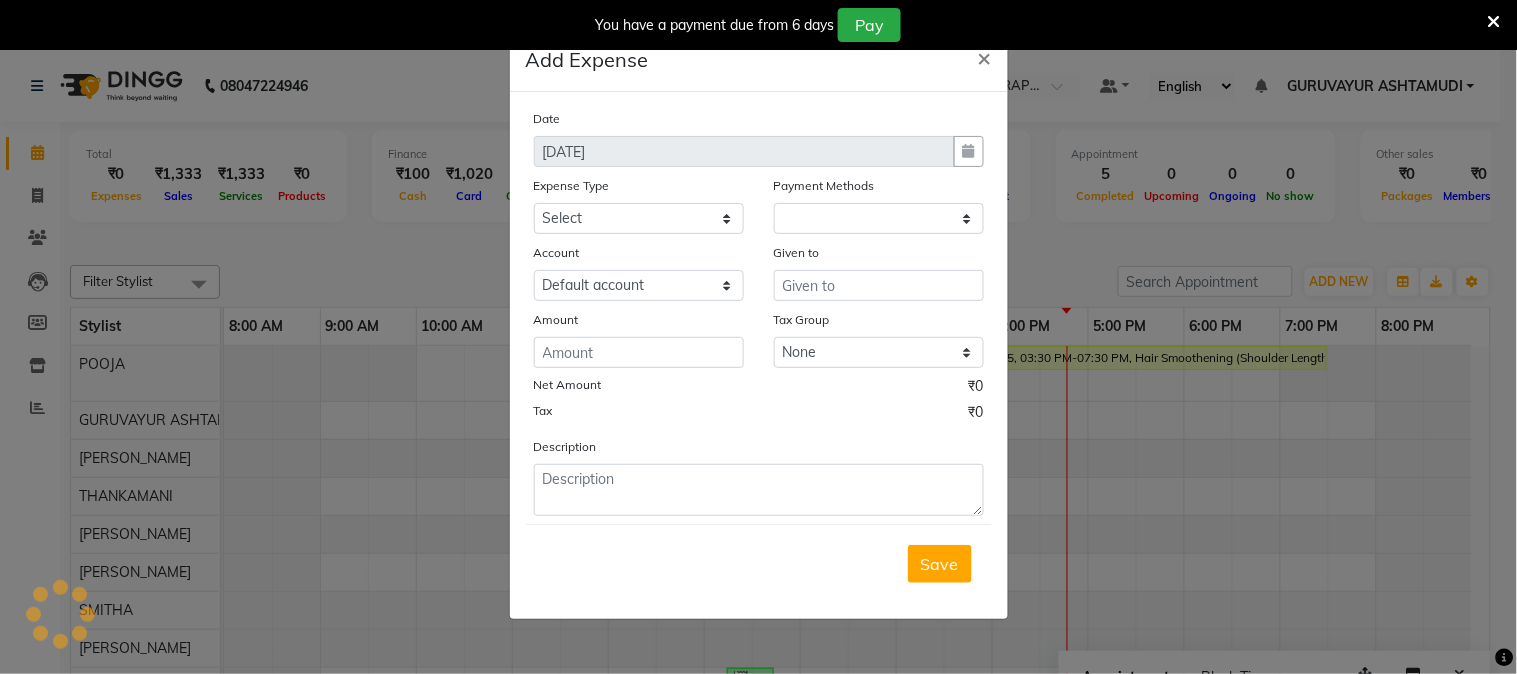 select on "1" 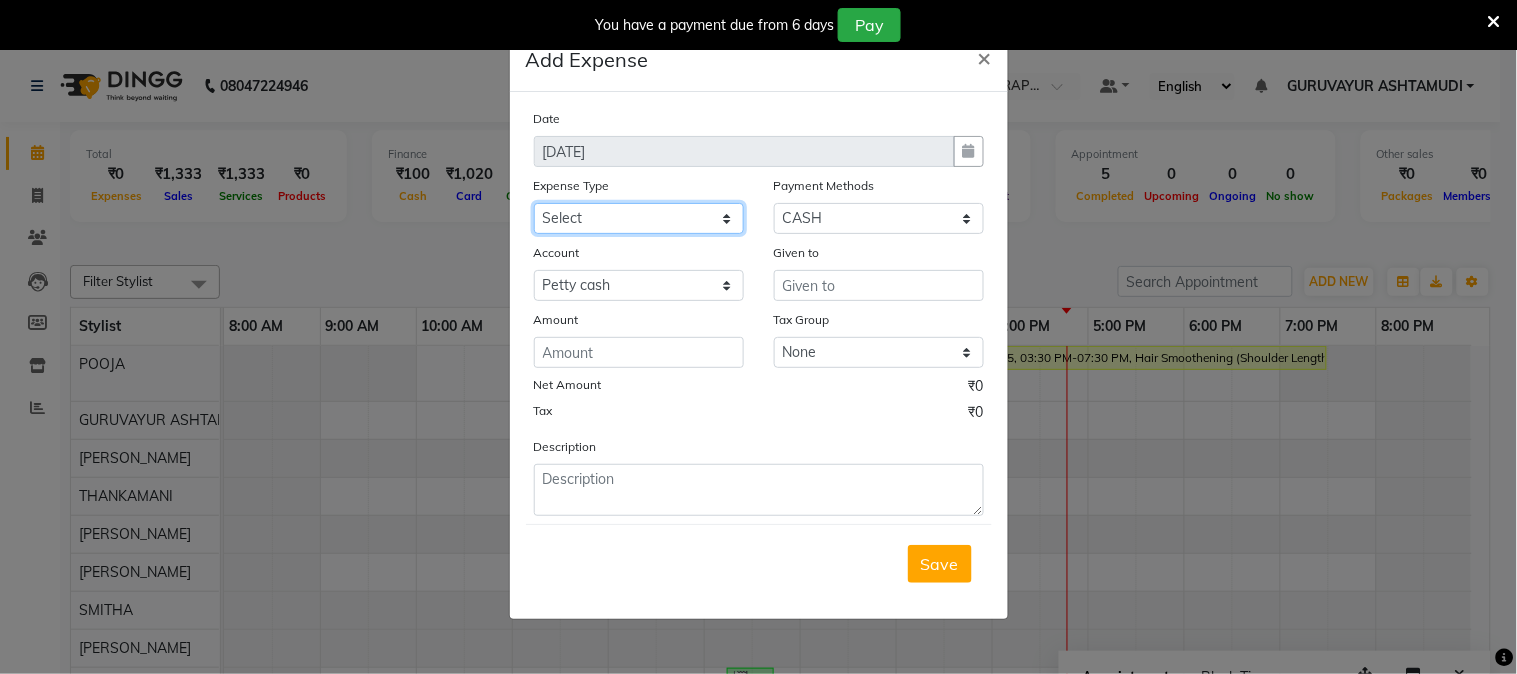 click on "Select ACCOMODATION EXPENSES ADVERTISEMENT SALES PROMOTIONAL EXPENSES Bonus BRIDAL ACCESSORIES REFUND BRIDAL COMMISSION BRIDAL FOOD BRIDAL INCENTIVES BRIDAL ORNAMENTS REFUND BRIDAL TA CASH DEPOSIT RAK BANK COMPUTER ACCESSORIES MOBILE PHONE Donation and Charity Expenses ELECTRICITY CHARGES ELECTRONICS FITTINGS Event Expense FISH FOOD EXPENSES FOOD REFRESHMENT FOR CLIENTS FOOD REFRESHMENT FOR STAFFS Freight And Forwarding Charges FUEL FOR GENERATOR FURNITURE AND EQUIPMENTS Gifts for Clients GIFTS FOR STAFFS GOKULAM CHITS HOSTEL RENT LAUNDRY EXPENSES LICENSE OTHER FEES LOADING UNLOADING CHARGES Medical Expenses MEHNDI PAYMENTS MISCELLANEOUS EXPENSES NEWSPAPER PERIODICALS Ornaments Maintenance Expense OVERTIME ALLOWANCES Payment For Pest Control Perfomance based incentives POSTAGE COURIER CHARGES Printing PRINTING STATIONERY EXPENSES PROFESSIONAL TAX REPAIRS MAINTENANCE ROUND OFF Salary SALARY ADVANCE Sales Incentives Membership Card SALES INCENTIVES PRODUCT SALES INCENTIVES SERVICES SALON ESSENTIALS SALON RENT" 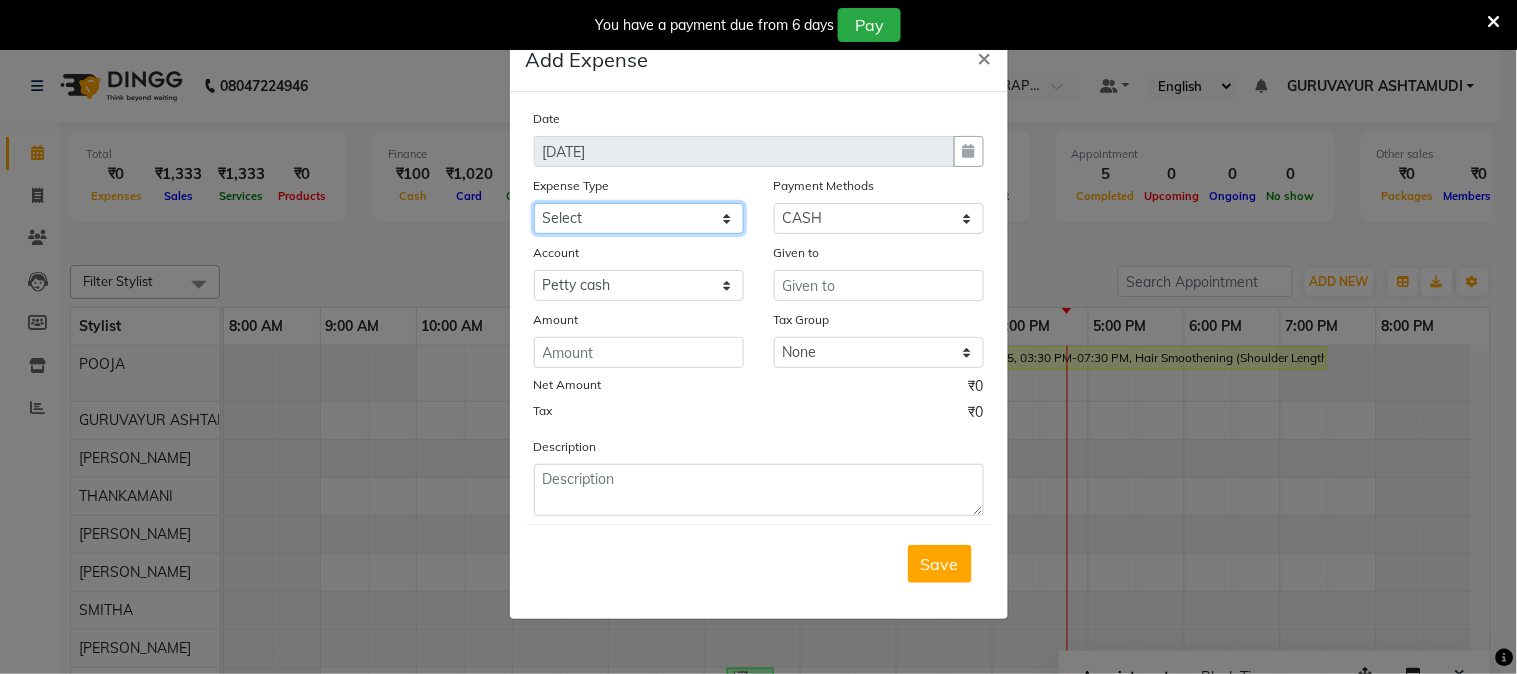 select on "6175" 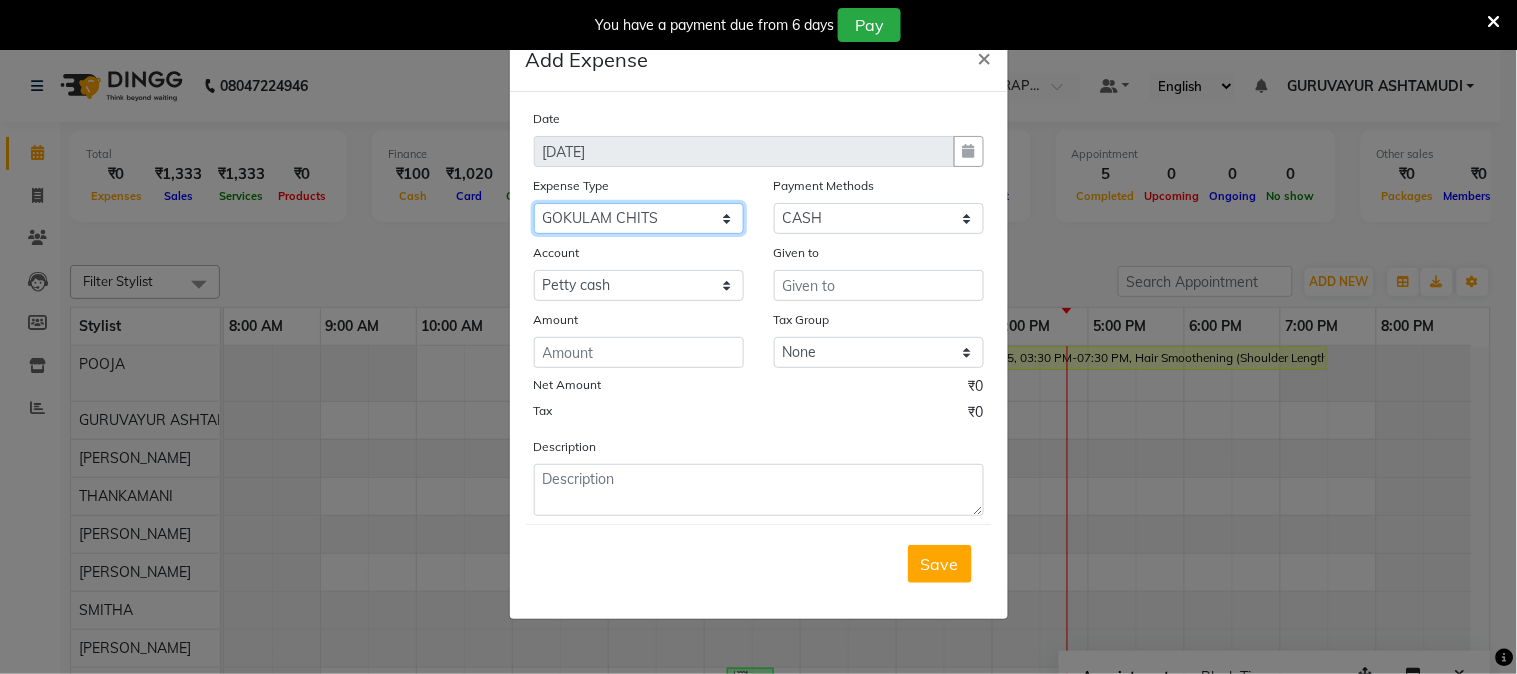 click on "Select ACCOMODATION EXPENSES ADVERTISEMENT SALES PROMOTIONAL EXPENSES Bonus BRIDAL ACCESSORIES REFUND BRIDAL COMMISSION BRIDAL FOOD BRIDAL INCENTIVES BRIDAL ORNAMENTS REFUND BRIDAL TA CASH DEPOSIT RAK BANK COMPUTER ACCESSORIES MOBILE PHONE Donation and Charity Expenses ELECTRICITY CHARGES ELECTRONICS FITTINGS Event Expense FISH FOOD EXPENSES FOOD REFRESHMENT FOR CLIENTS FOOD REFRESHMENT FOR STAFFS Freight And Forwarding Charges FUEL FOR GENERATOR FURNITURE AND EQUIPMENTS Gifts for Clients GIFTS FOR STAFFS GOKULAM CHITS HOSTEL RENT LAUNDRY EXPENSES LICENSE OTHER FEES LOADING UNLOADING CHARGES Medical Expenses MEHNDI PAYMENTS MISCELLANEOUS EXPENSES NEWSPAPER PERIODICALS Ornaments Maintenance Expense OVERTIME ALLOWANCES Payment For Pest Control Perfomance based incentives POSTAGE COURIER CHARGES Printing PRINTING STATIONERY EXPENSES PROFESSIONAL TAX REPAIRS MAINTENANCE ROUND OFF Salary SALARY ADVANCE Sales Incentives Membership Card SALES INCENTIVES PRODUCT SALES INCENTIVES SERVICES SALON ESSENTIALS SALON RENT" 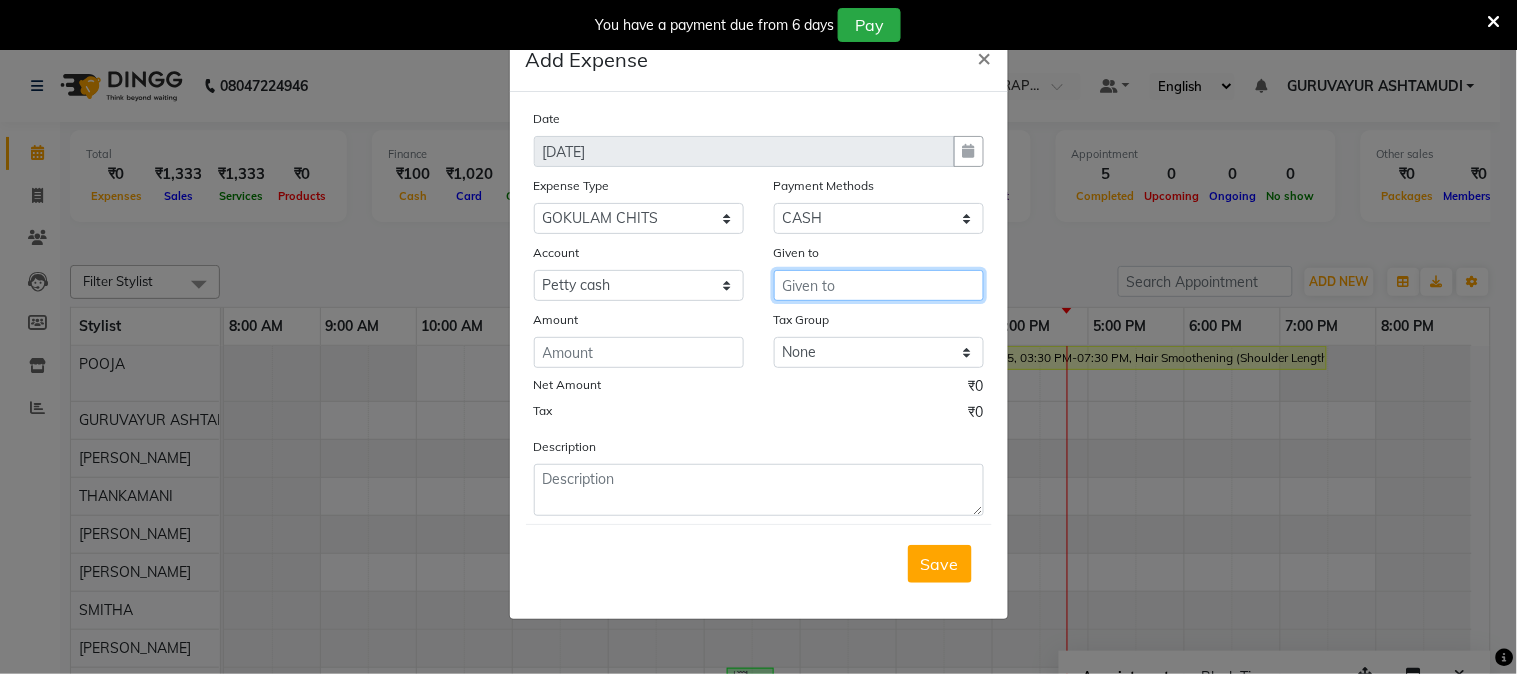 click at bounding box center [879, 285] 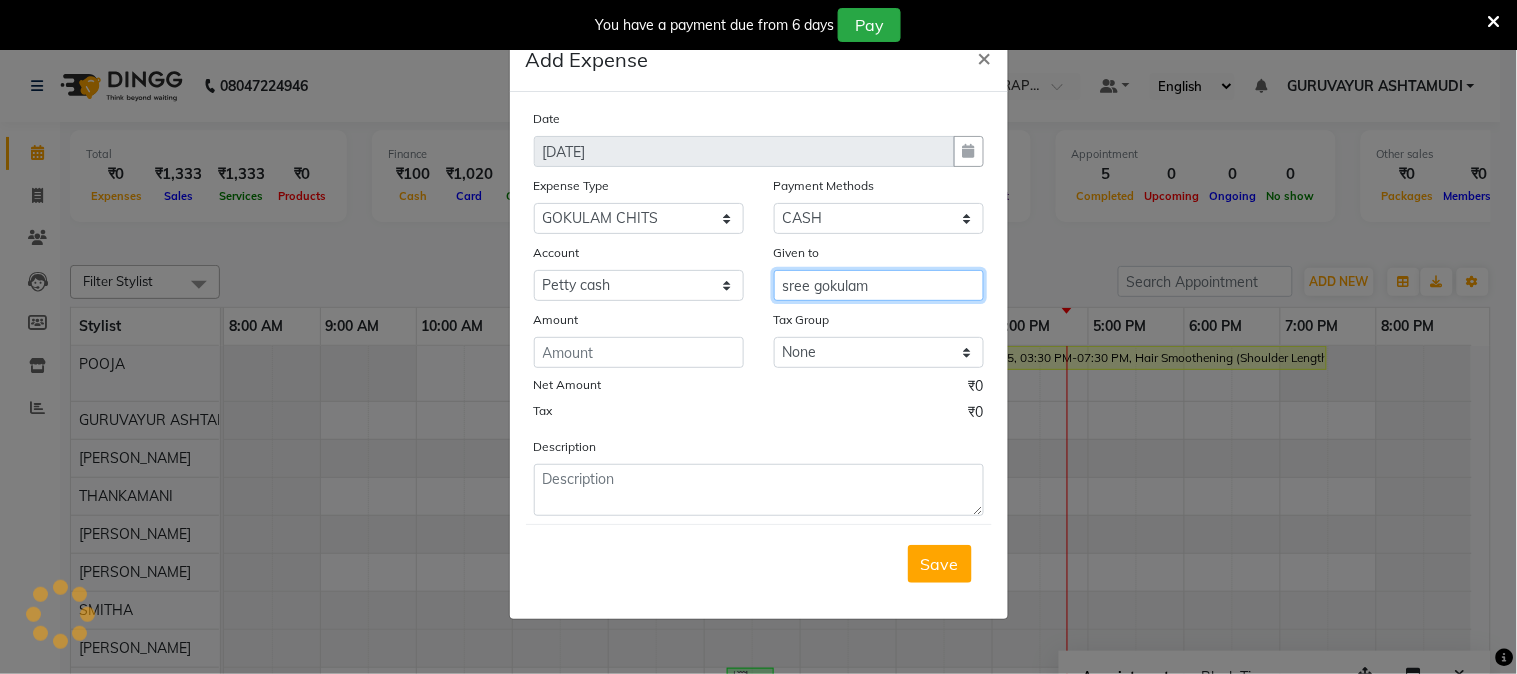 type on "sree gokulam" 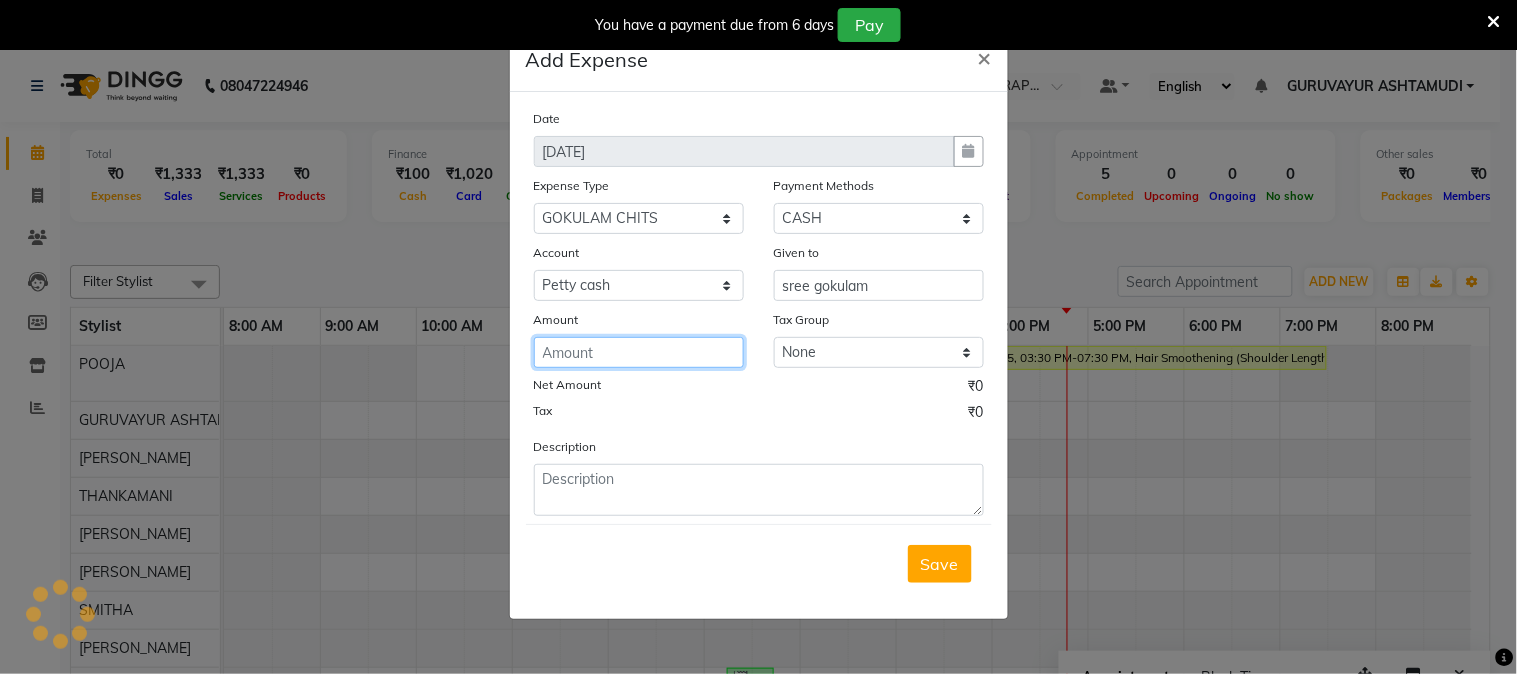 click 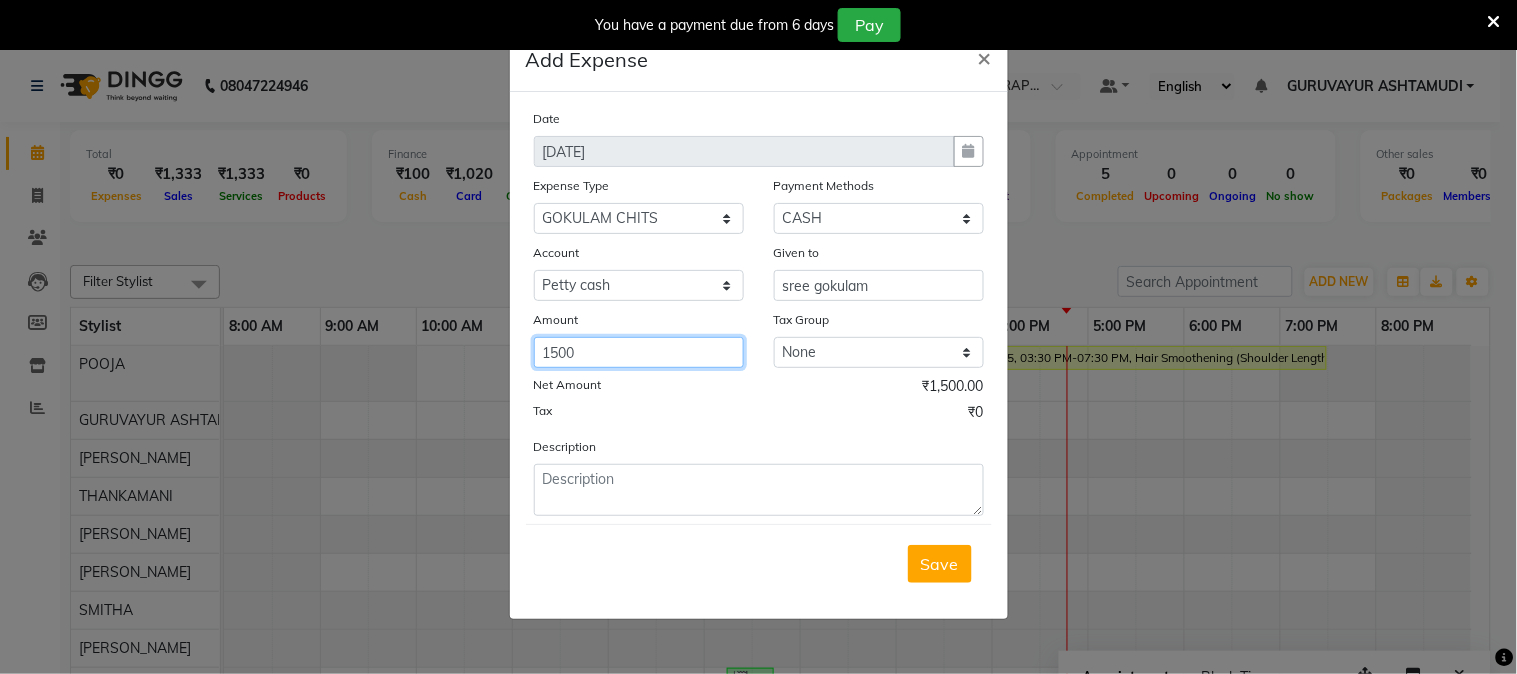 type on "1500" 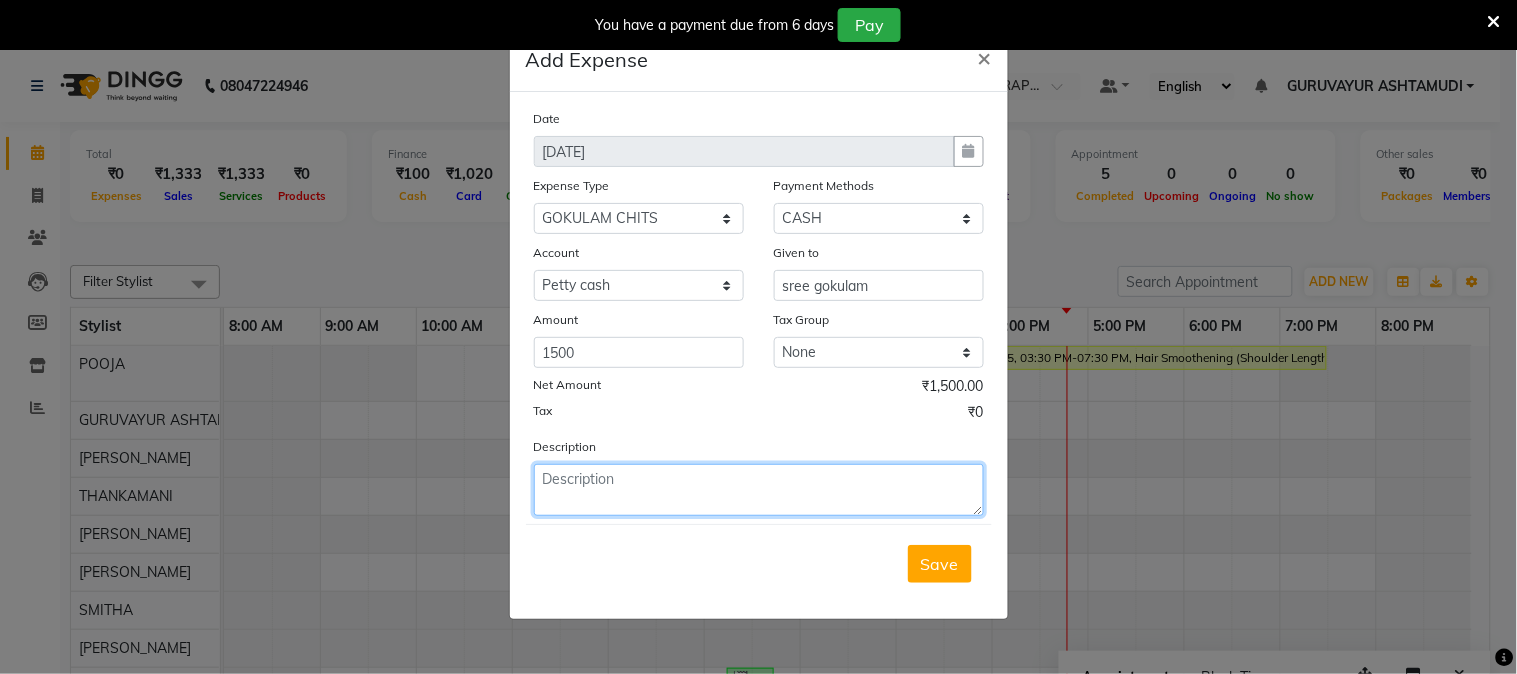 click 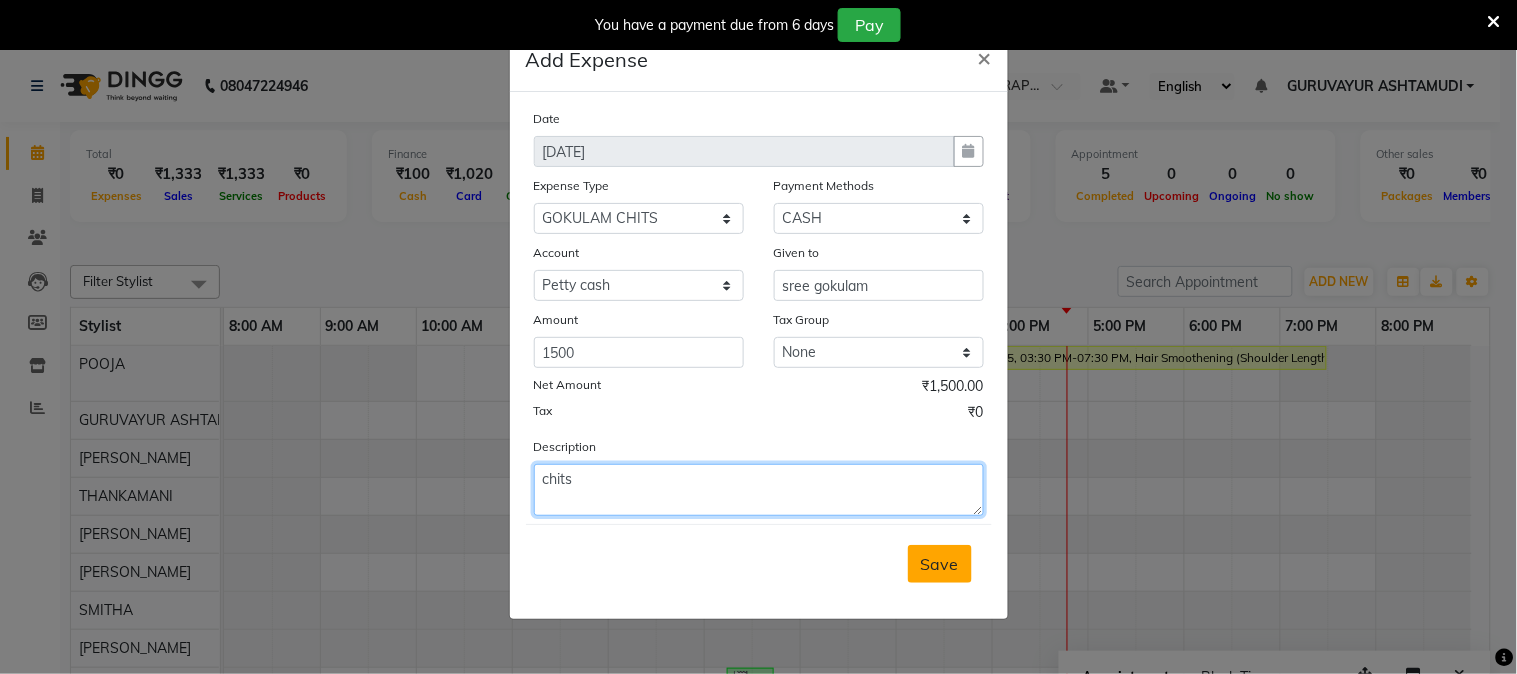 type on "chits" 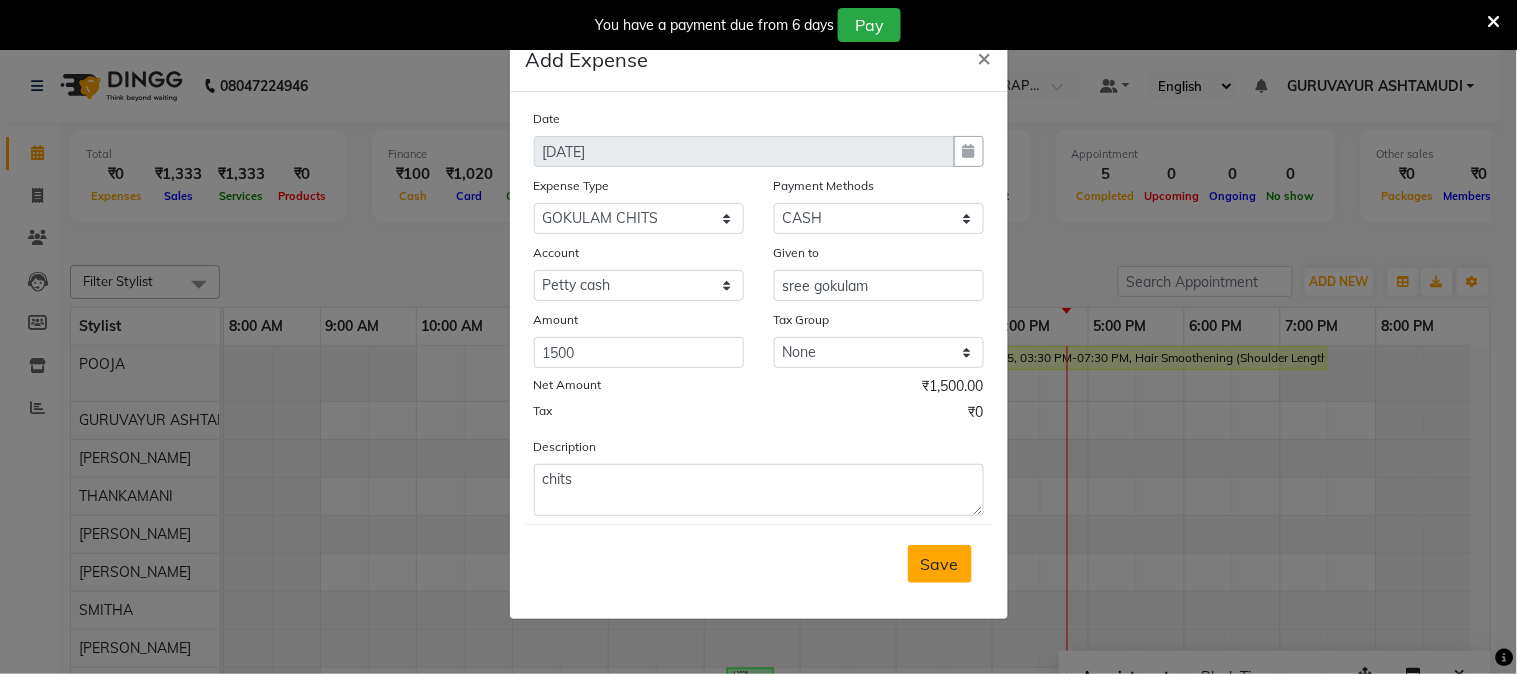 click on "Save" at bounding box center (940, 564) 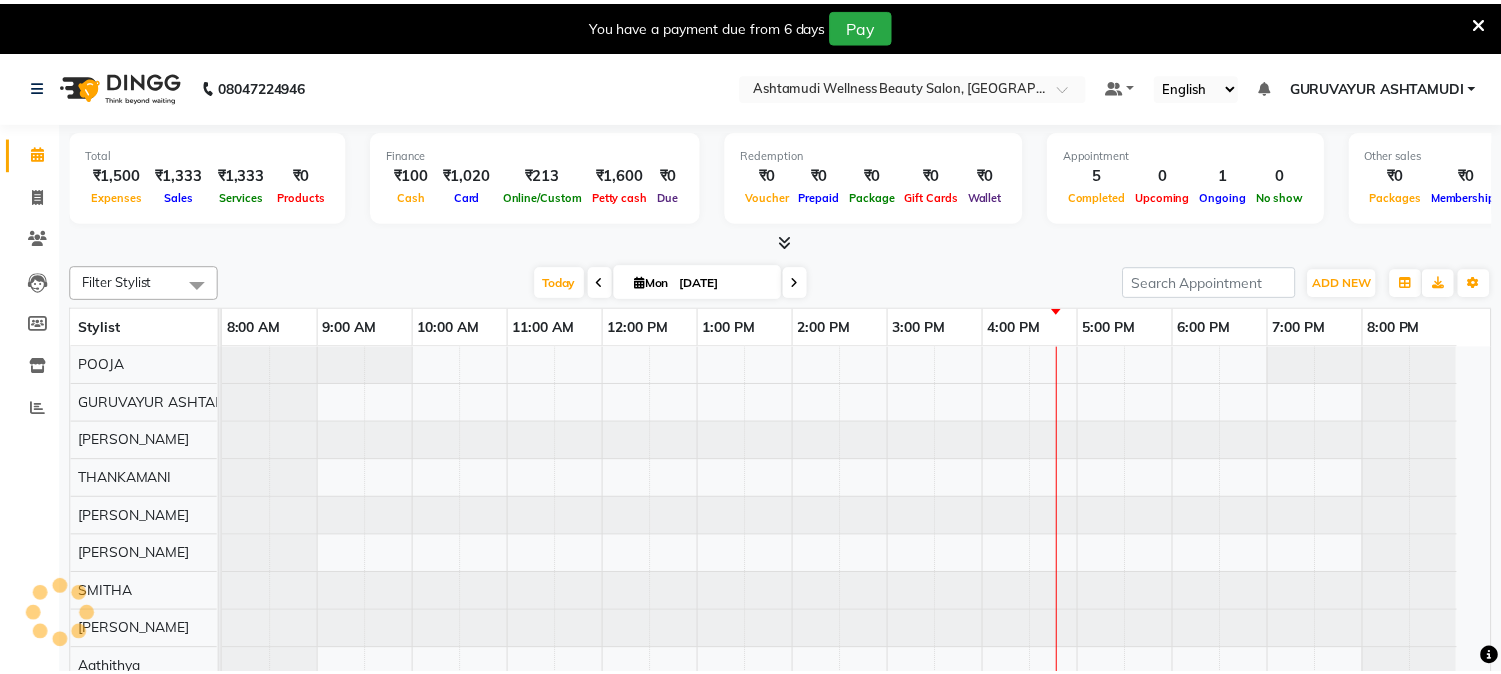 scroll, scrollTop: 0, scrollLeft: 0, axis: both 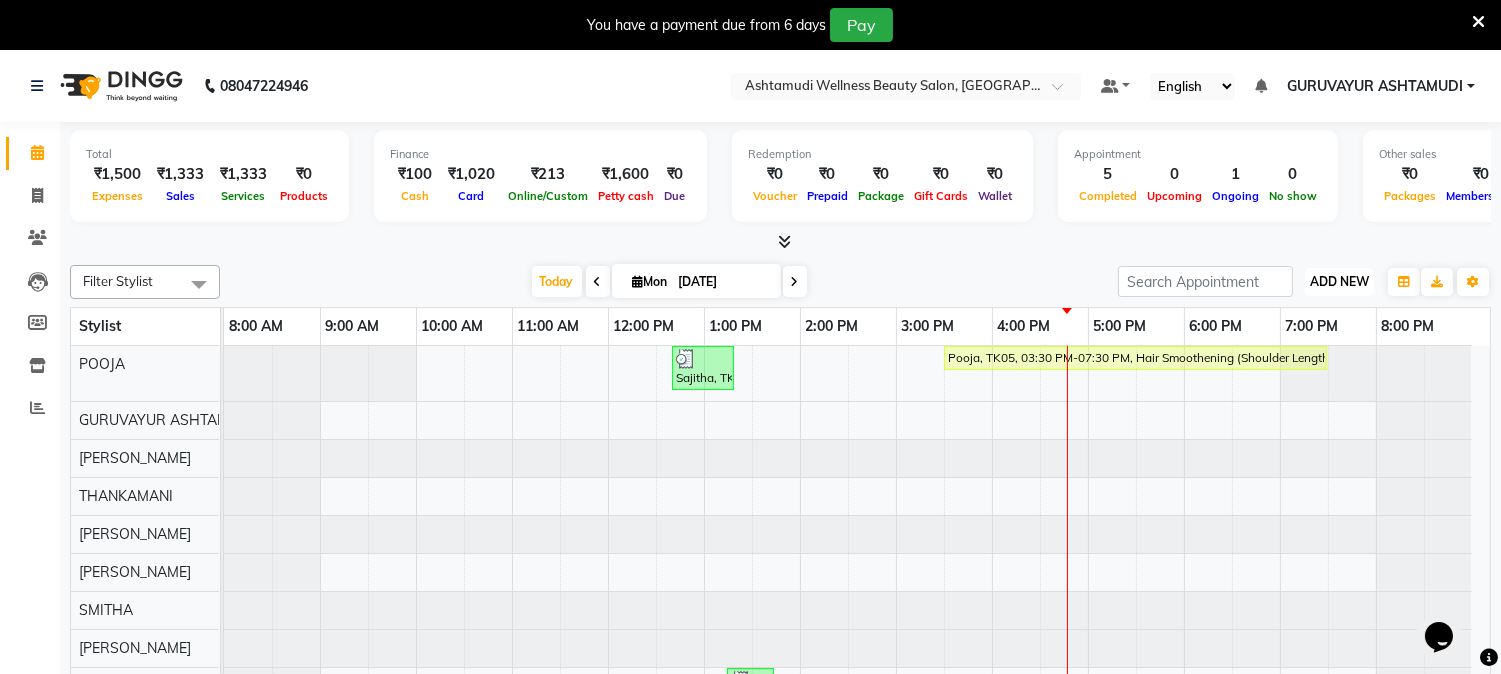 click on "ADD NEW Toggle Dropdown" at bounding box center [1339, 282] 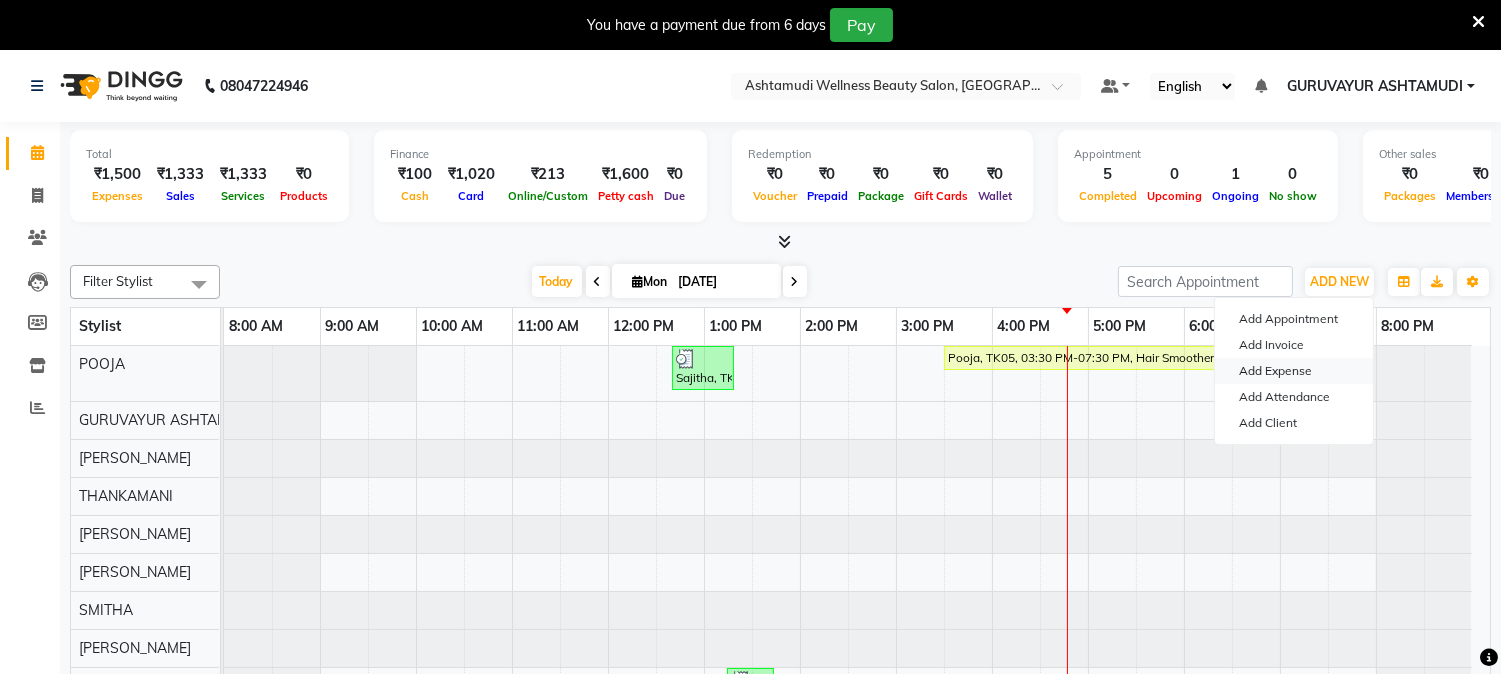 click on "Add Expense" at bounding box center [1294, 371] 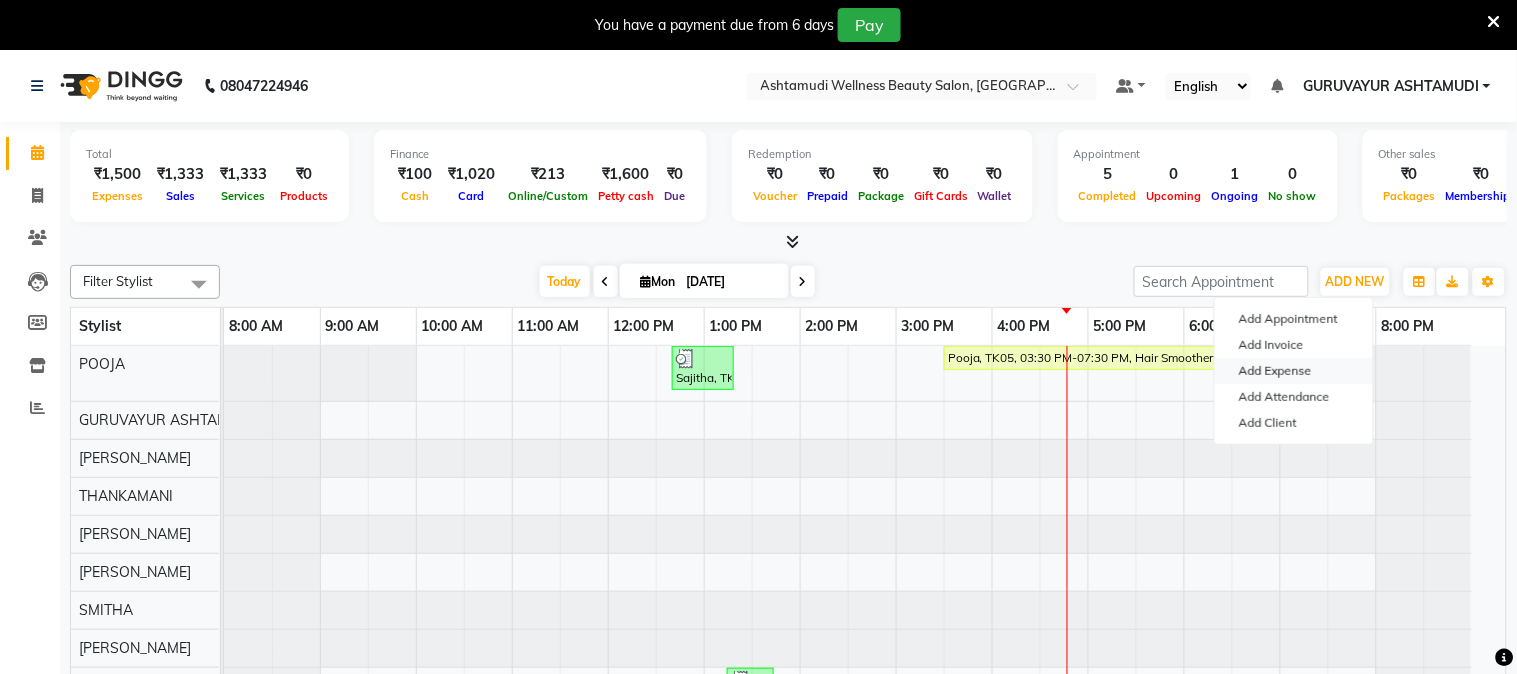 select on "1" 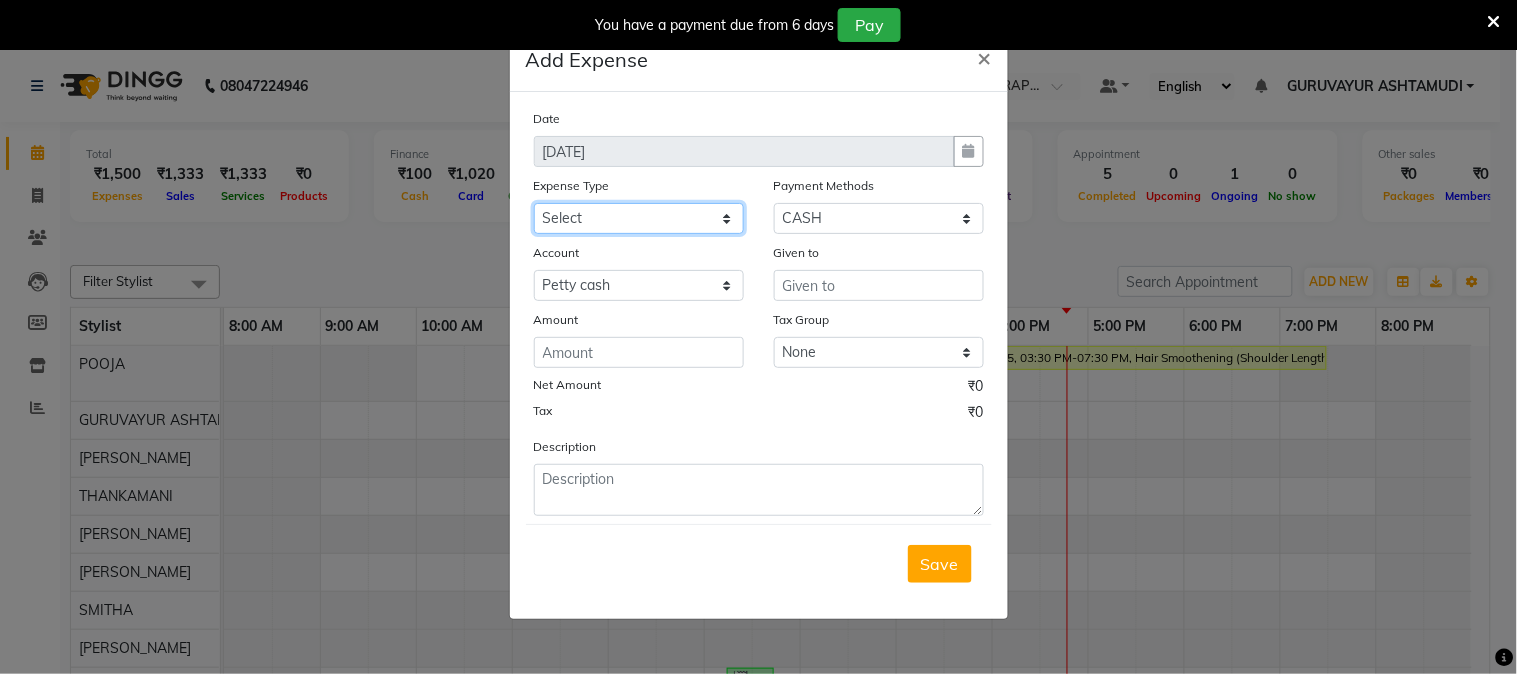 click on "Select ACCOMODATION EXPENSES ADVERTISEMENT SALES PROMOTIONAL EXPENSES Bonus BRIDAL ACCESSORIES REFUND BRIDAL COMMISSION BRIDAL FOOD BRIDAL INCENTIVES BRIDAL ORNAMENTS REFUND BRIDAL TA CASH DEPOSIT RAK BANK COMPUTER ACCESSORIES MOBILE PHONE Donation and Charity Expenses ELECTRICITY CHARGES ELECTRONICS FITTINGS Event Expense FISH FOOD EXPENSES FOOD REFRESHMENT FOR CLIENTS FOOD REFRESHMENT FOR STAFFS Freight And Forwarding Charges FUEL FOR GENERATOR FURNITURE AND EQUIPMENTS Gifts for Clients GIFTS FOR STAFFS GOKULAM CHITS HOSTEL RENT LAUNDRY EXPENSES LICENSE OTHER FEES LOADING UNLOADING CHARGES Medical Expenses MEHNDI PAYMENTS MISCELLANEOUS EXPENSES NEWSPAPER PERIODICALS Ornaments Maintenance Expense OVERTIME ALLOWANCES Payment For Pest Control Perfomance based incentives POSTAGE COURIER CHARGES Printing PRINTING STATIONERY EXPENSES PROFESSIONAL TAX REPAIRS MAINTENANCE ROUND OFF Salary SALARY ADVANCE Sales Incentives Membership Card SALES INCENTIVES PRODUCT SALES INCENTIVES SERVICES SALON ESSENTIALS SALON RENT" 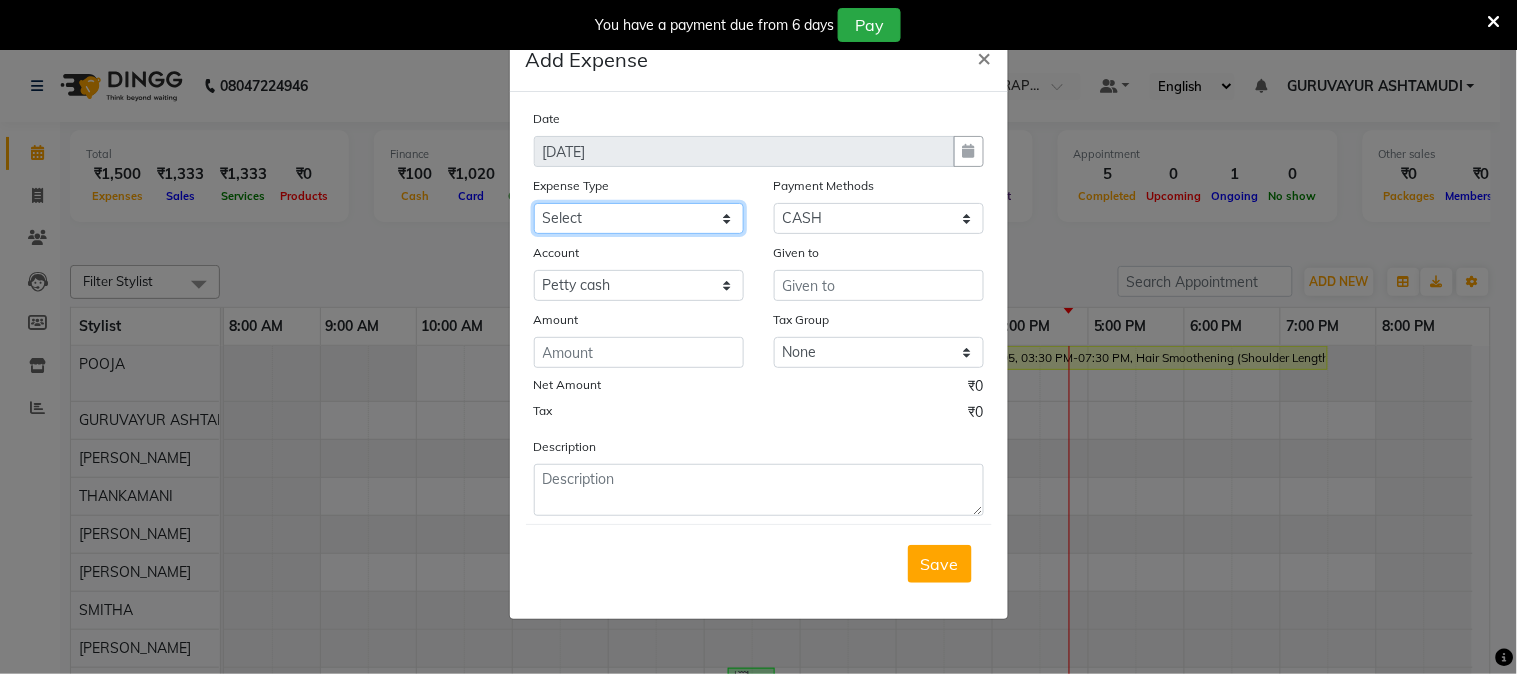 select on "6226" 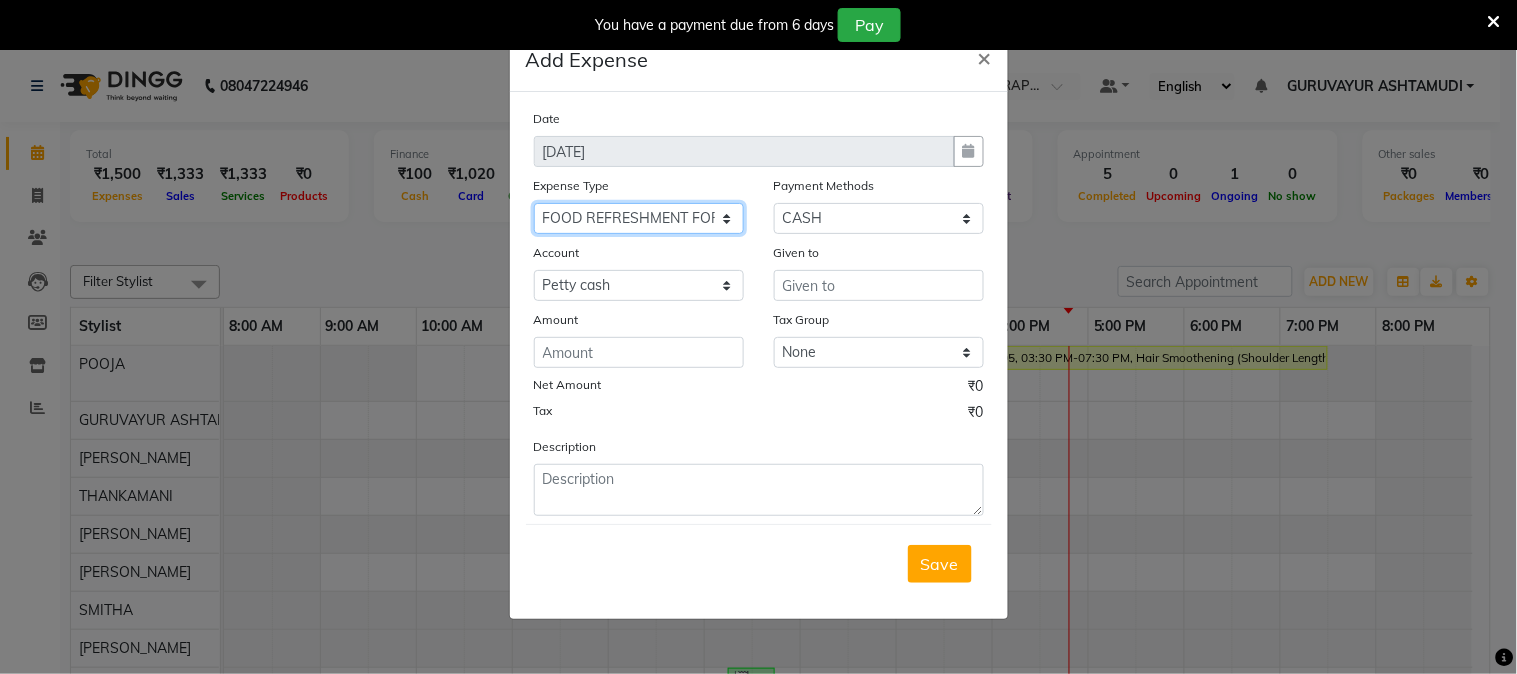 click on "Select ACCOMODATION EXPENSES ADVERTISEMENT SALES PROMOTIONAL EXPENSES Bonus BRIDAL ACCESSORIES REFUND BRIDAL COMMISSION BRIDAL FOOD BRIDAL INCENTIVES BRIDAL ORNAMENTS REFUND BRIDAL TA CASH DEPOSIT RAK BANK COMPUTER ACCESSORIES MOBILE PHONE Donation and Charity Expenses ELECTRICITY CHARGES ELECTRONICS FITTINGS Event Expense FISH FOOD EXPENSES FOOD REFRESHMENT FOR CLIENTS FOOD REFRESHMENT FOR STAFFS Freight And Forwarding Charges FUEL FOR GENERATOR FURNITURE AND EQUIPMENTS Gifts for Clients GIFTS FOR STAFFS GOKULAM CHITS HOSTEL RENT LAUNDRY EXPENSES LICENSE OTHER FEES LOADING UNLOADING CHARGES Medical Expenses MEHNDI PAYMENTS MISCELLANEOUS EXPENSES NEWSPAPER PERIODICALS Ornaments Maintenance Expense OVERTIME ALLOWANCES Payment For Pest Control Perfomance based incentives POSTAGE COURIER CHARGES Printing PRINTING STATIONERY EXPENSES PROFESSIONAL TAX REPAIRS MAINTENANCE ROUND OFF Salary SALARY ADVANCE Sales Incentives Membership Card SALES INCENTIVES PRODUCT SALES INCENTIVES SERVICES SALON ESSENTIALS SALON RENT" 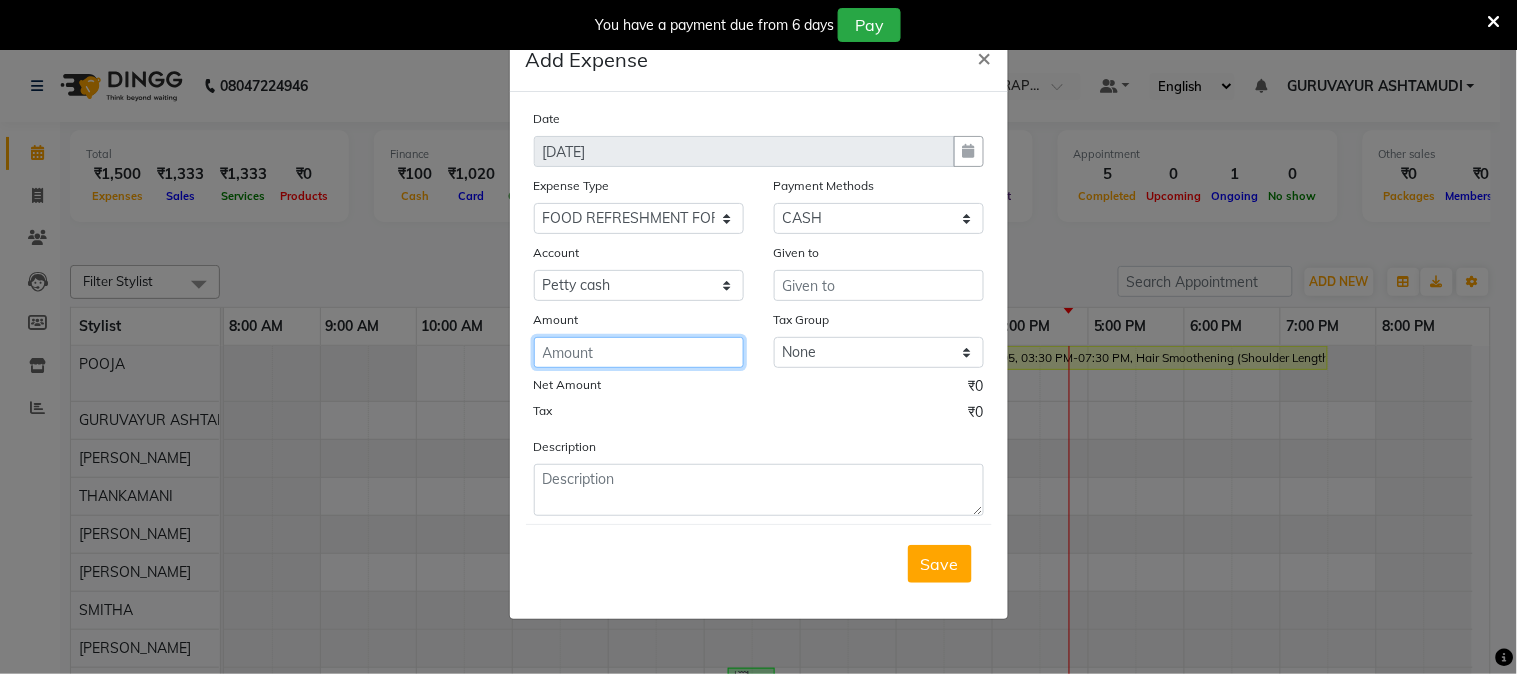 click 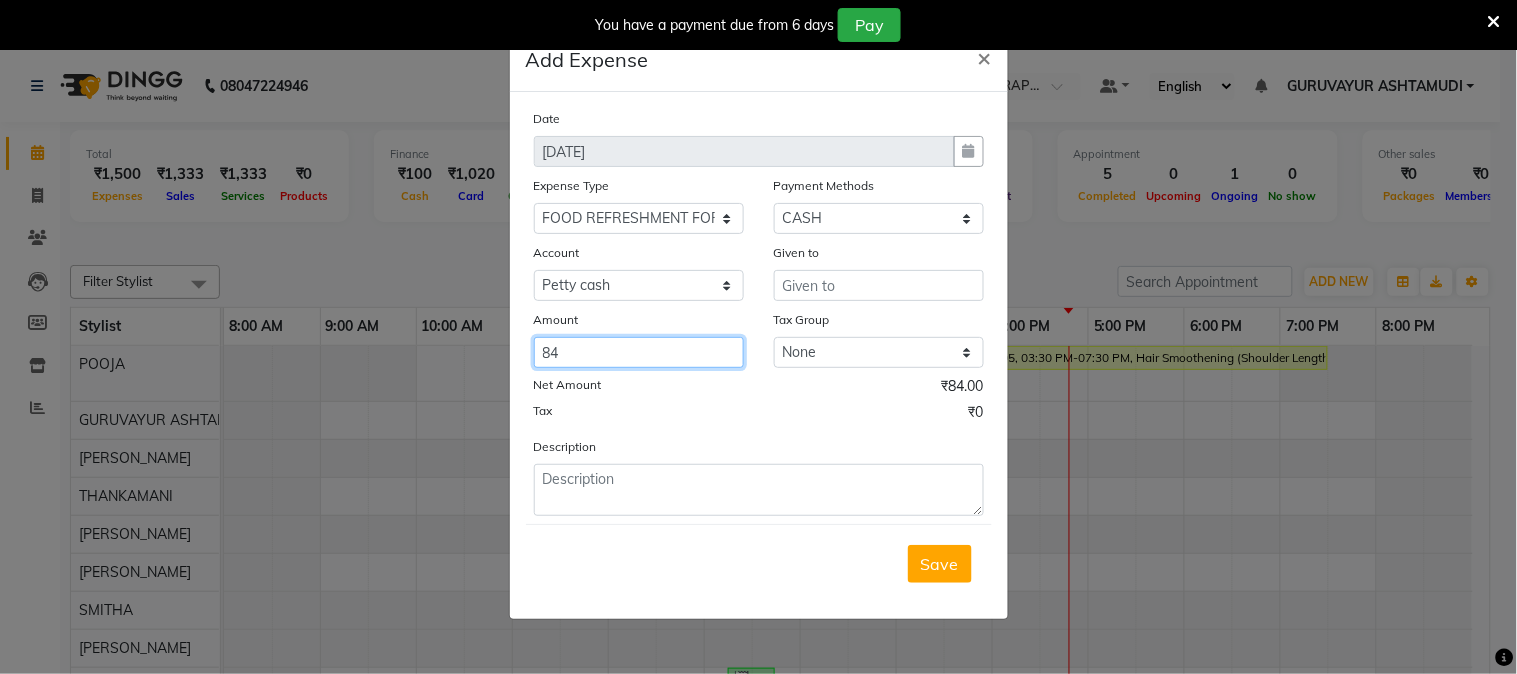 type on "84" 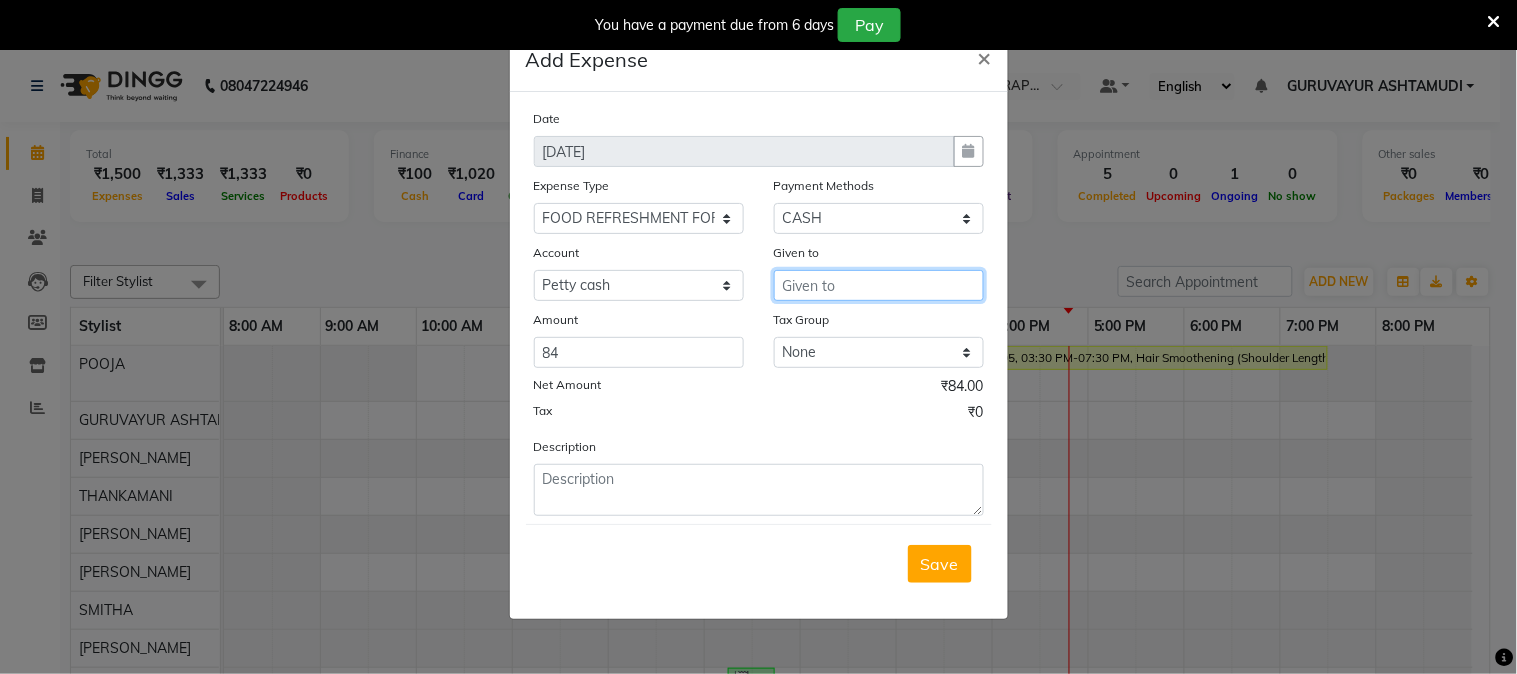 click at bounding box center [879, 285] 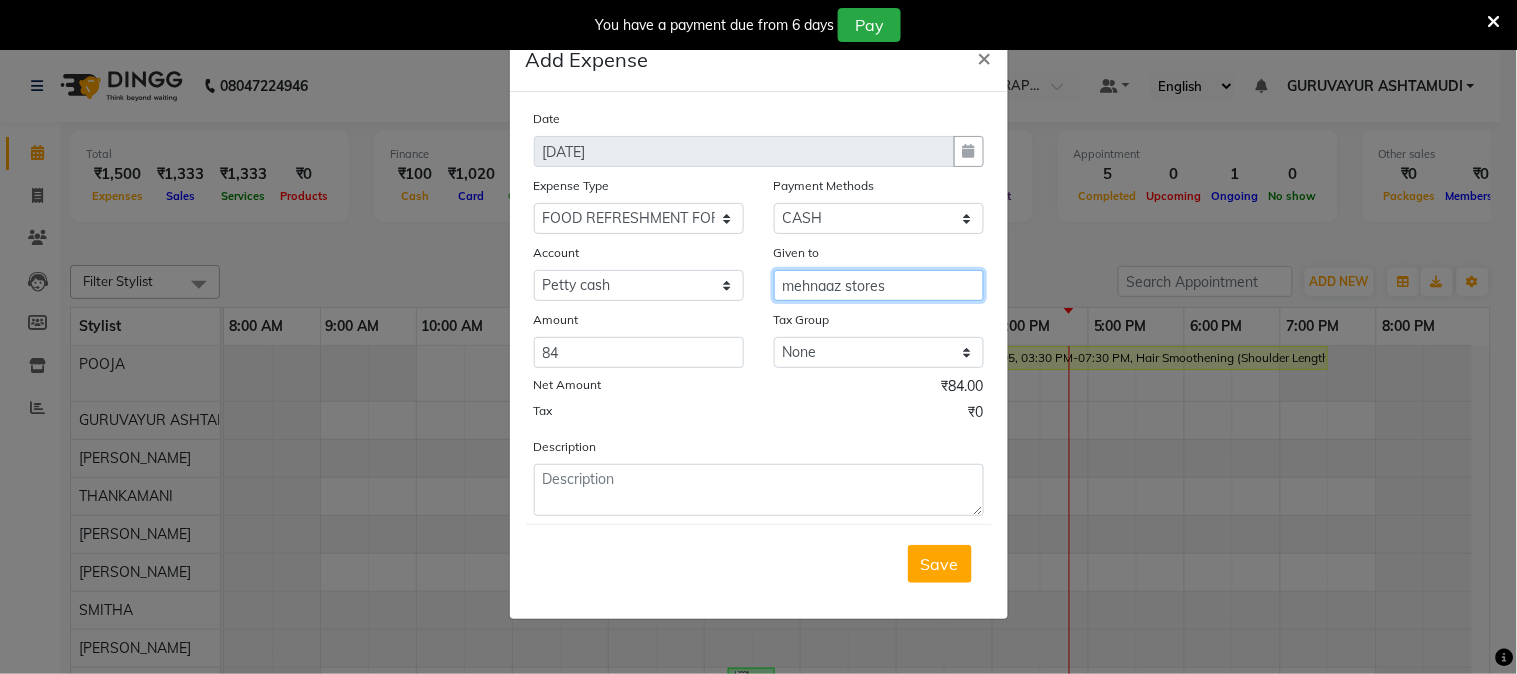 type on "mehnaaz stores" 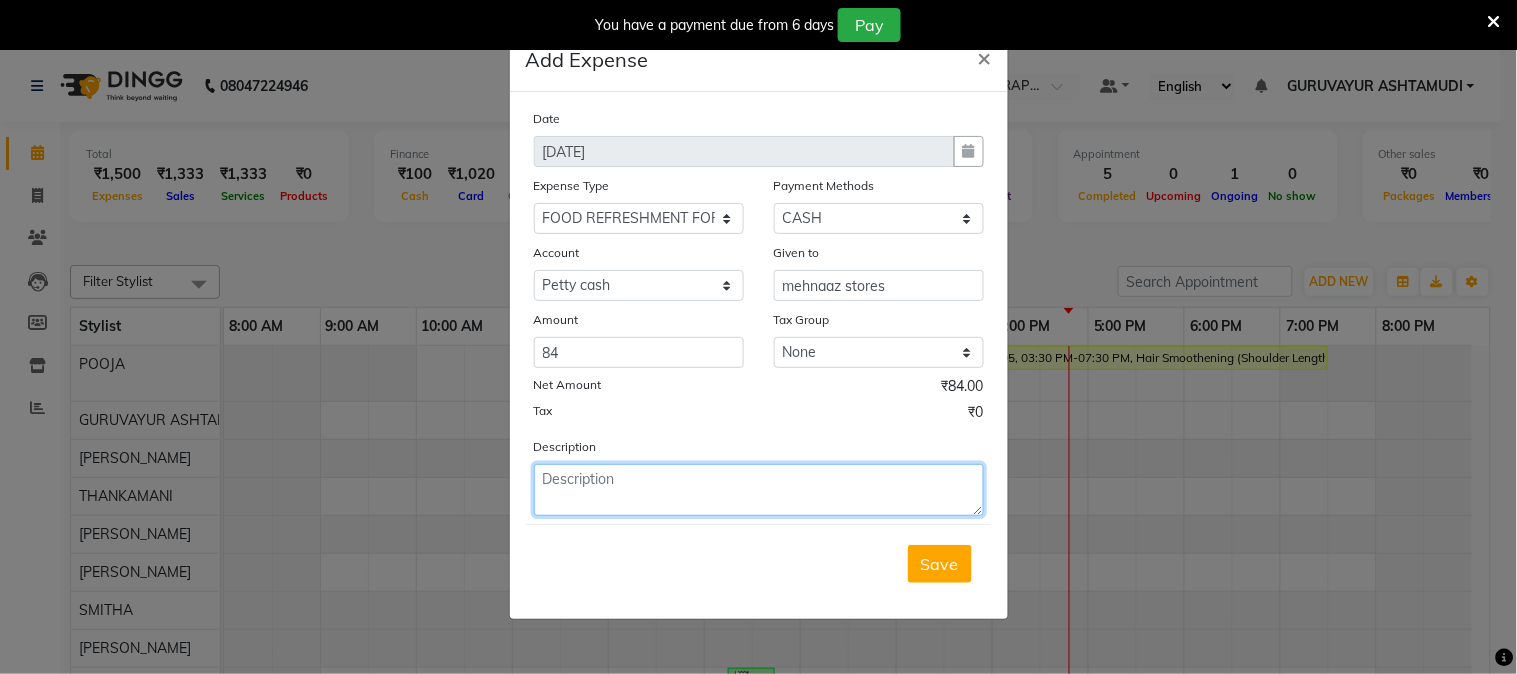 click 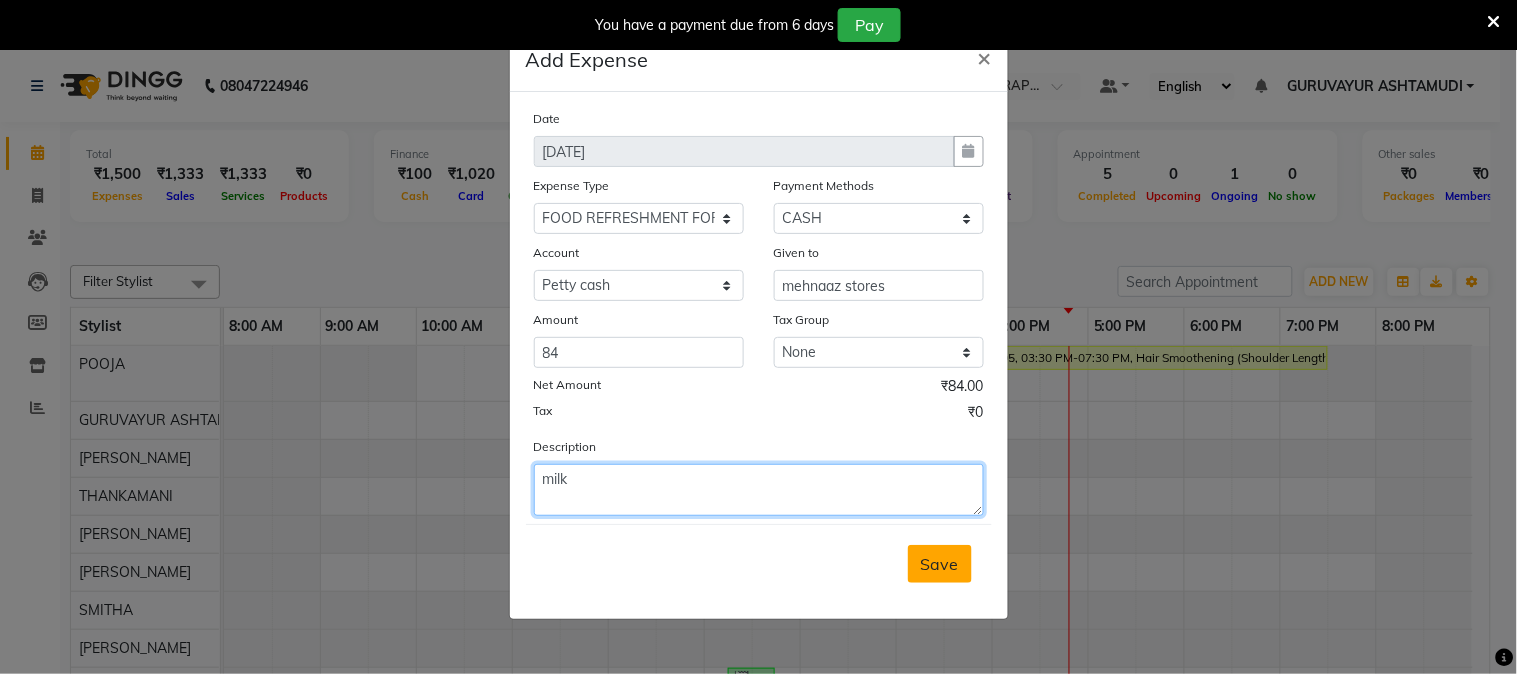 type on "milk" 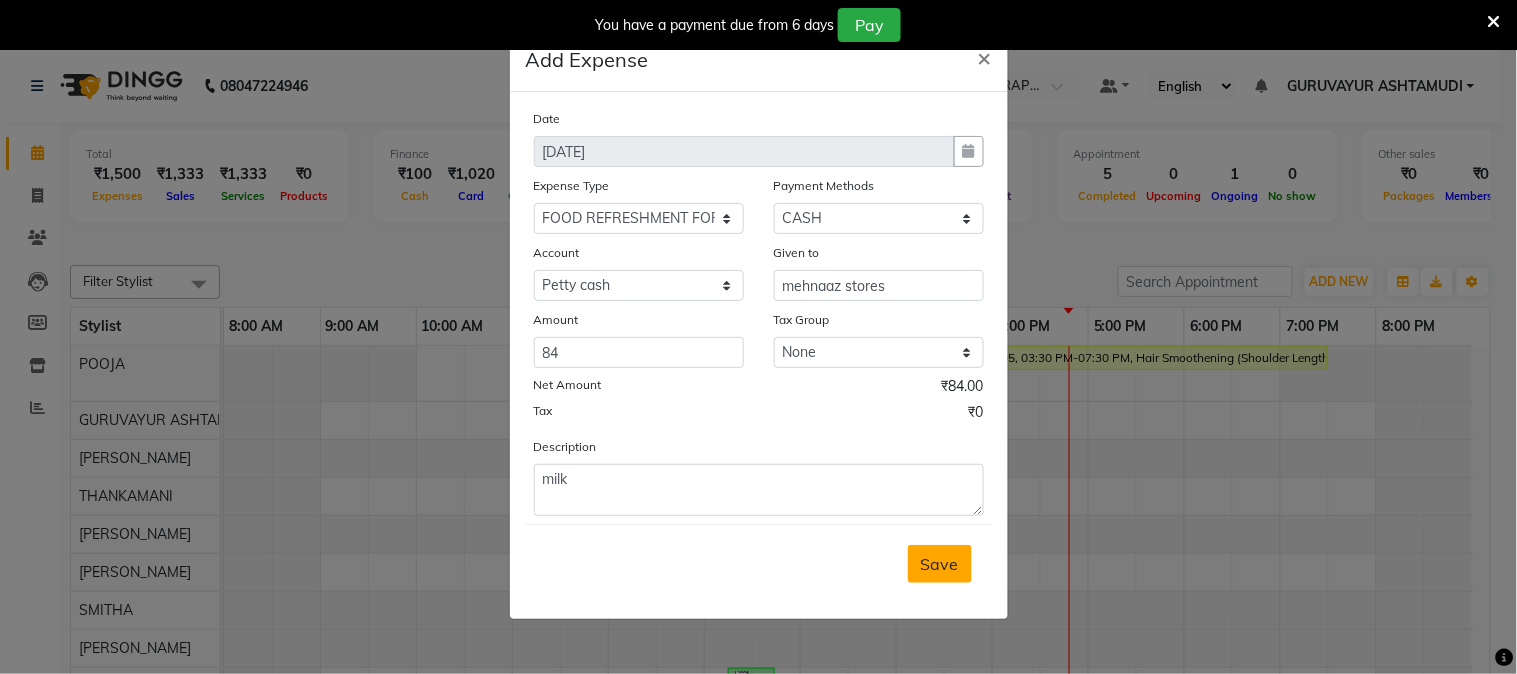 click on "Save" at bounding box center [940, 564] 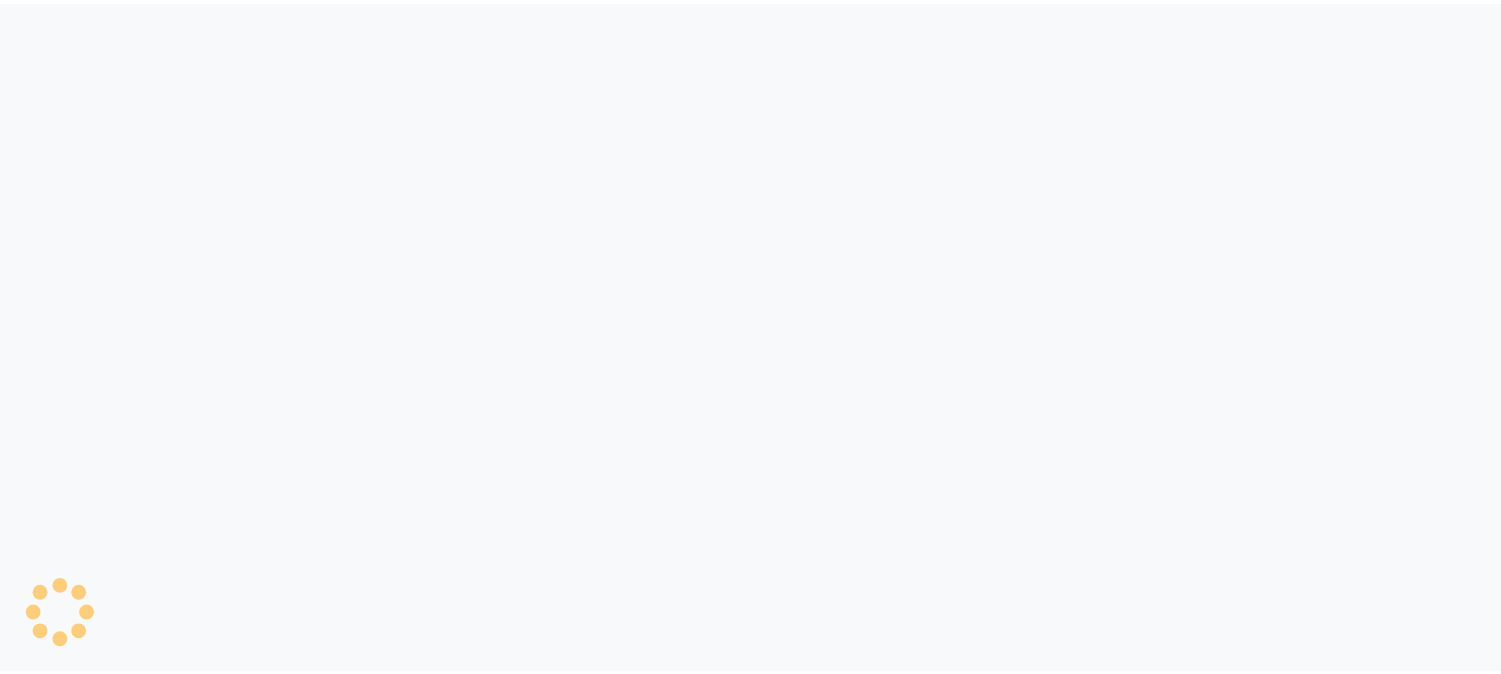 scroll, scrollTop: 0, scrollLeft: 0, axis: both 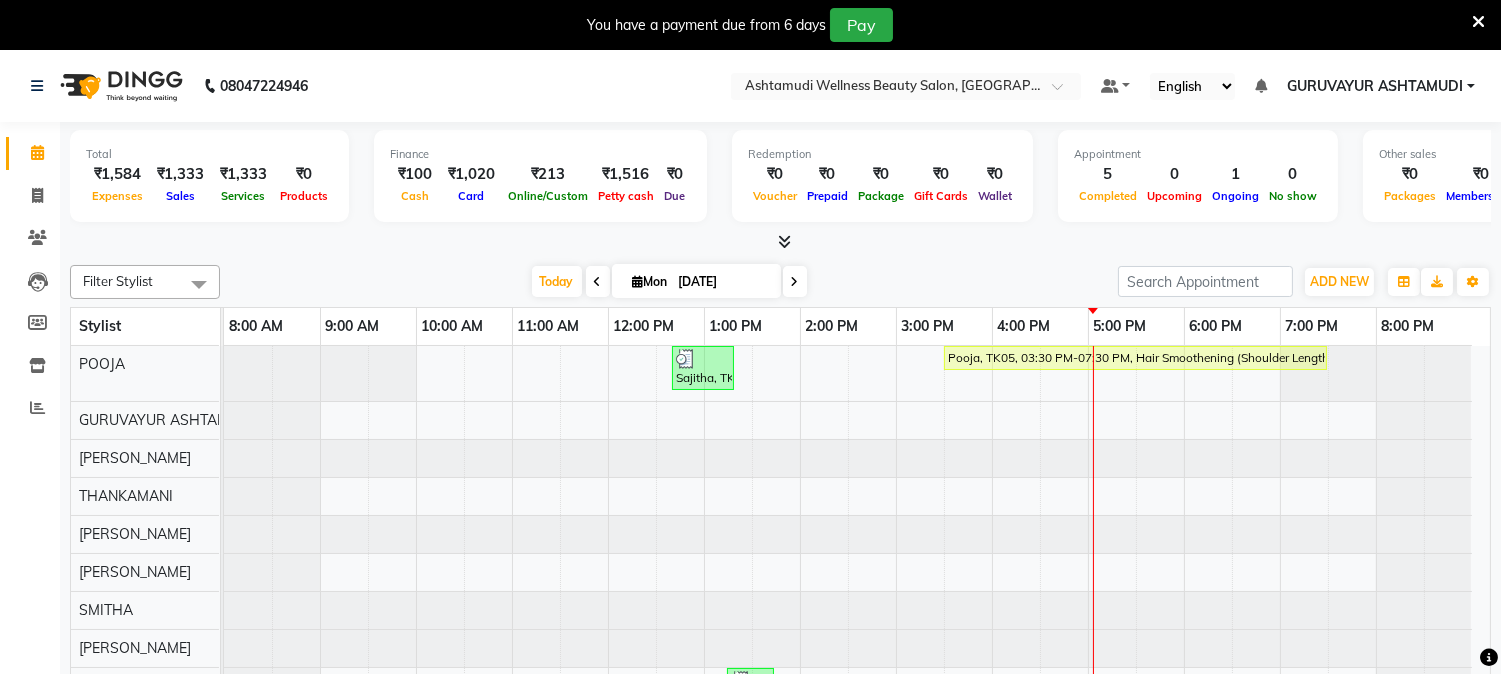 click on "Filter Stylist Select All Aathithya ANILA ANJANA DAS GURUVAYUR ASHTAMUDI NEETHU Nigisha POOJA PRACHI PRASEETHA REESHMA  Rini SMITHA THANKAMANI Today  Mon 14-07-2025 Toggle Dropdown Add Appointment Add Invoice Add Expense Add Attendance Add Client Toggle Dropdown Add Appointment Add Invoice Add Expense Add Attendance Add Client ADD NEW Toggle Dropdown Add Appointment Add Invoice Add Expense Add Attendance Add Client Filter Stylist Select All Aathithya ANILA ANJANA DAS GURUVAYUR ASHTAMUDI NEETHU Nigisha POOJA PRACHI PRASEETHA REESHMA  Rini SMITHA THANKAMANI Group By  Staff View   Room View  View as Vertical  Vertical - Week View  Horizontal  Horizontal - Week View  List  Toggle Dropdown Calendar Settings Manage Tags   Arrange Stylists   Reset Stylists  Full Screen Appointment Form Zoom 50% Stylist 8:00 AM 9:00 AM 10:00 AM 11:00 AM 12:00 PM 1:00 PM 2:00 PM 3:00 PM 4:00 PM 5:00 PM 6:00 PM 7:00 PM 8:00 PM POOJA GURUVAYUR ASHTAMUDI PRACHI THANKAMANI ANILA PRASEETHA SMITHA NEETHU Aathithya Nigisha ANJANA DAS Rini" 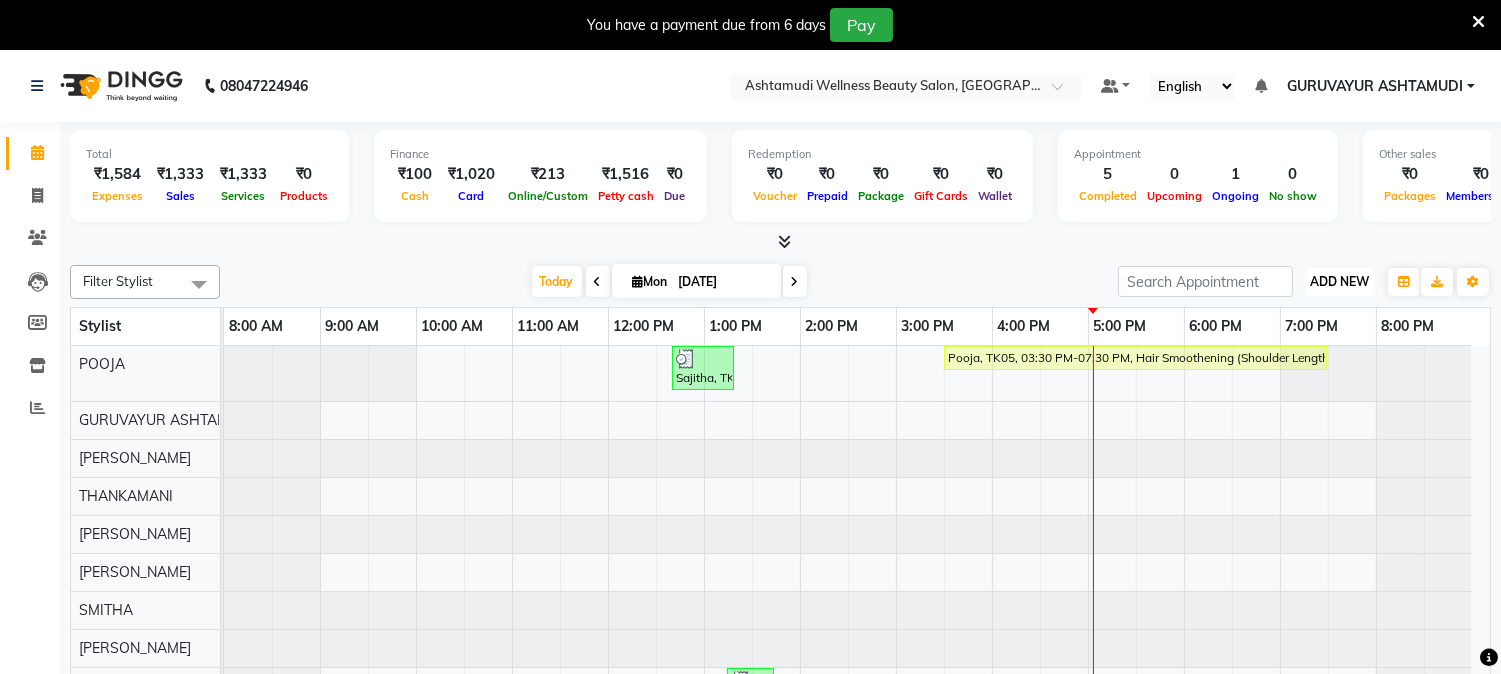 click on "ADD NEW" at bounding box center [1339, 281] 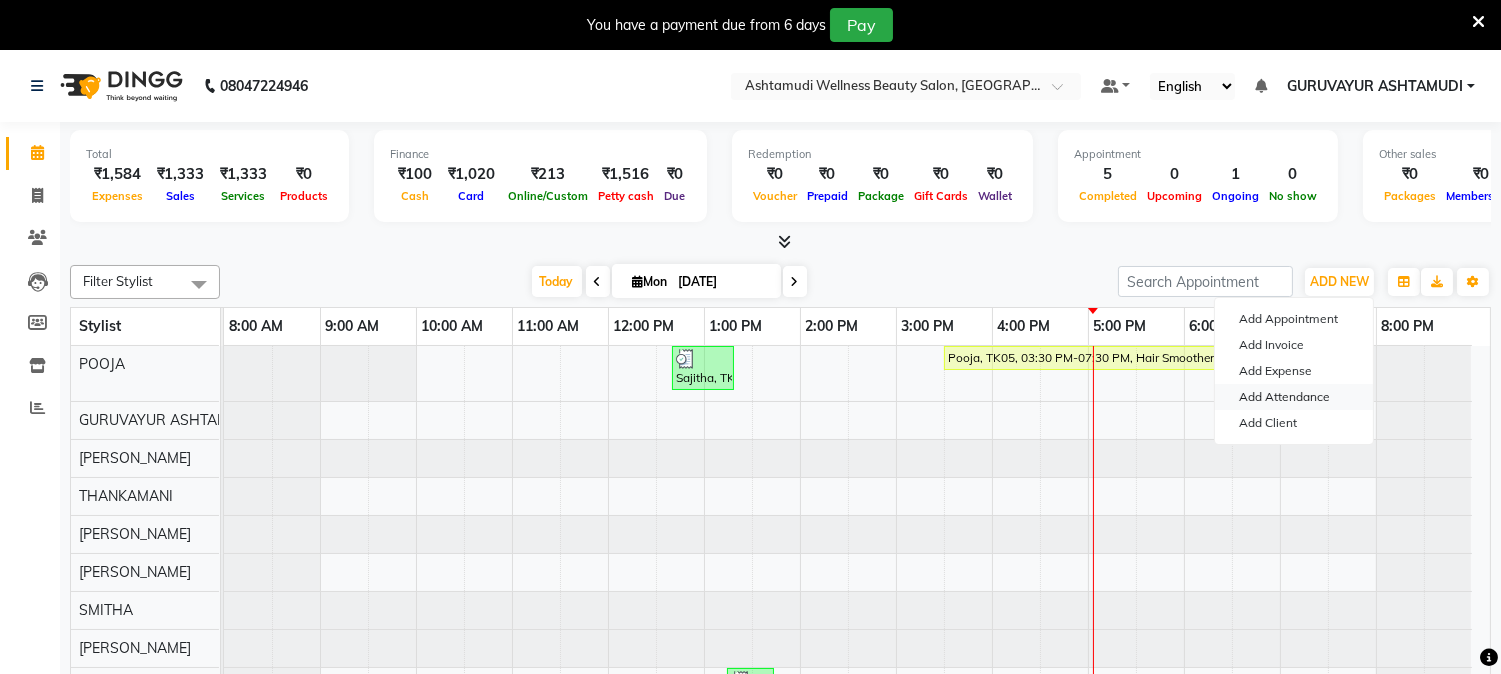 click on "Add Attendance" at bounding box center (1294, 397) 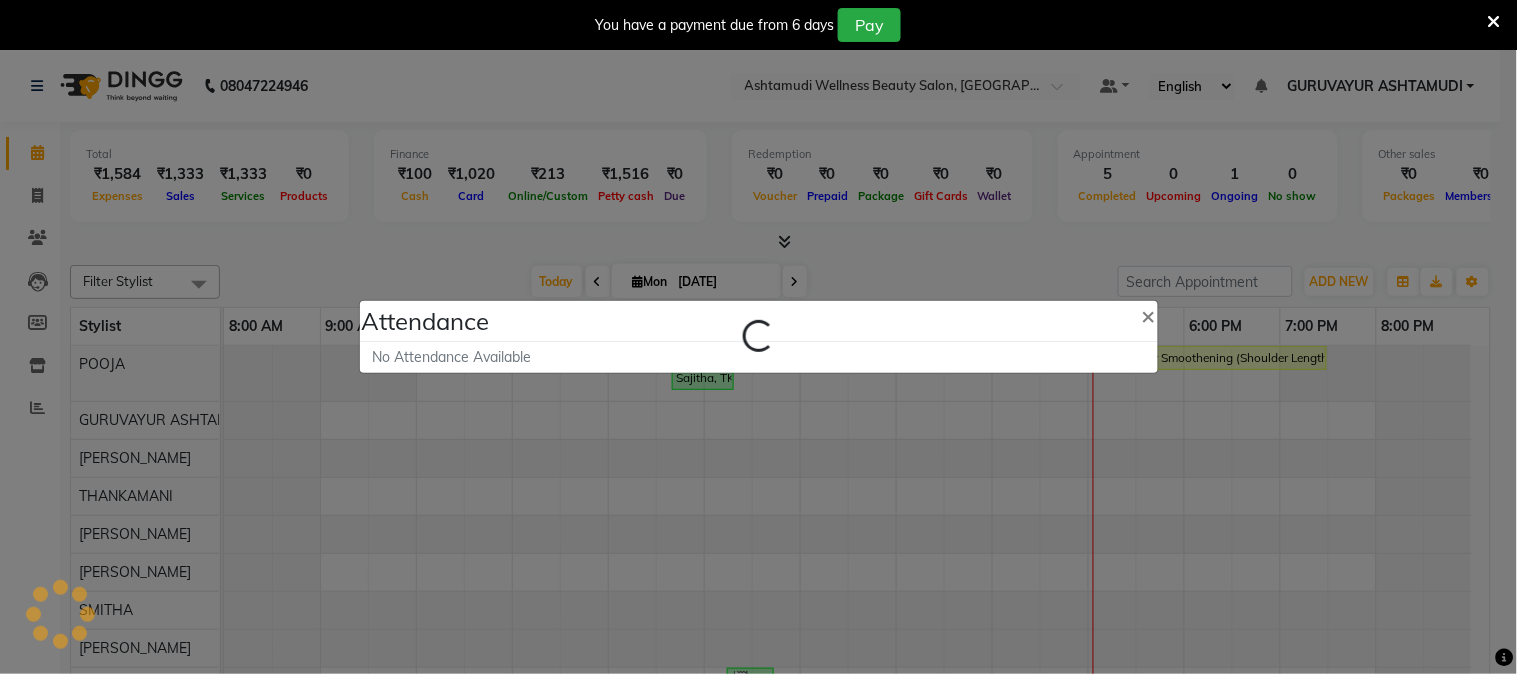 select on "A" 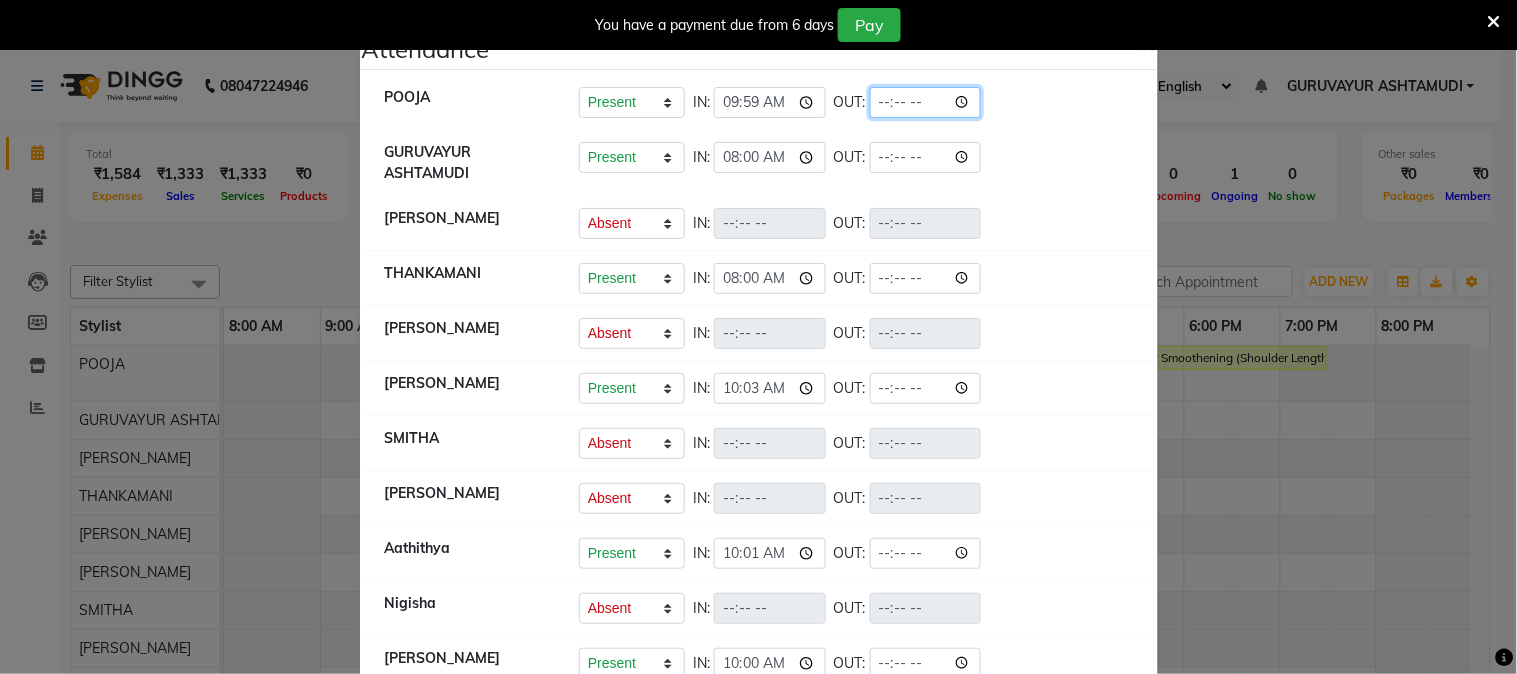 click 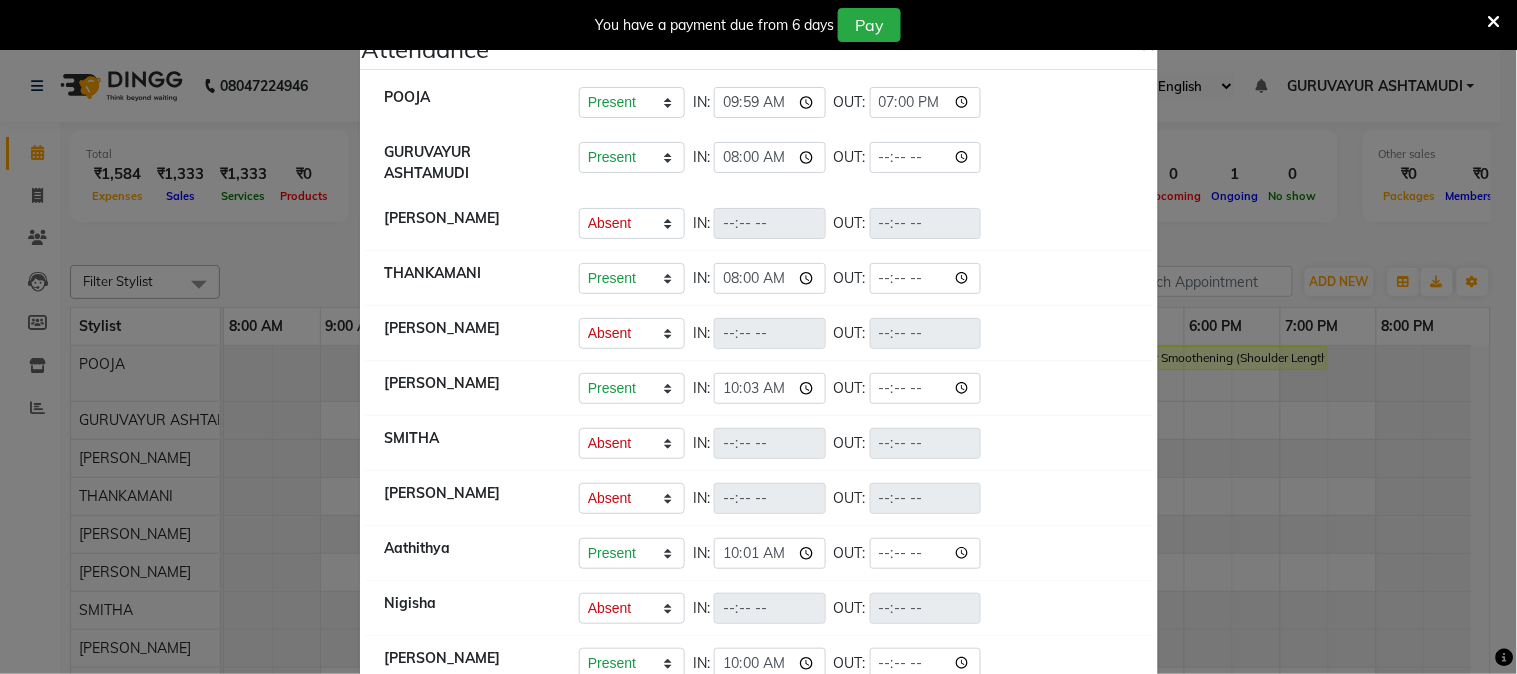 type on "19:00" 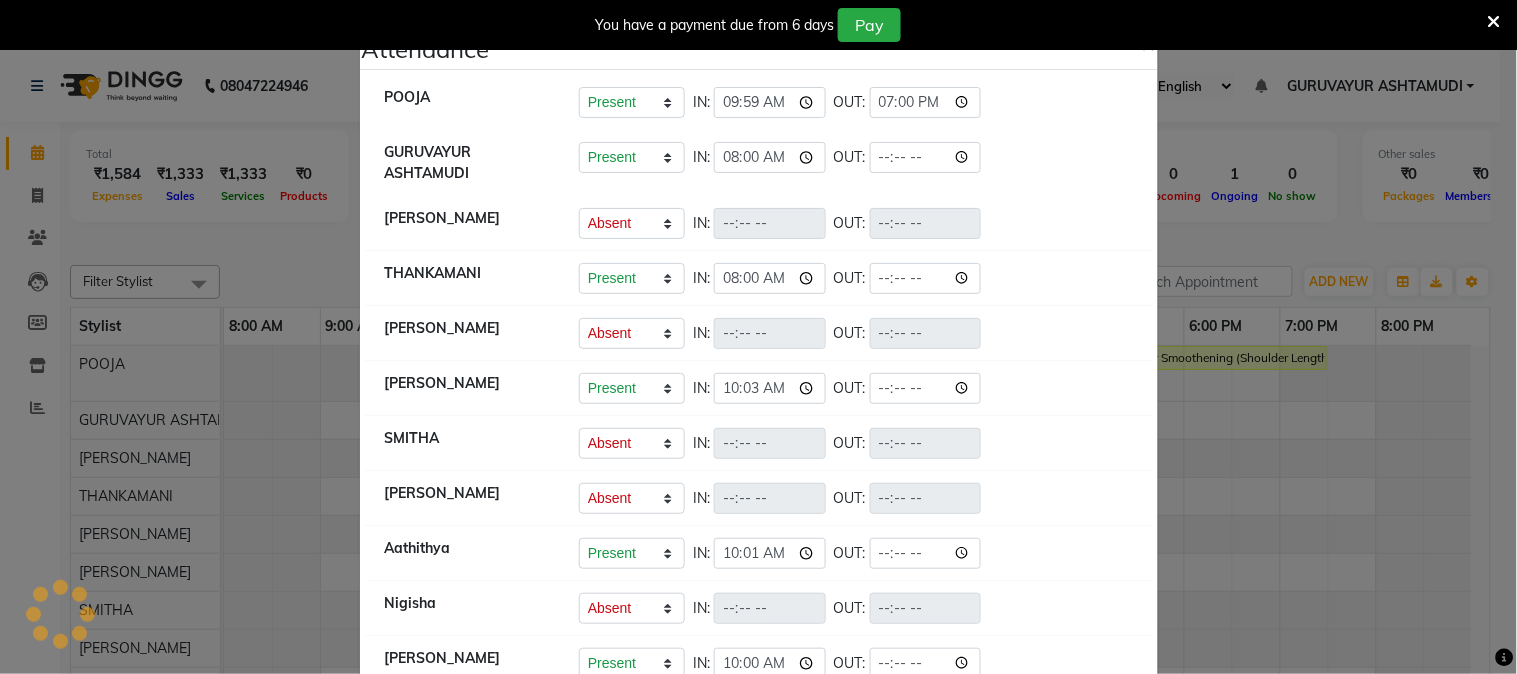 click on "Present   Absent   Late   Half Day   Weekly Off  IN:  OUT:" 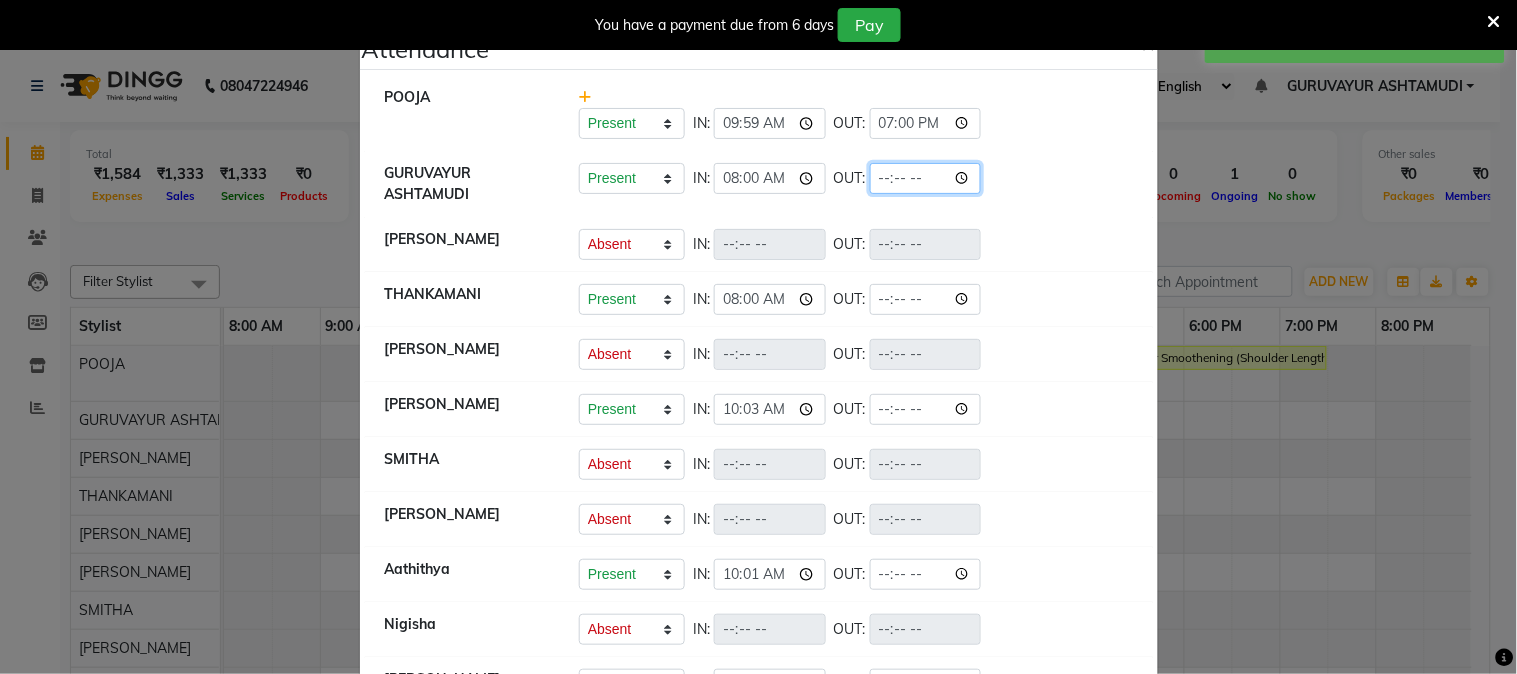 click 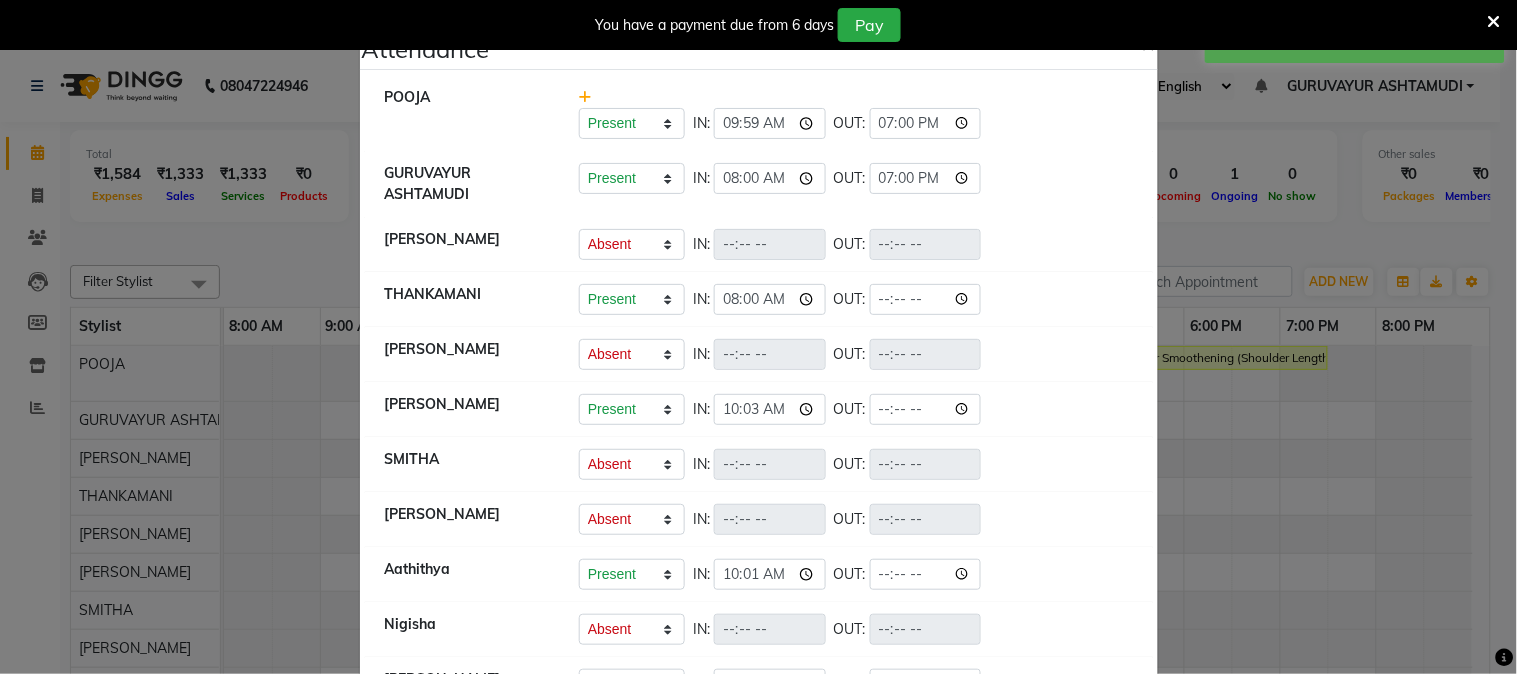 type on "19:00" 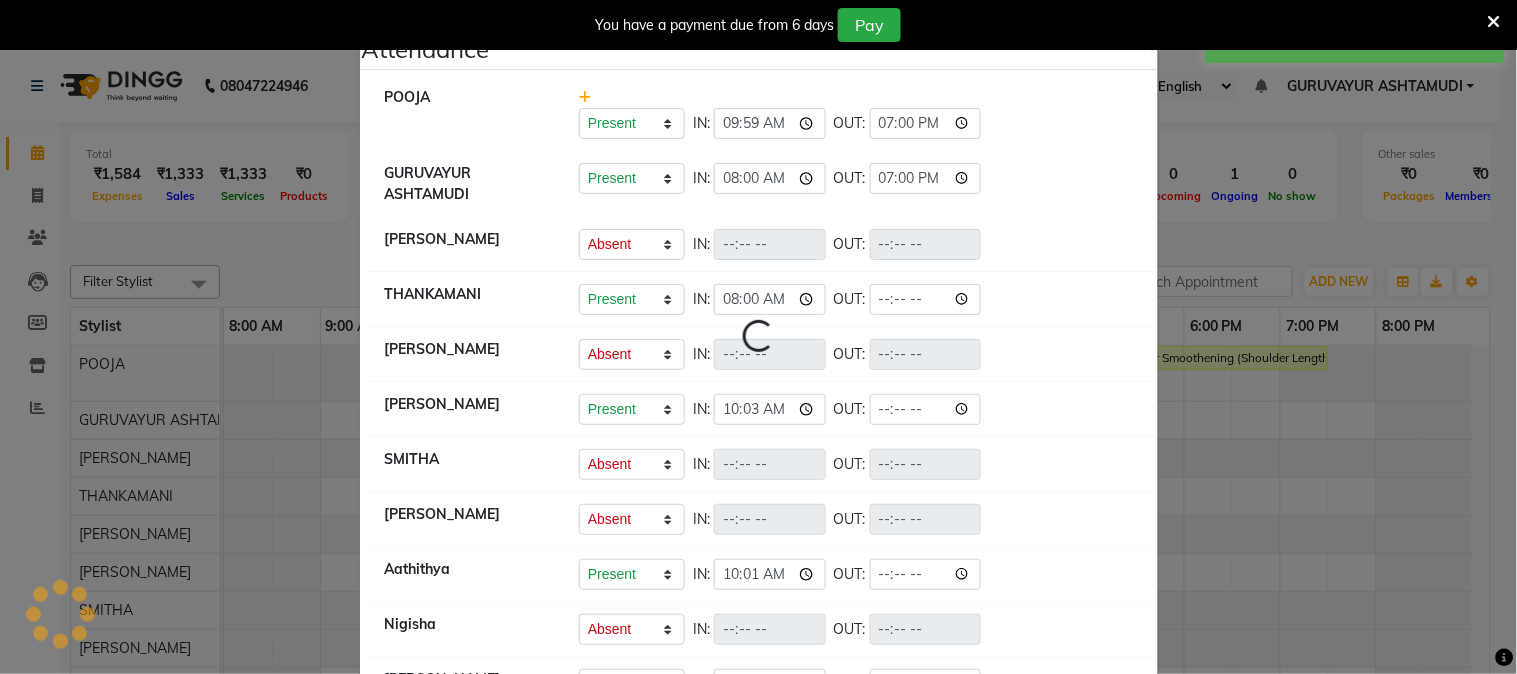 select on "A" 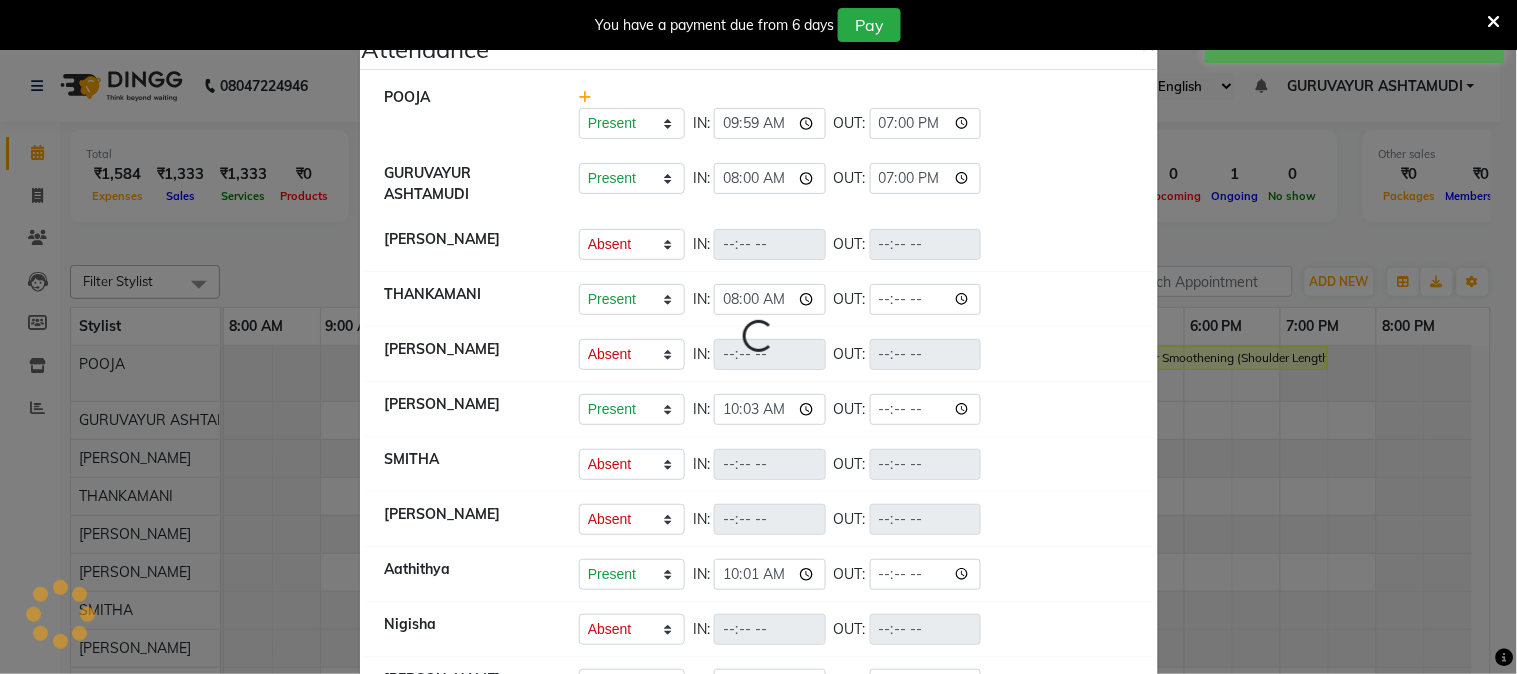 select on "A" 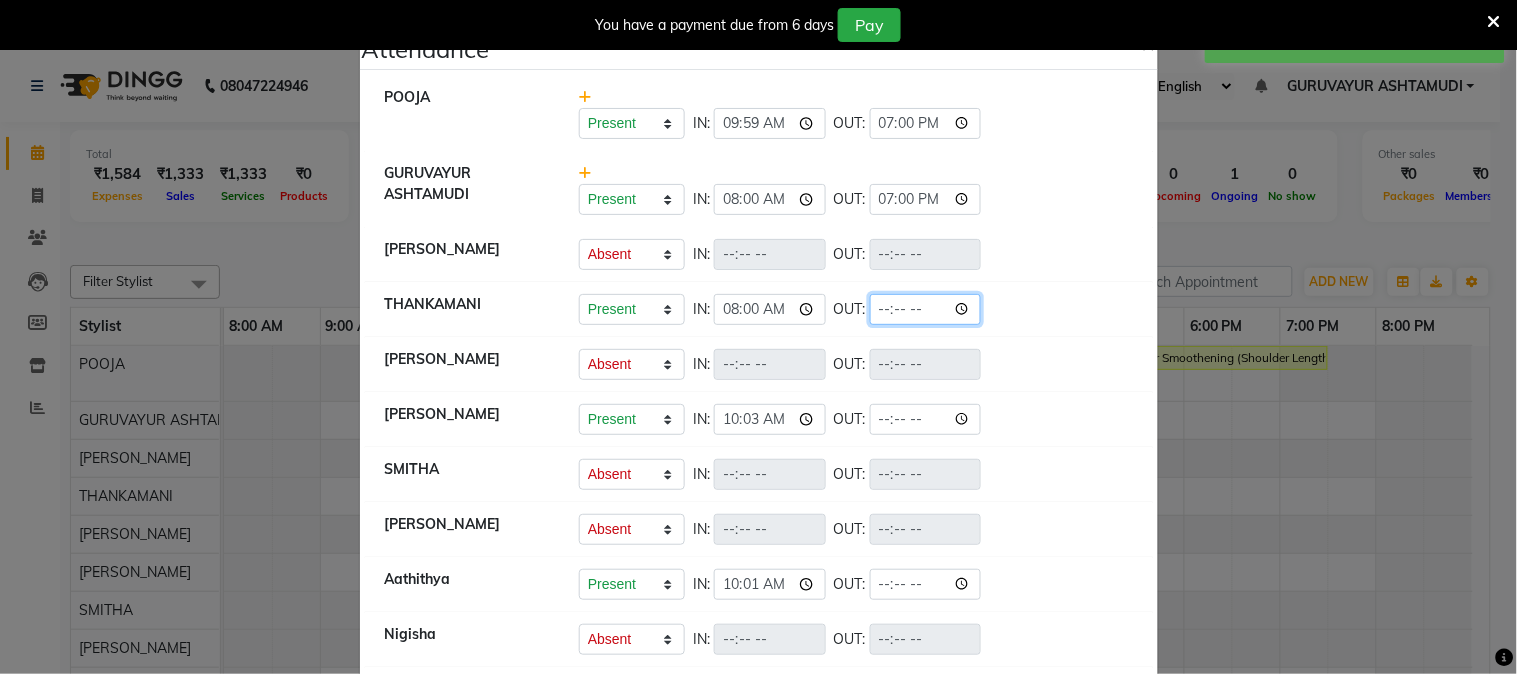 click 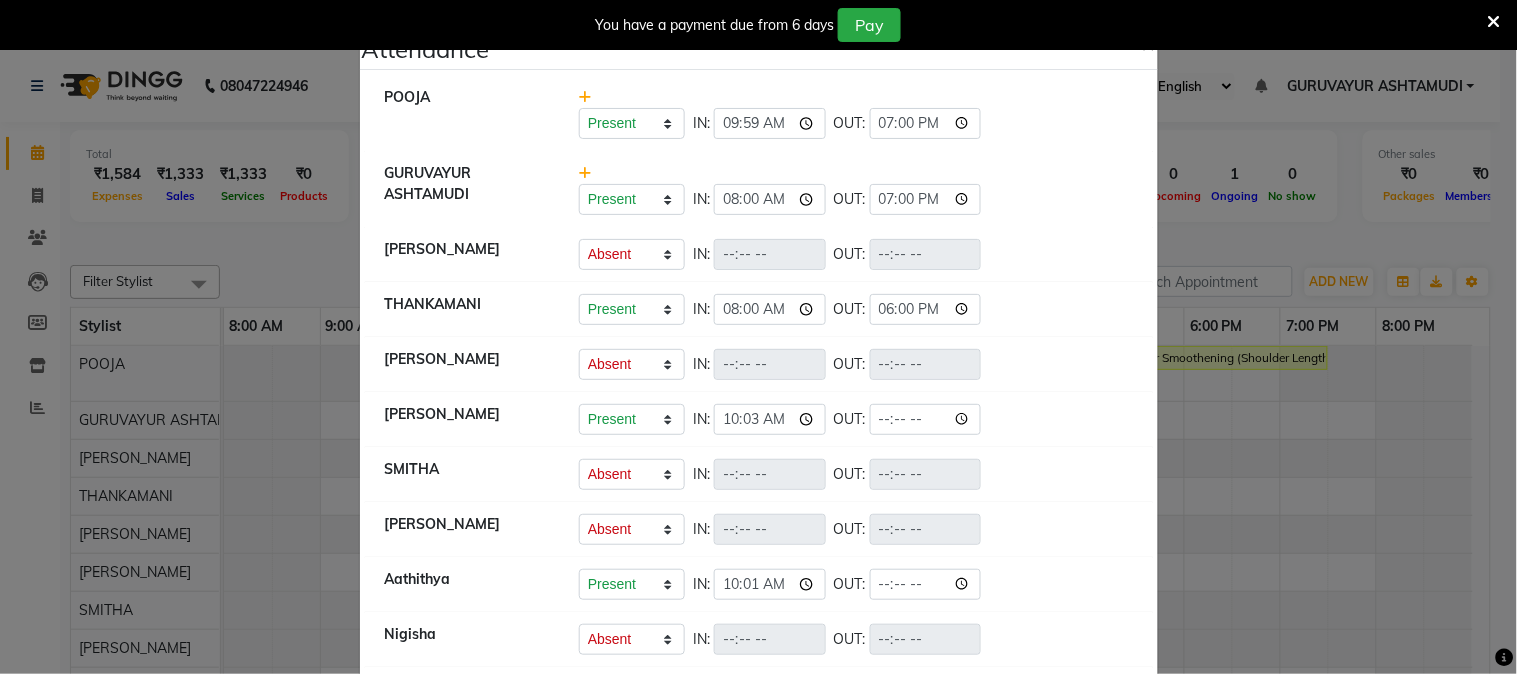 type on "18:00" 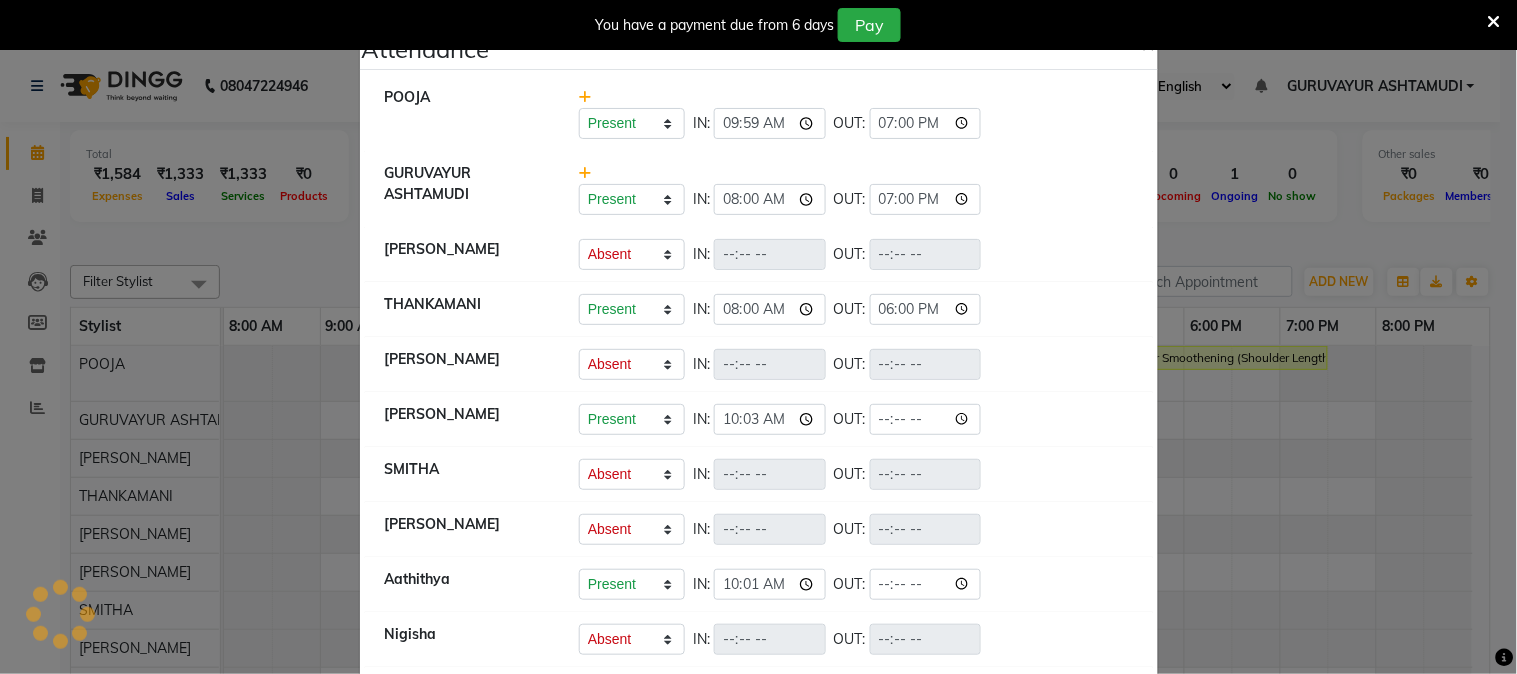 select on "A" 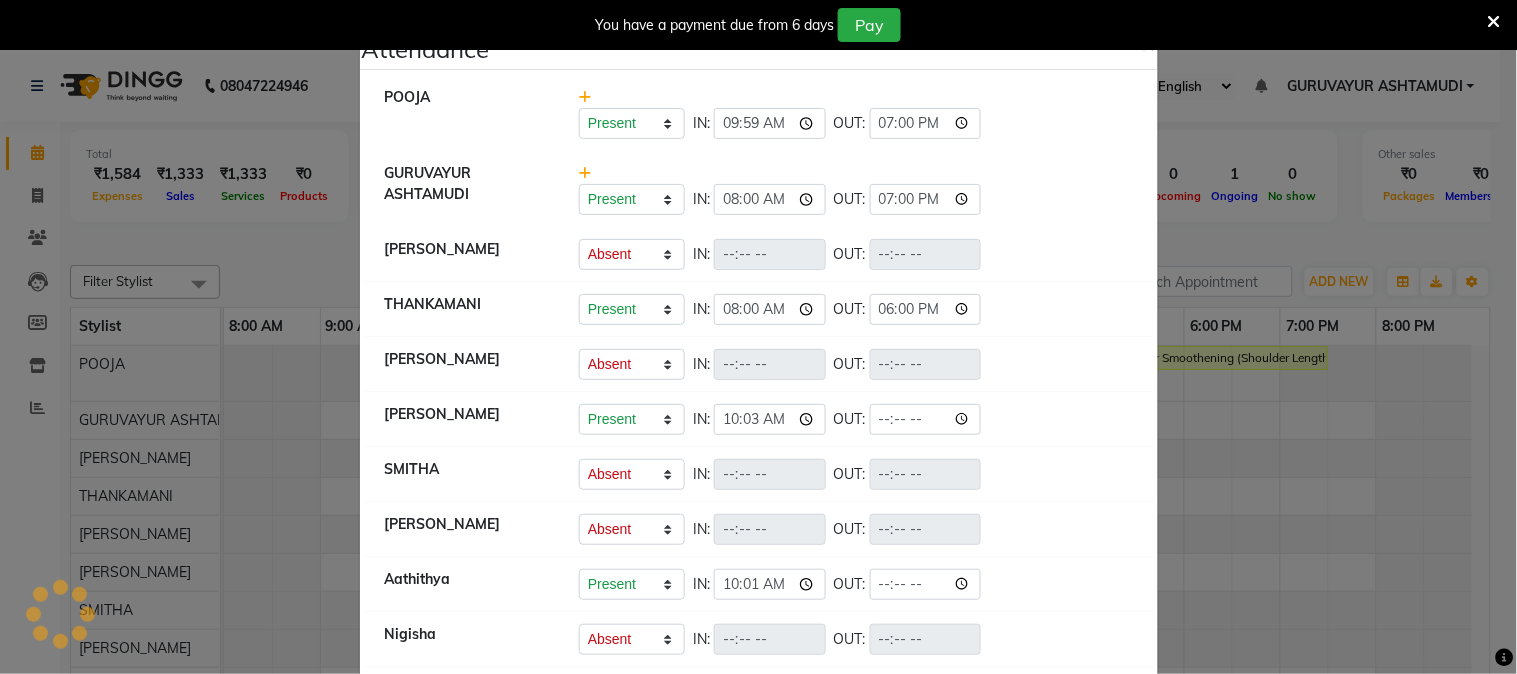 select on "A" 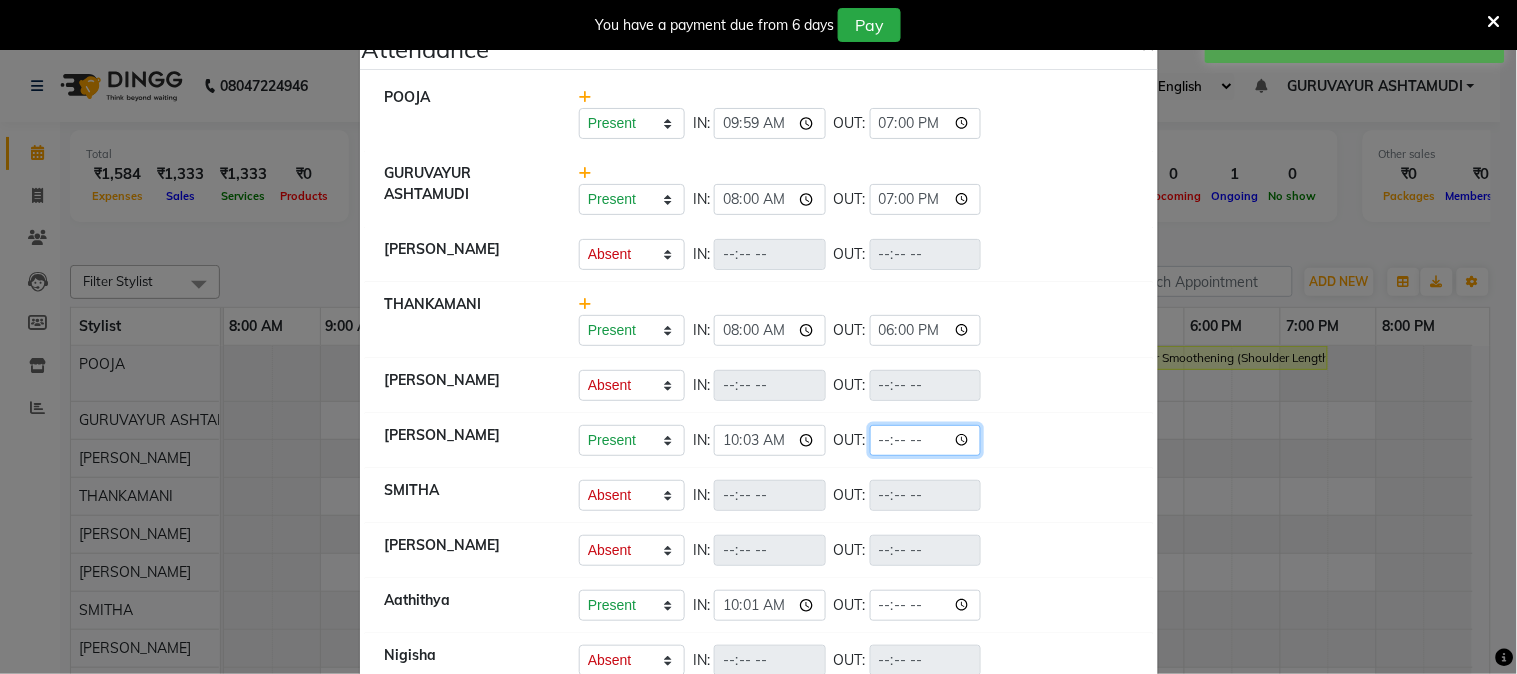 click 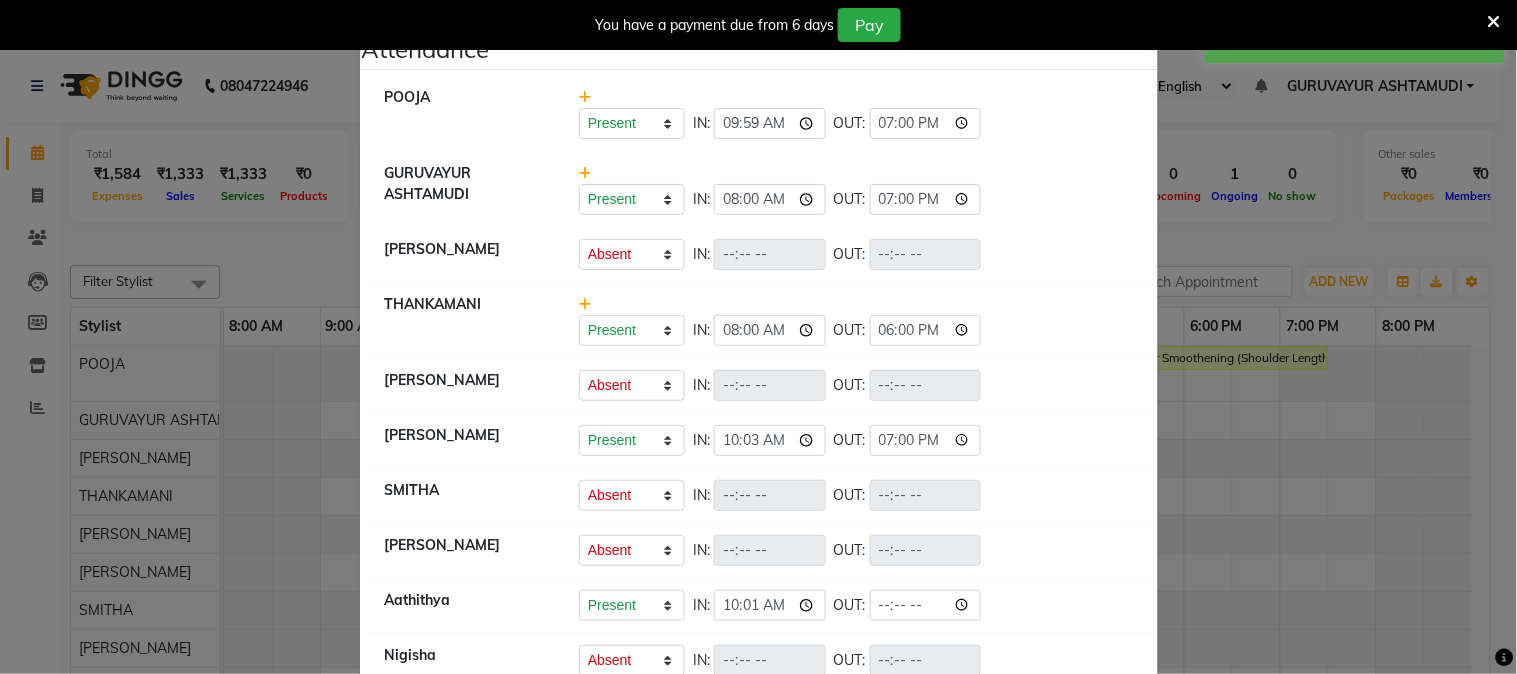 type on "19:00" 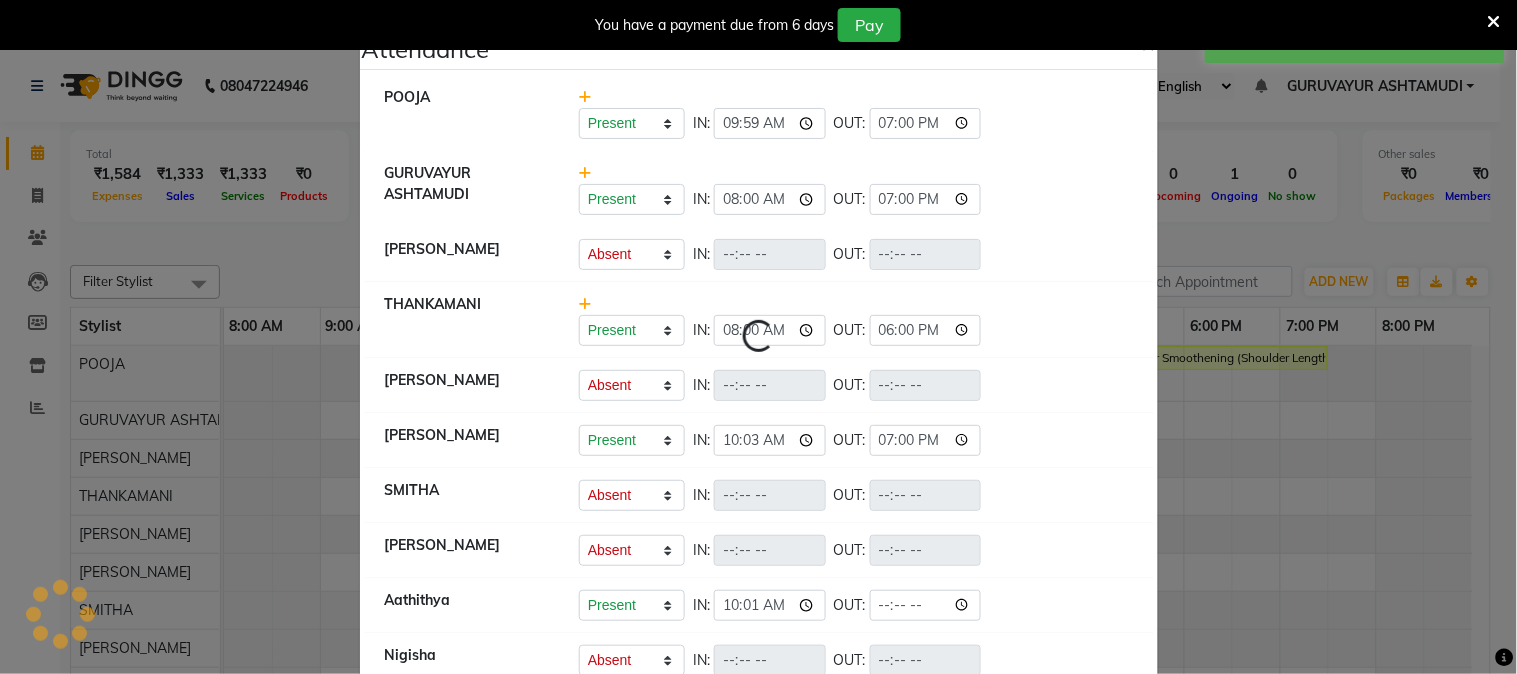 select on "A" 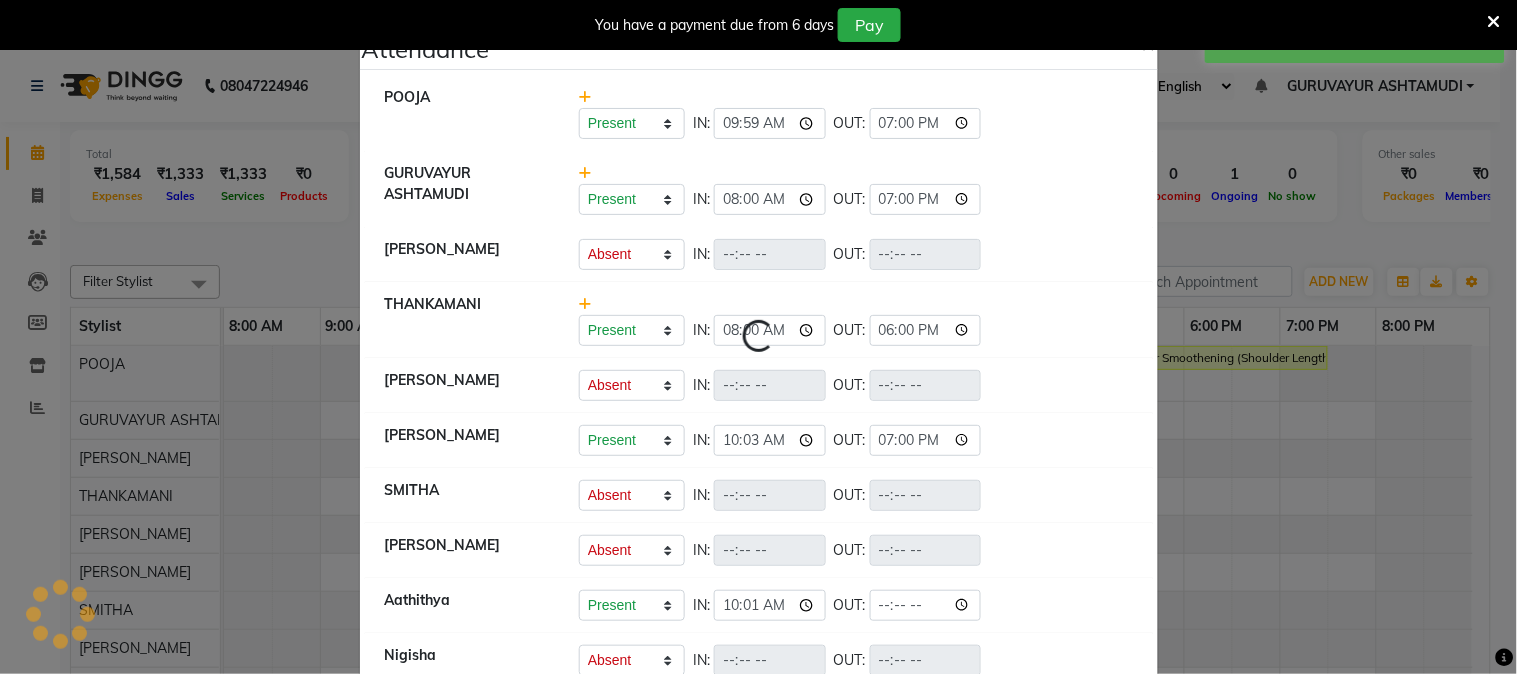 select on "A" 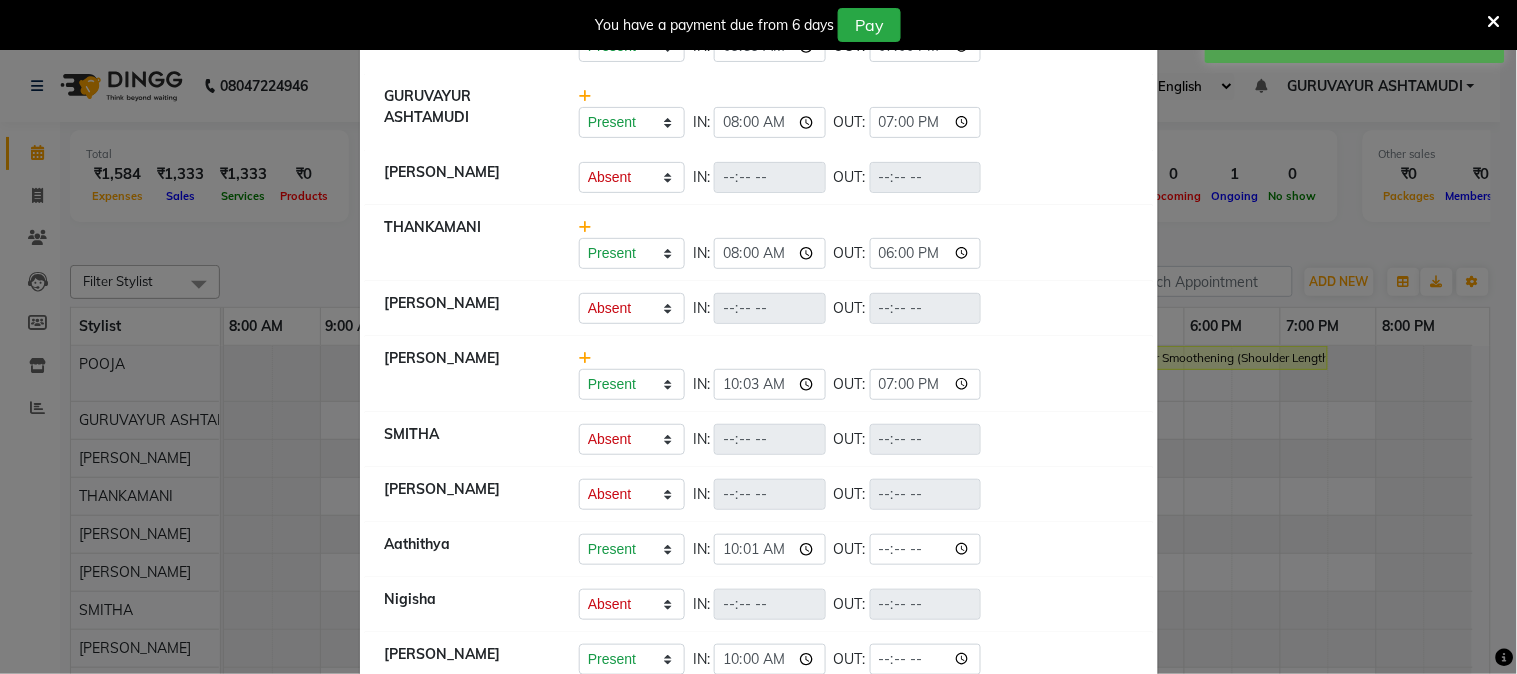 scroll, scrollTop: 111, scrollLeft: 0, axis: vertical 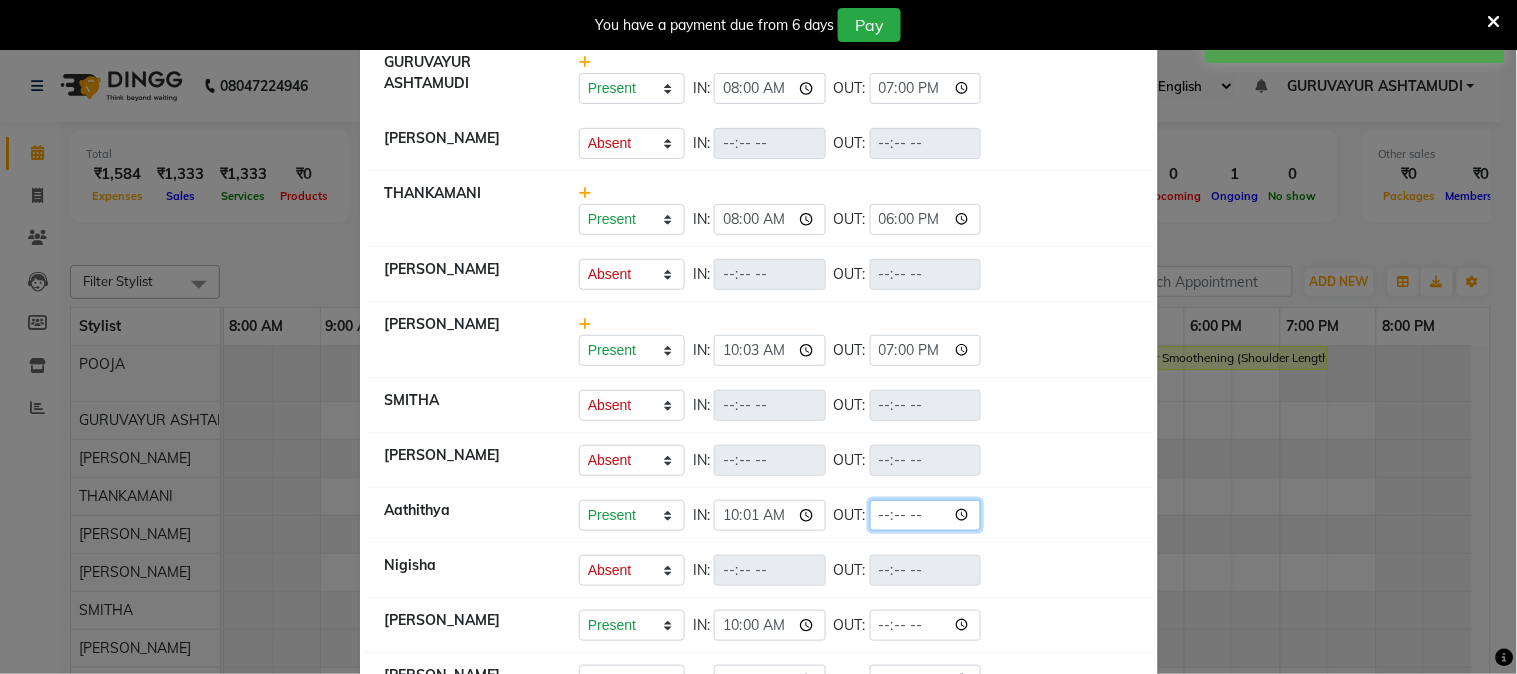click 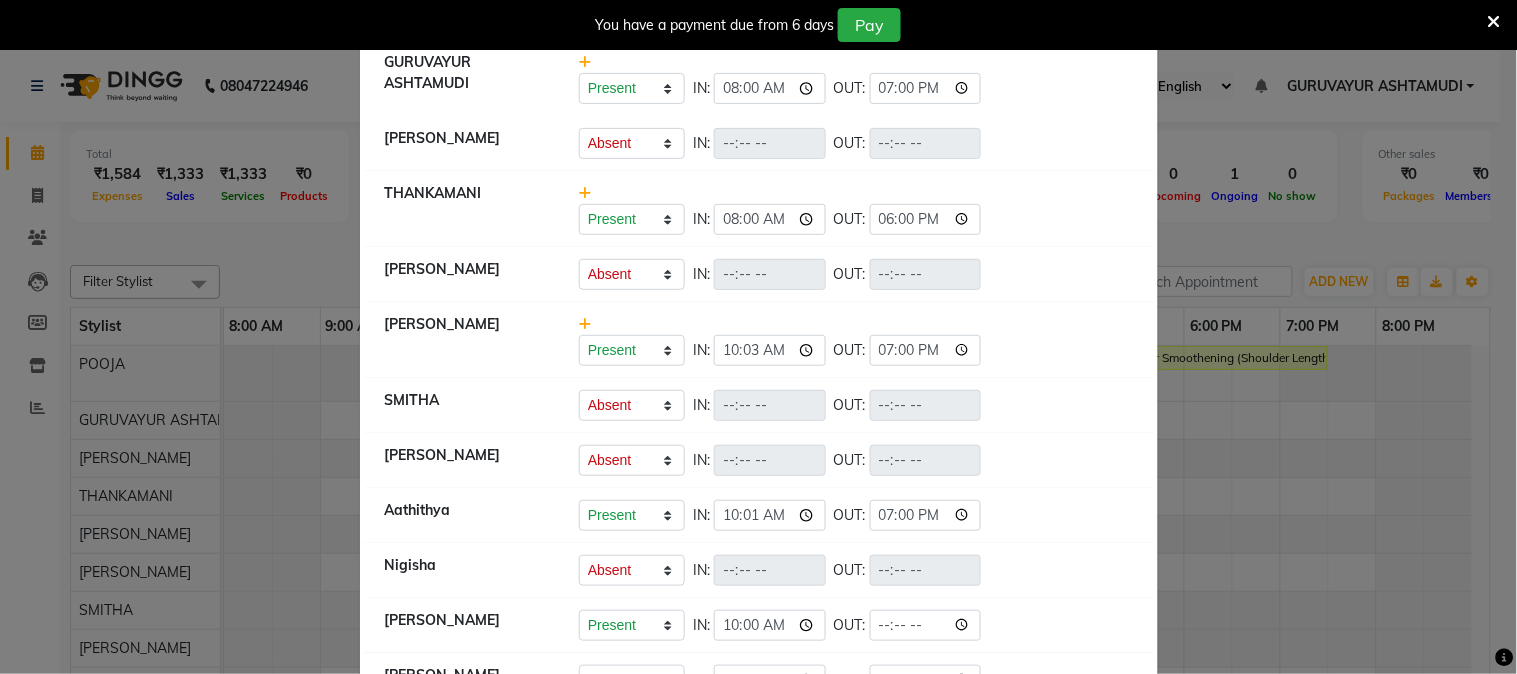 type on "19:00" 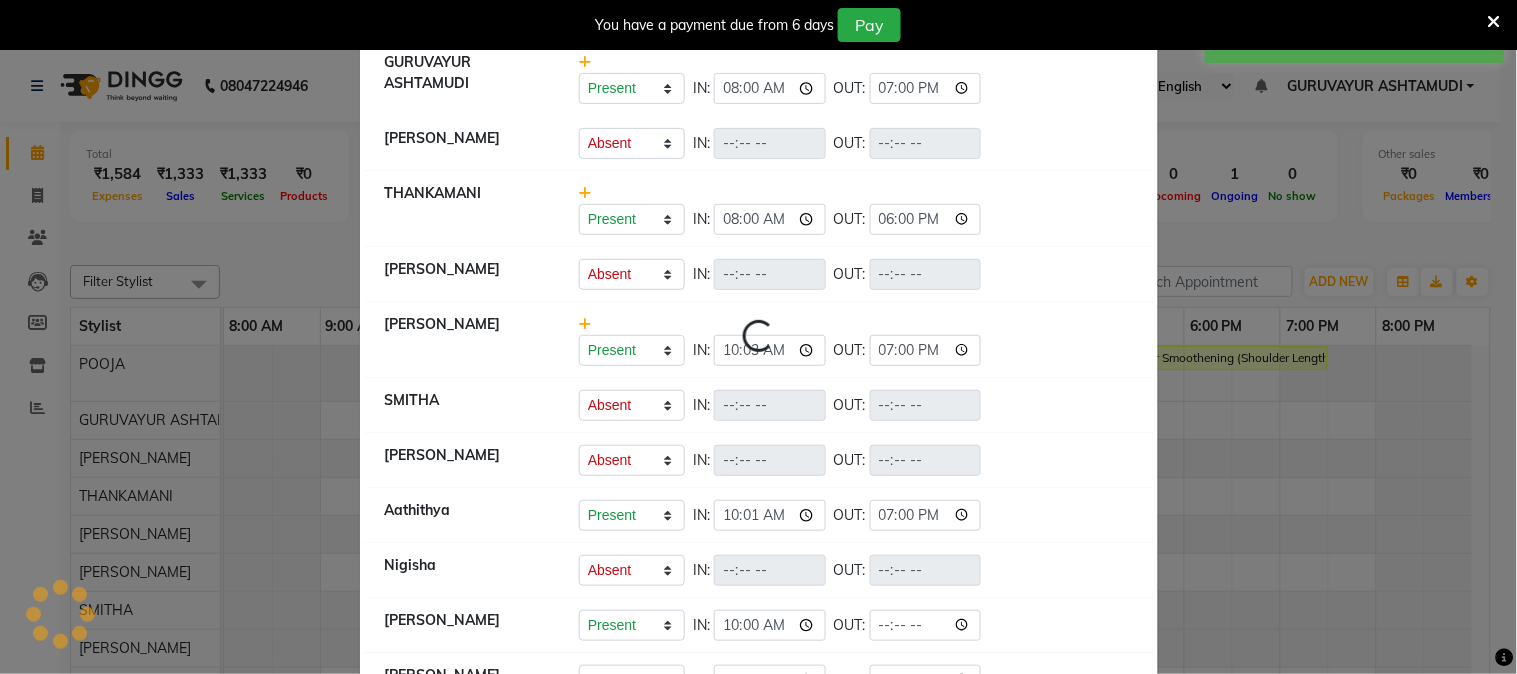 select on "A" 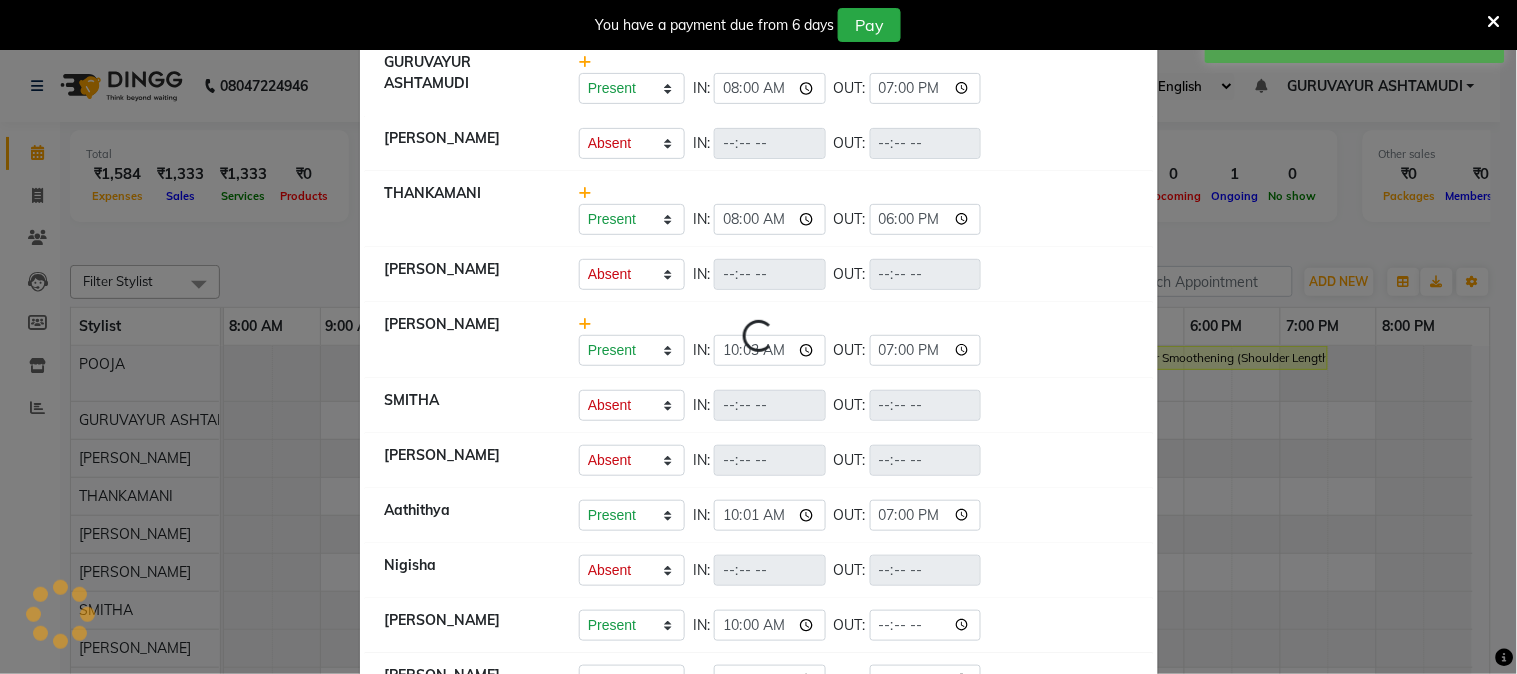 select on "A" 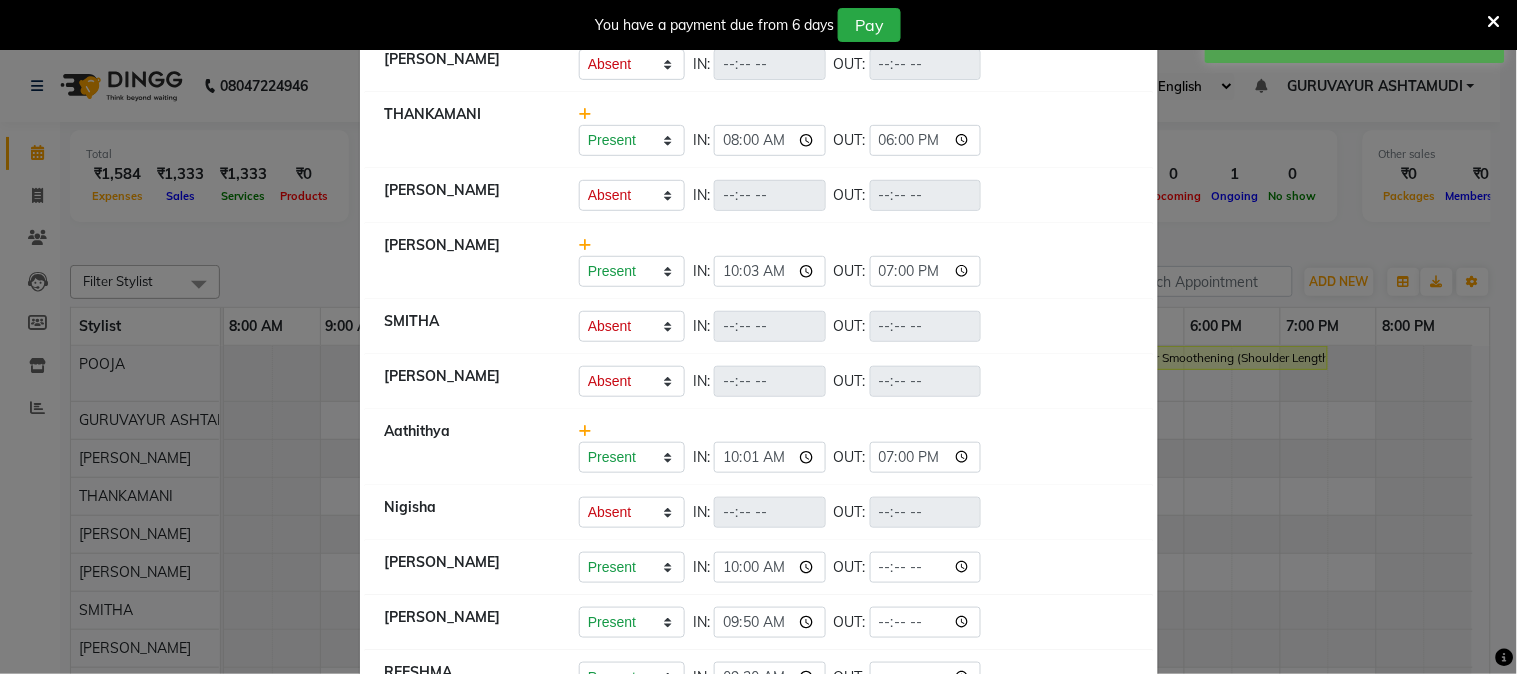 scroll, scrollTop: 222, scrollLeft: 0, axis: vertical 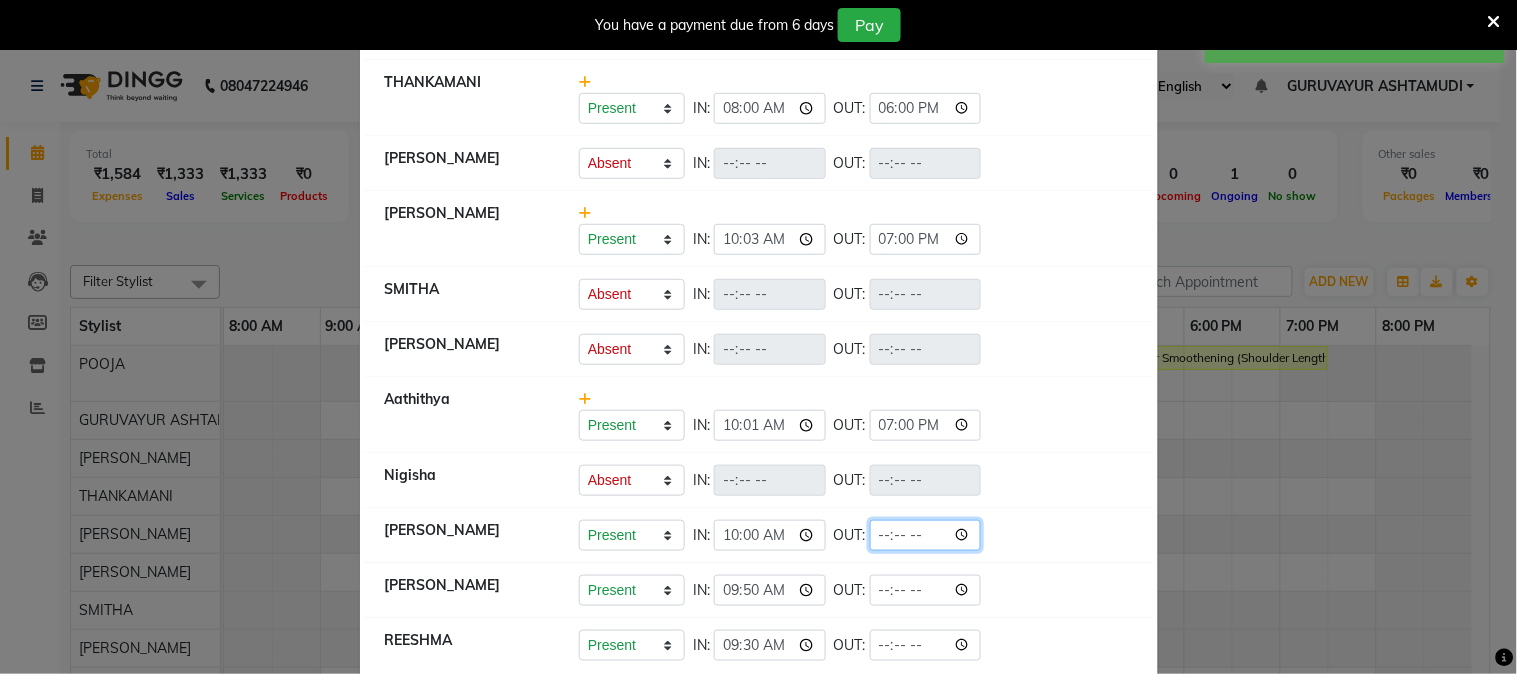 click 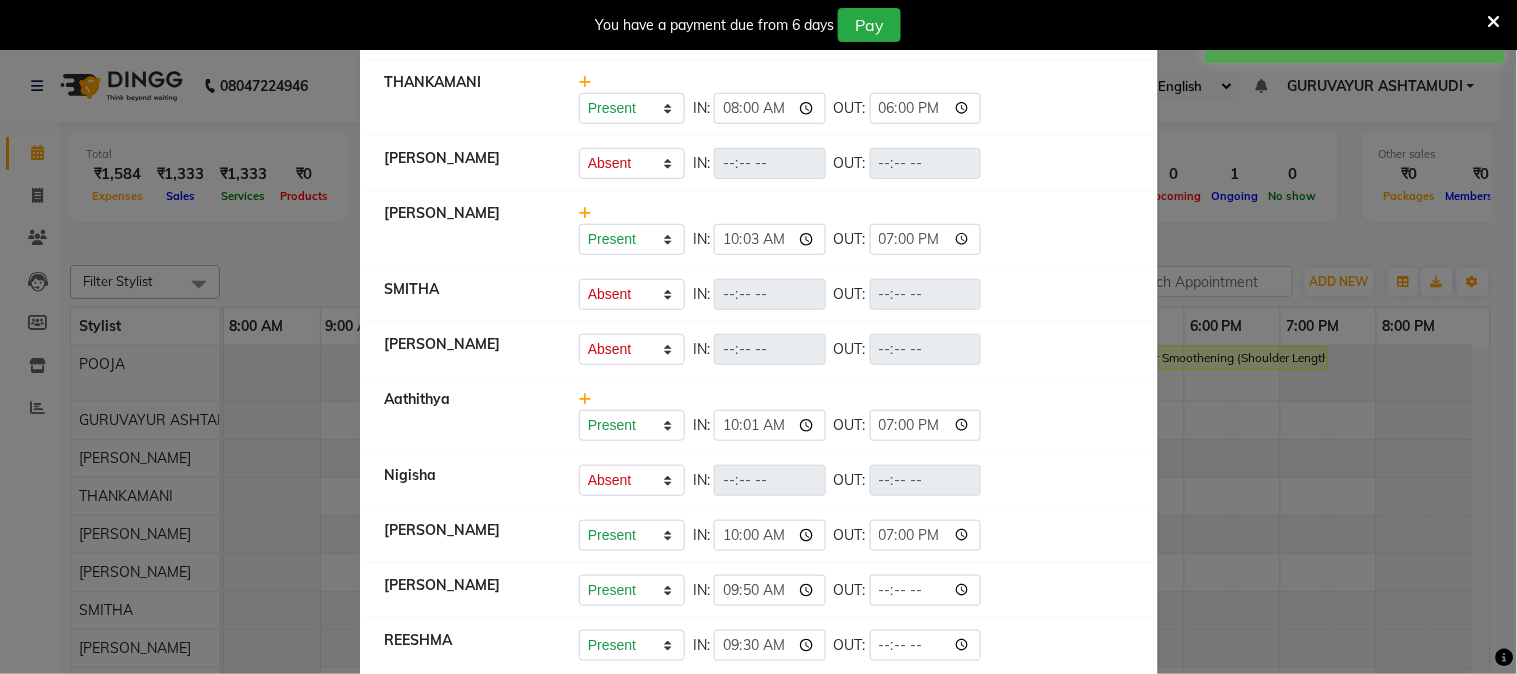 type on "19:00" 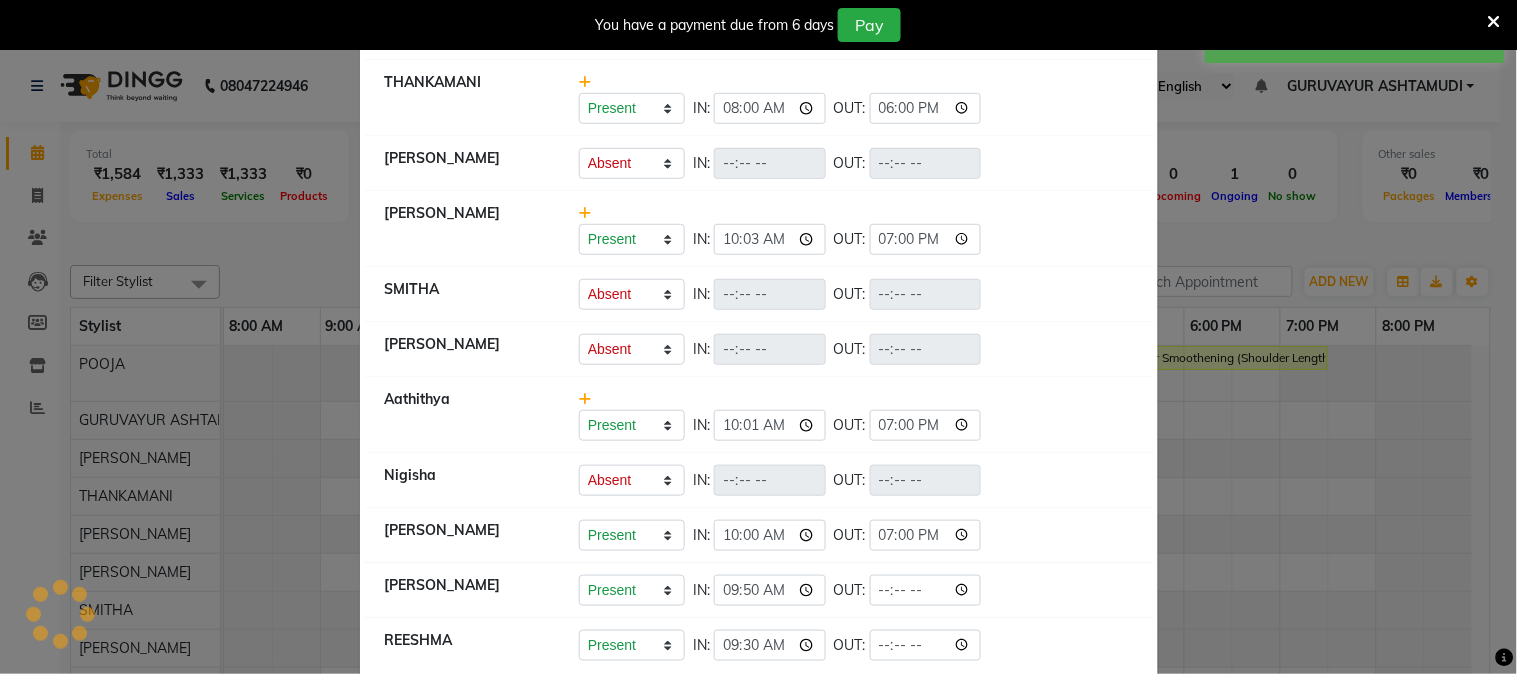 click on "PRASEETHA   Present   Absent   Late   Half Day   Weekly Off  IN:  10:03 OUT:  19:00" 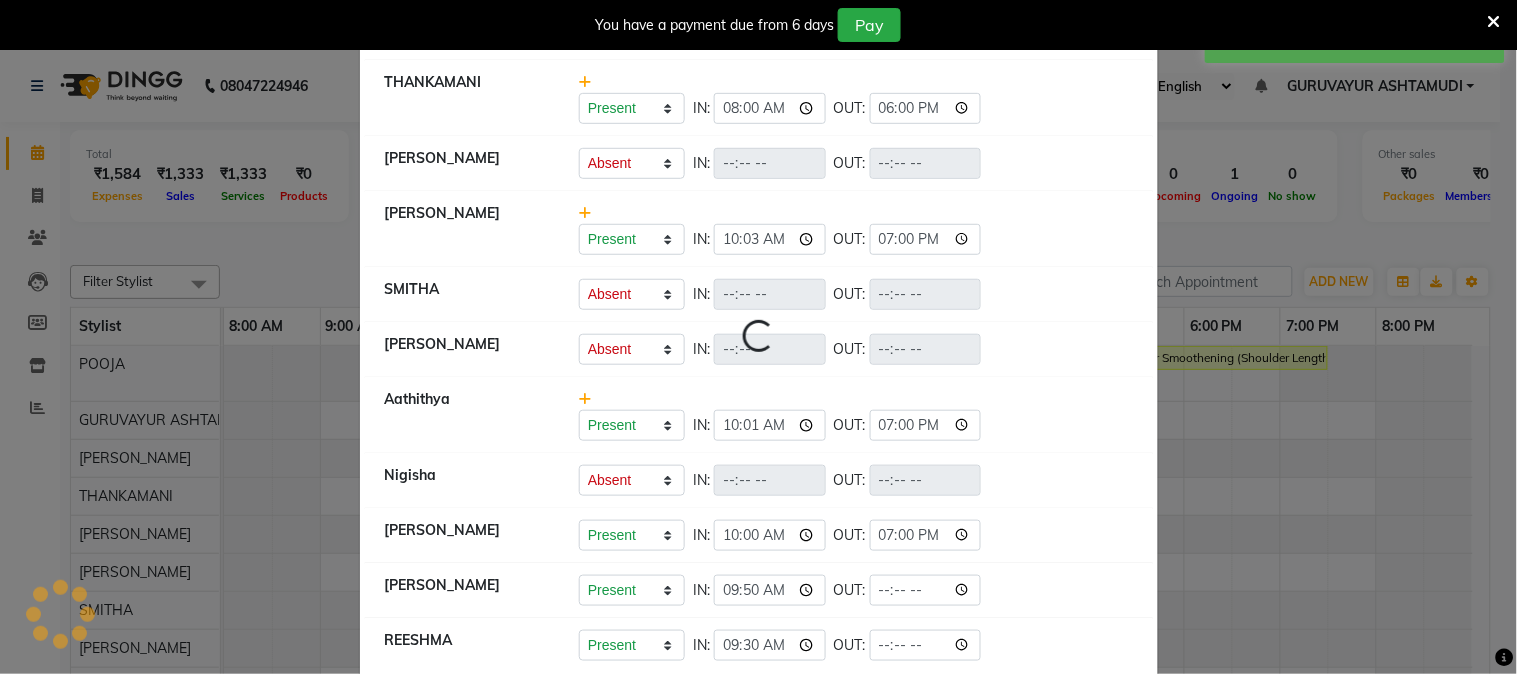 select on "A" 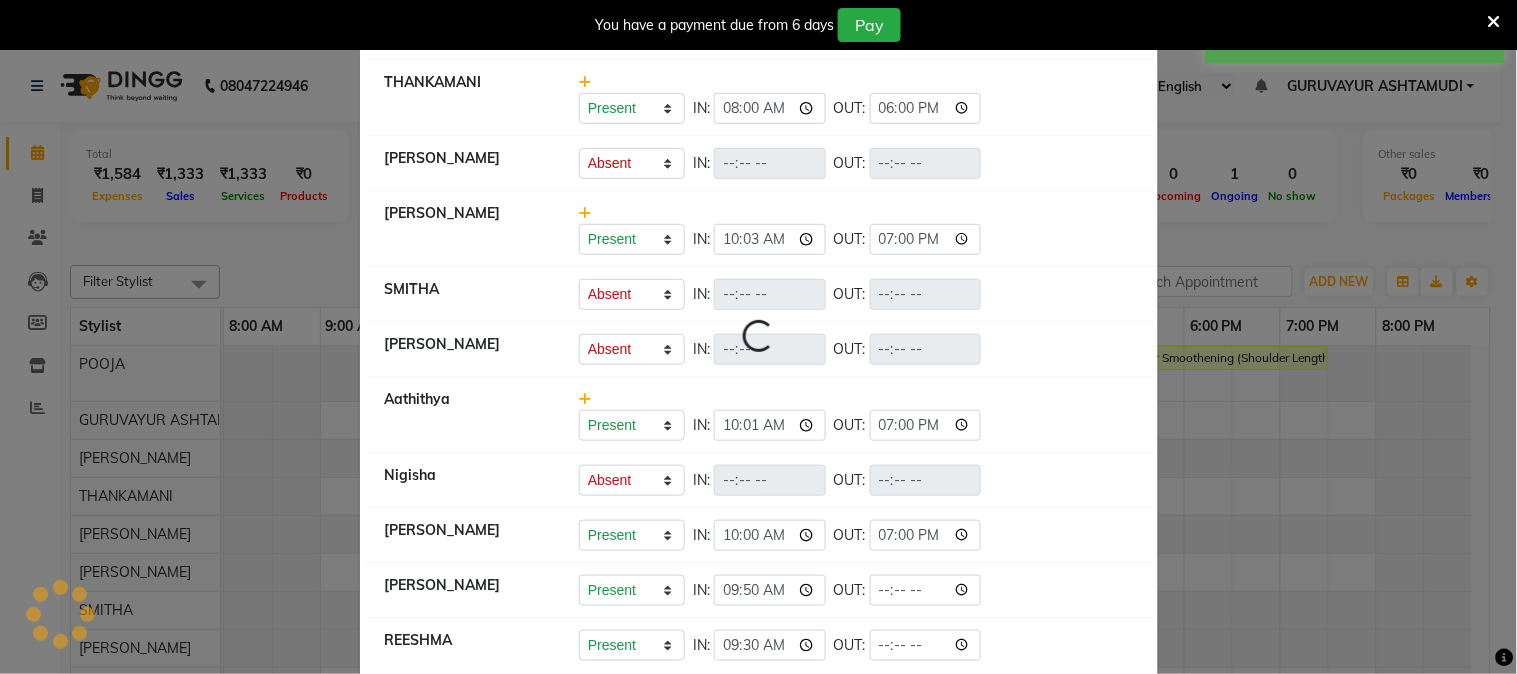 select on "A" 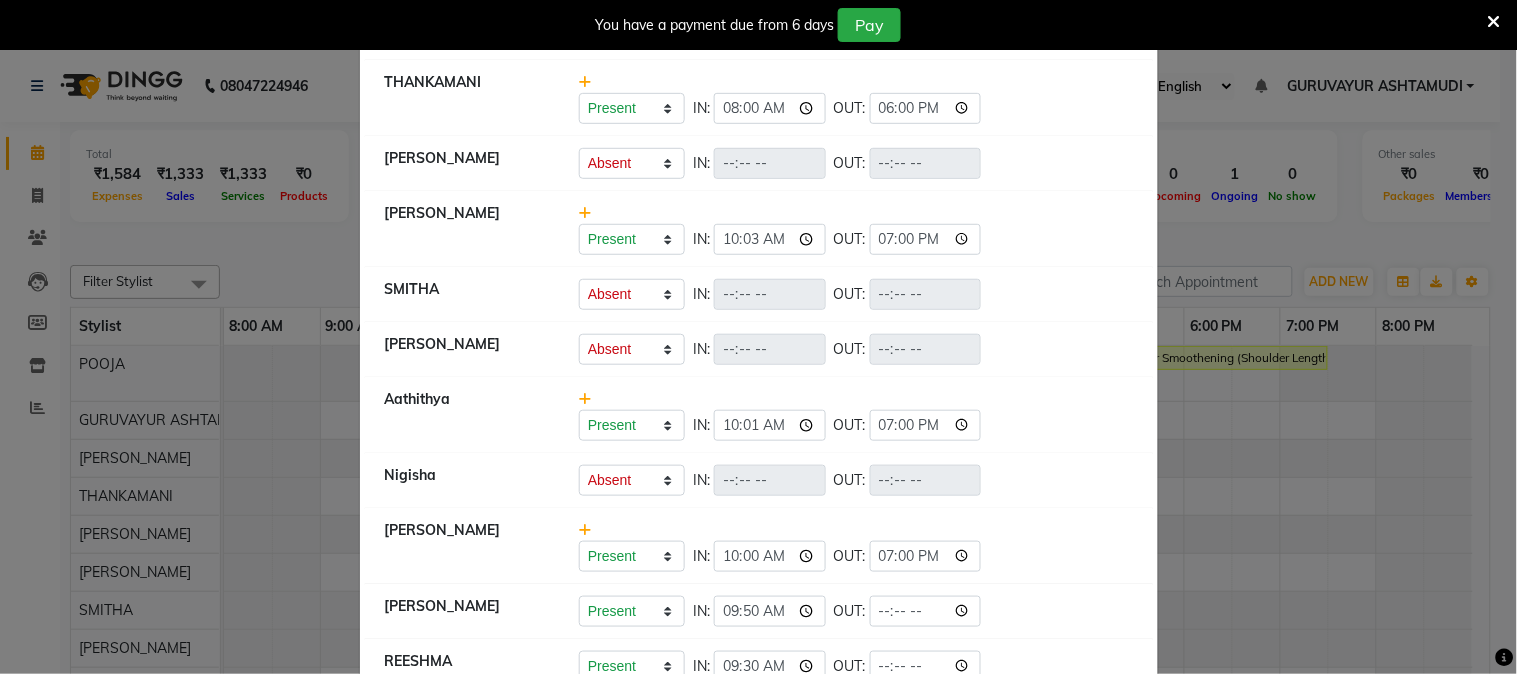 scroll, scrollTop: 276, scrollLeft: 0, axis: vertical 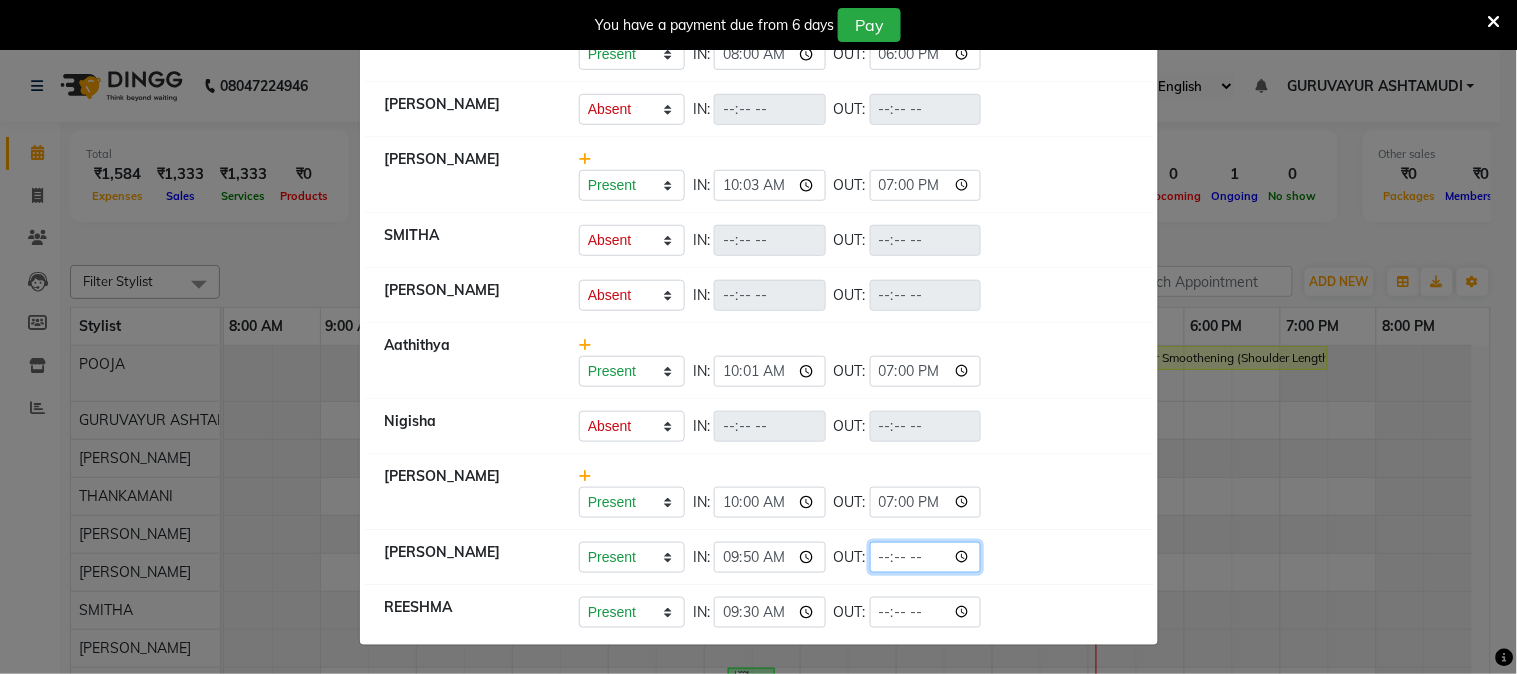 click 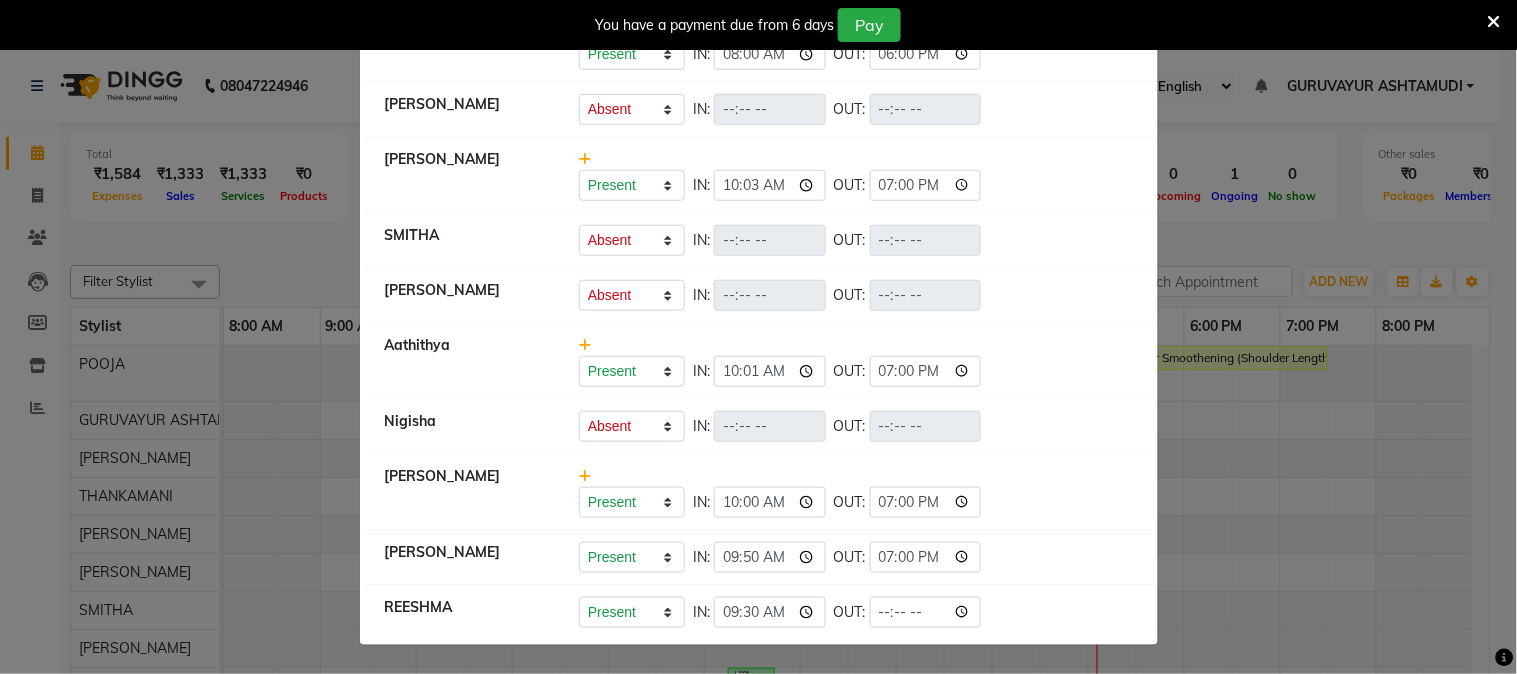 type on "19:00" 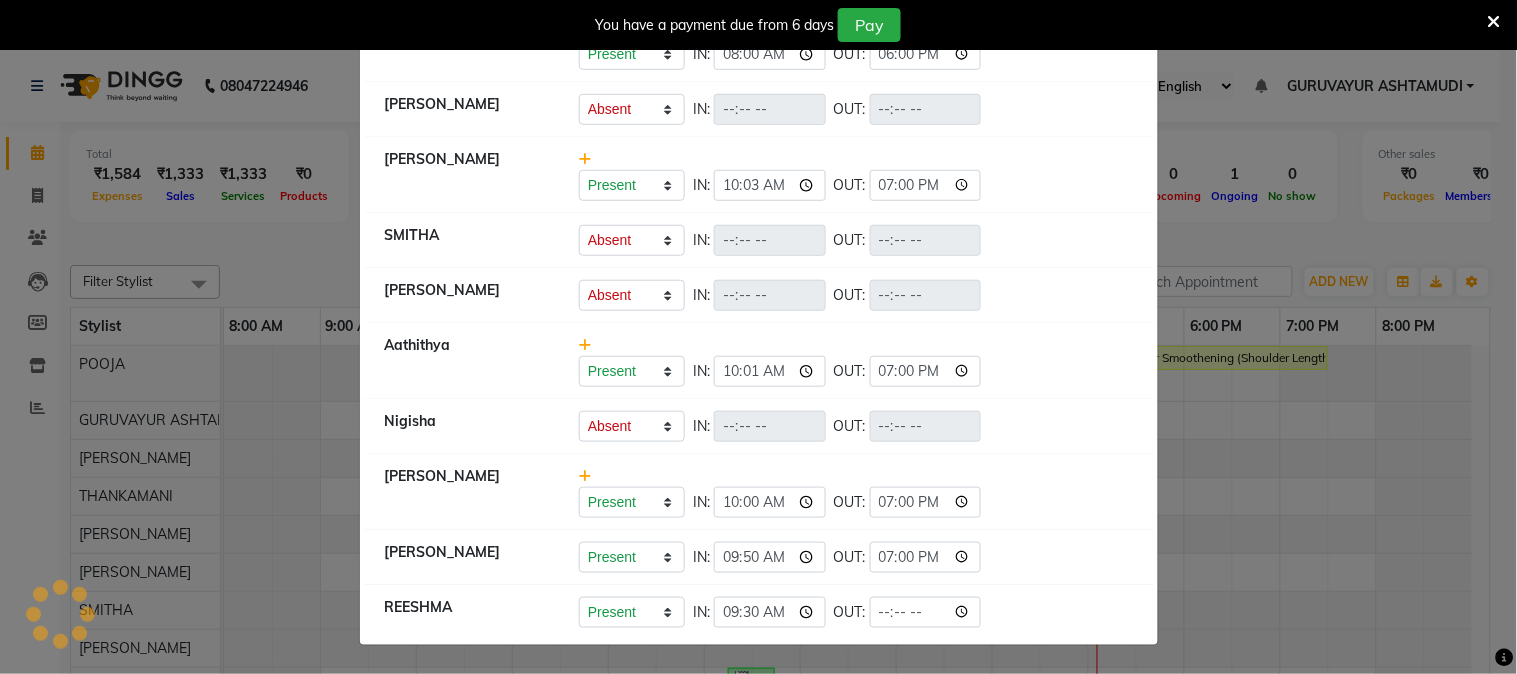 click on "Present   Absent   Late   Half Day   Weekly Off  IN:  OUT:" 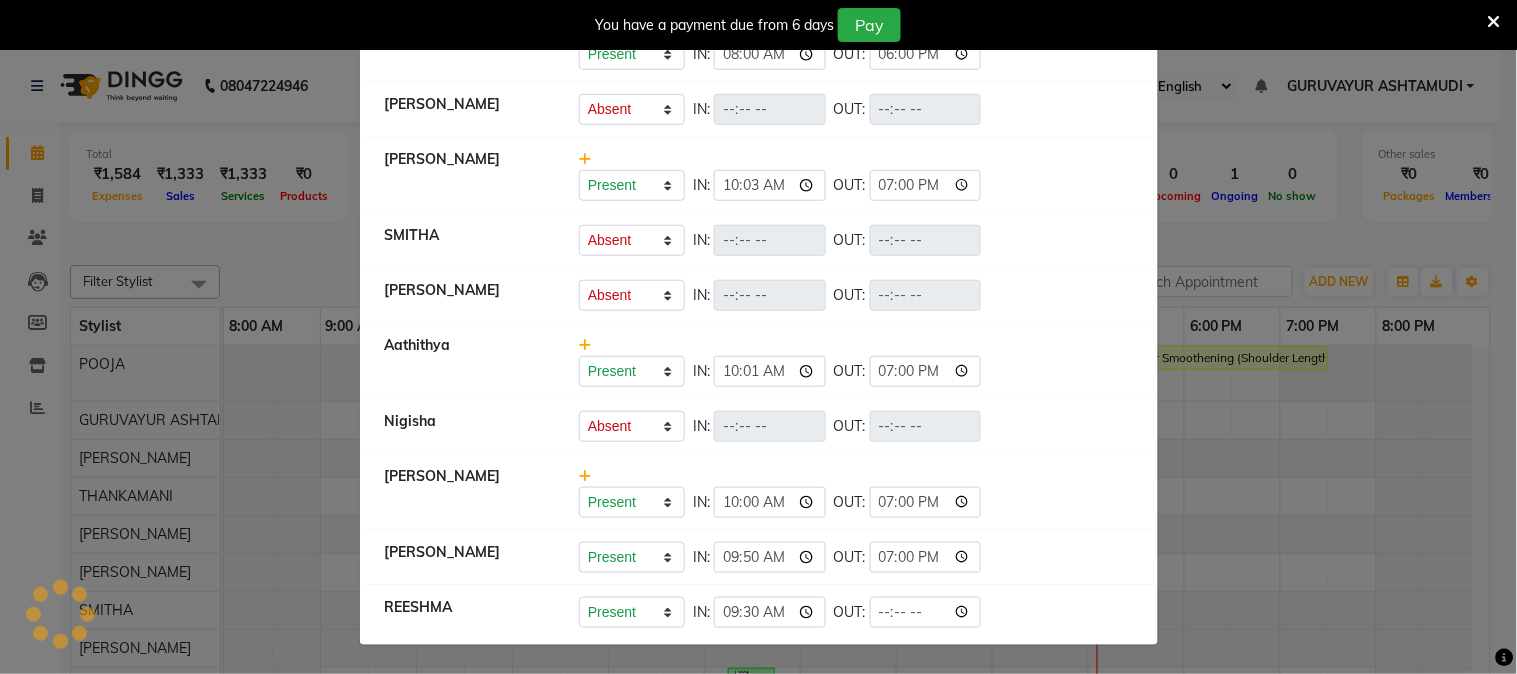 select on "A" 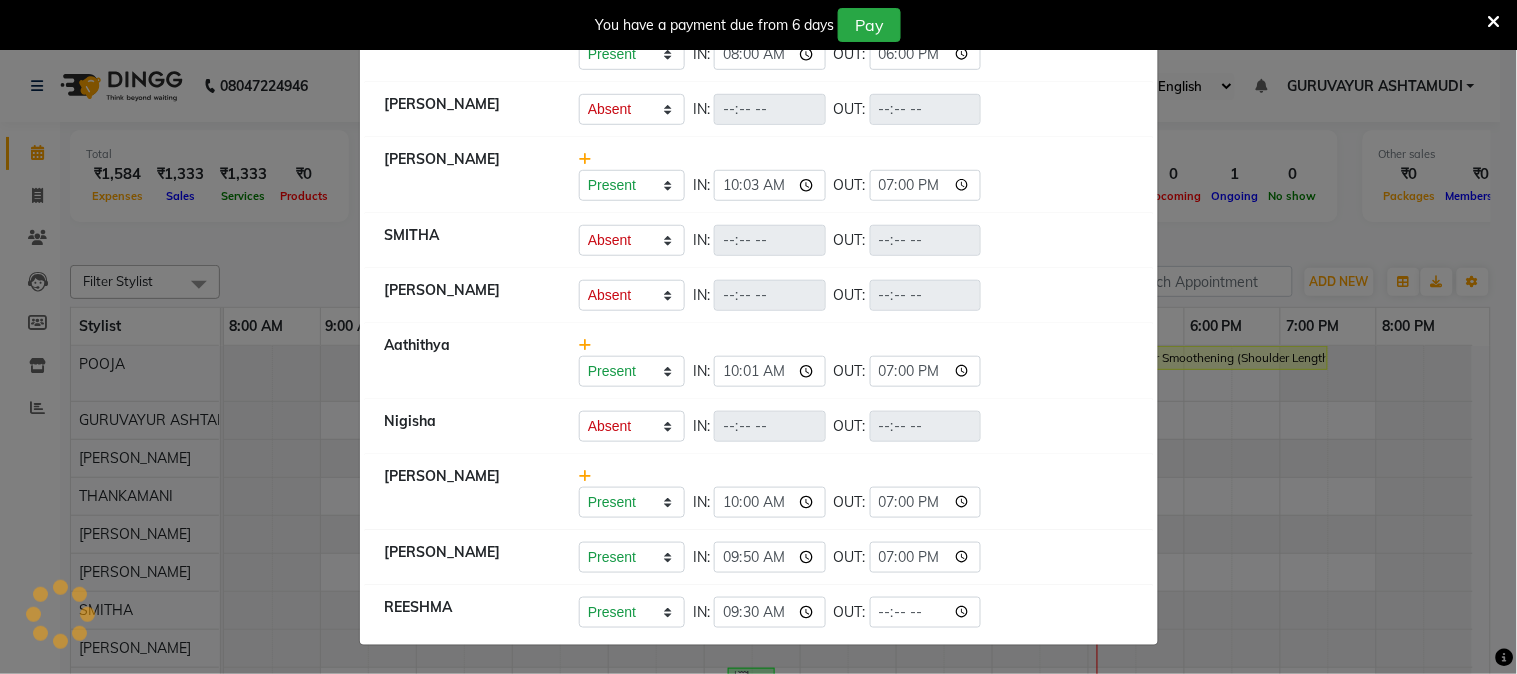 select on "A" 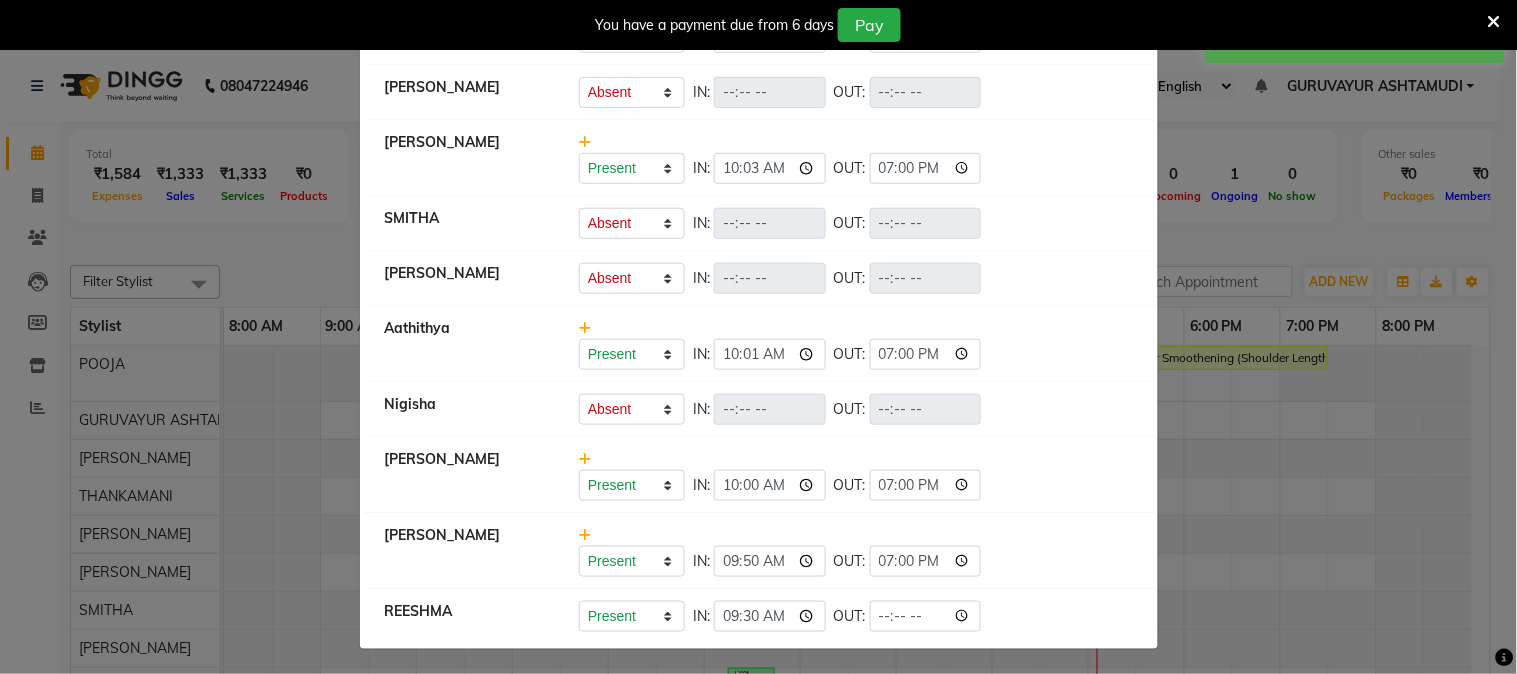 scroll, scrollTop: 297, scrollLeft: 0, axis: vertical 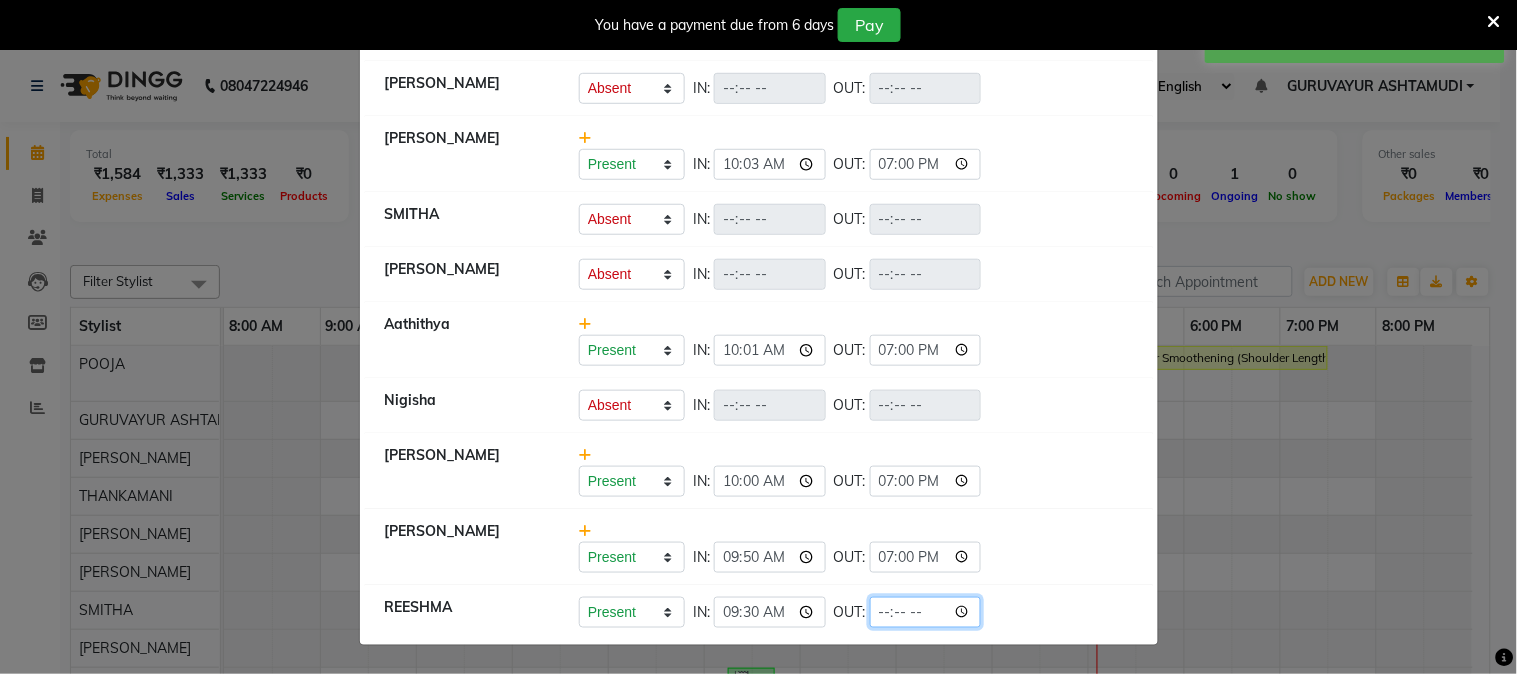 click 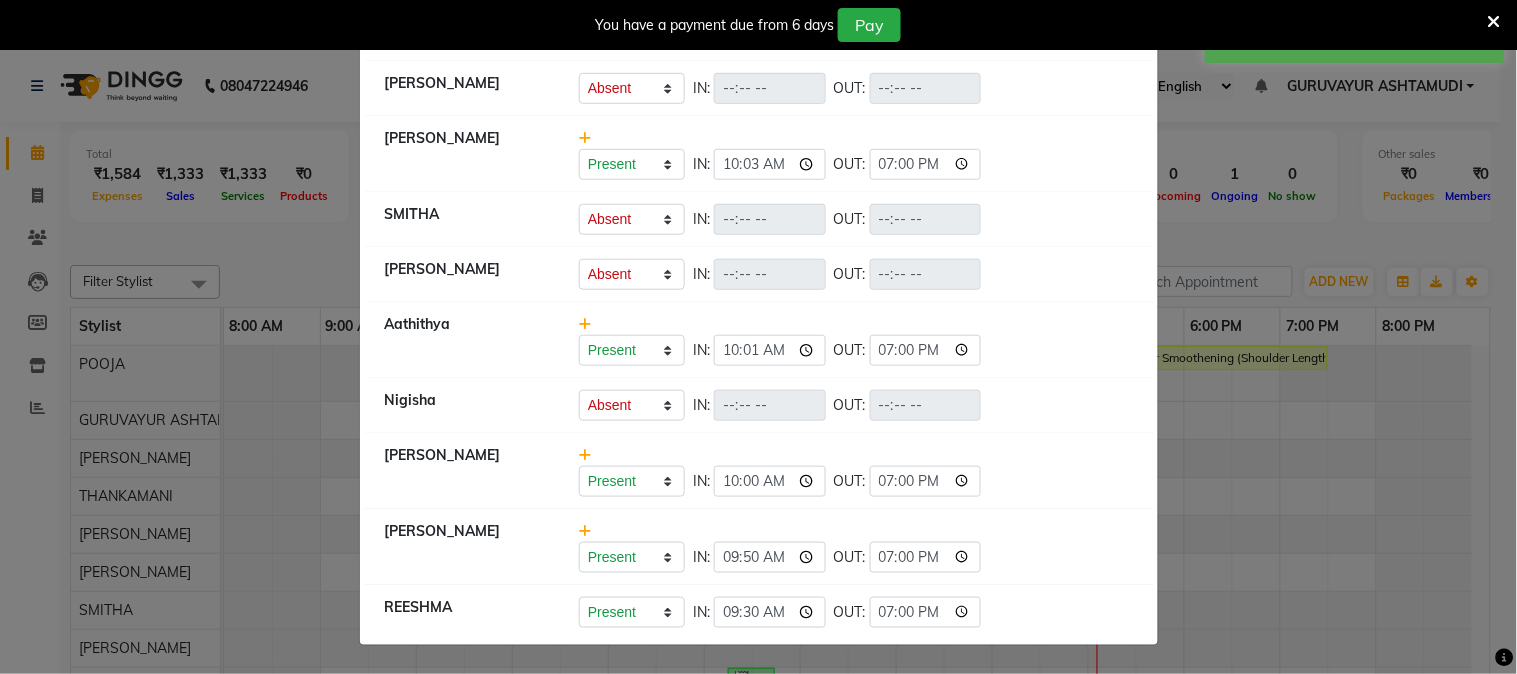 type on "19:00" 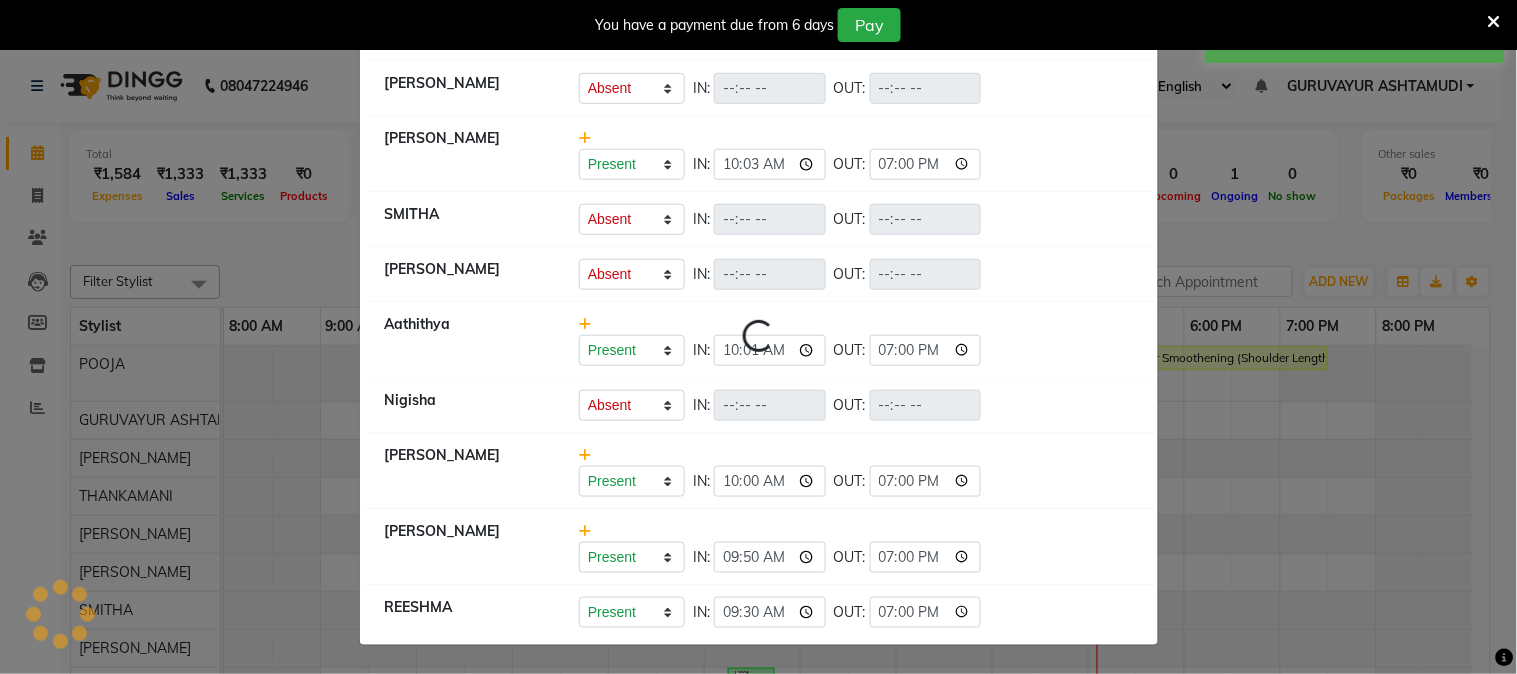 select on "A" 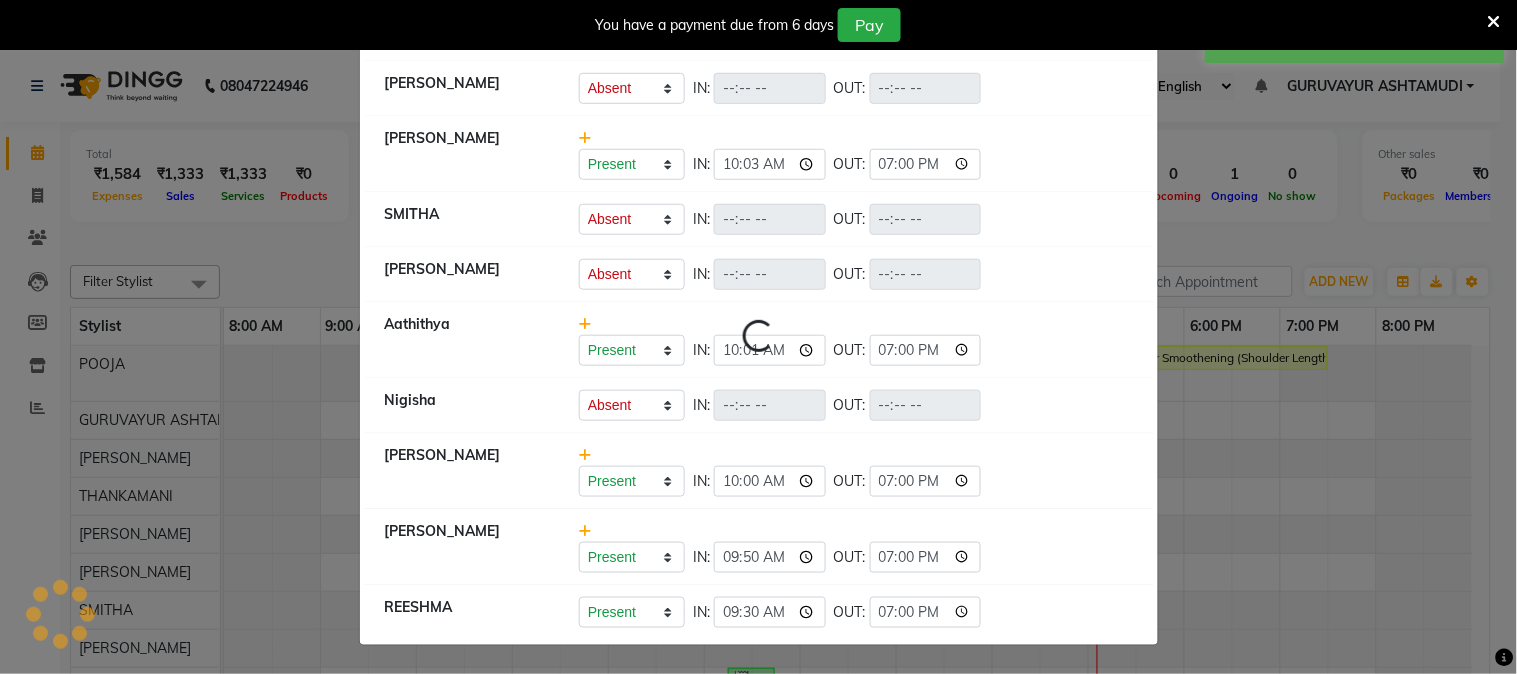 select on "A" 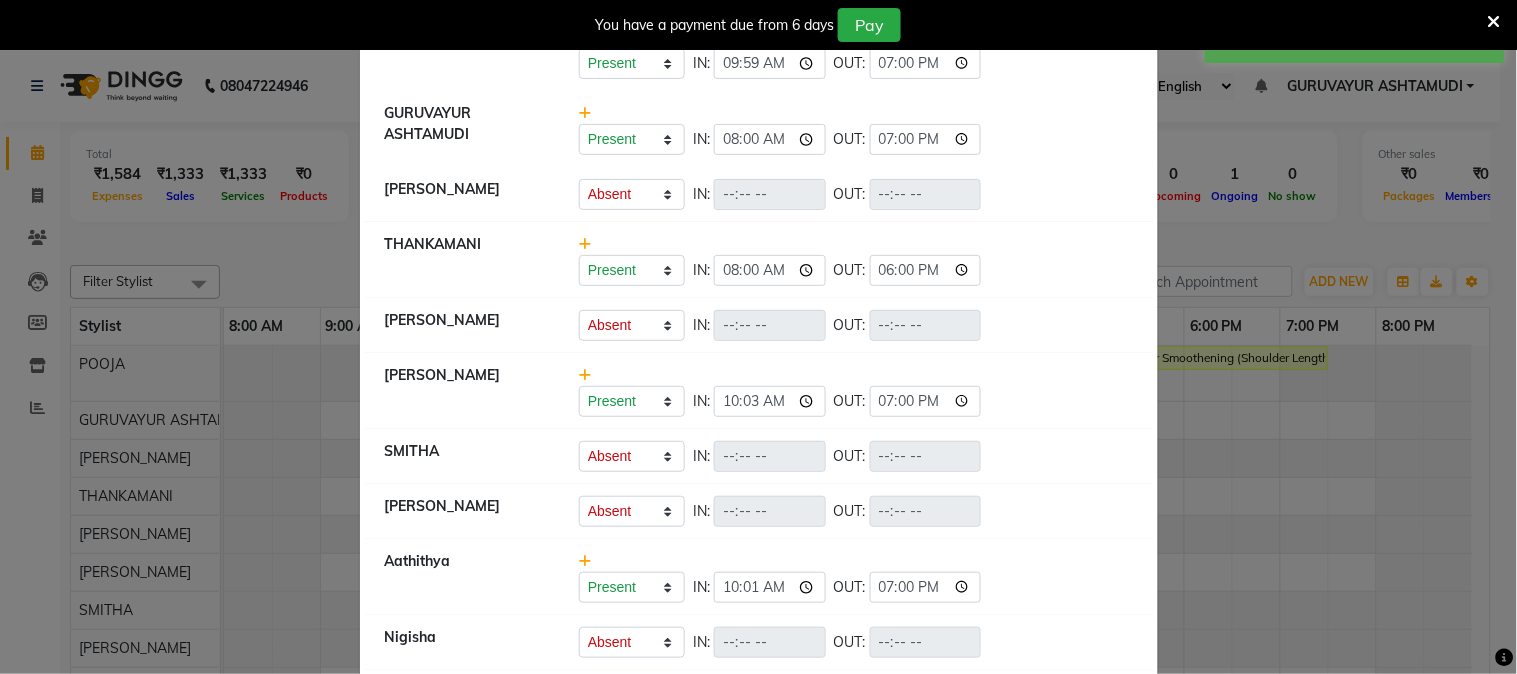 scroll, scrollTop: 0, scrollLeft: 0, axis: both 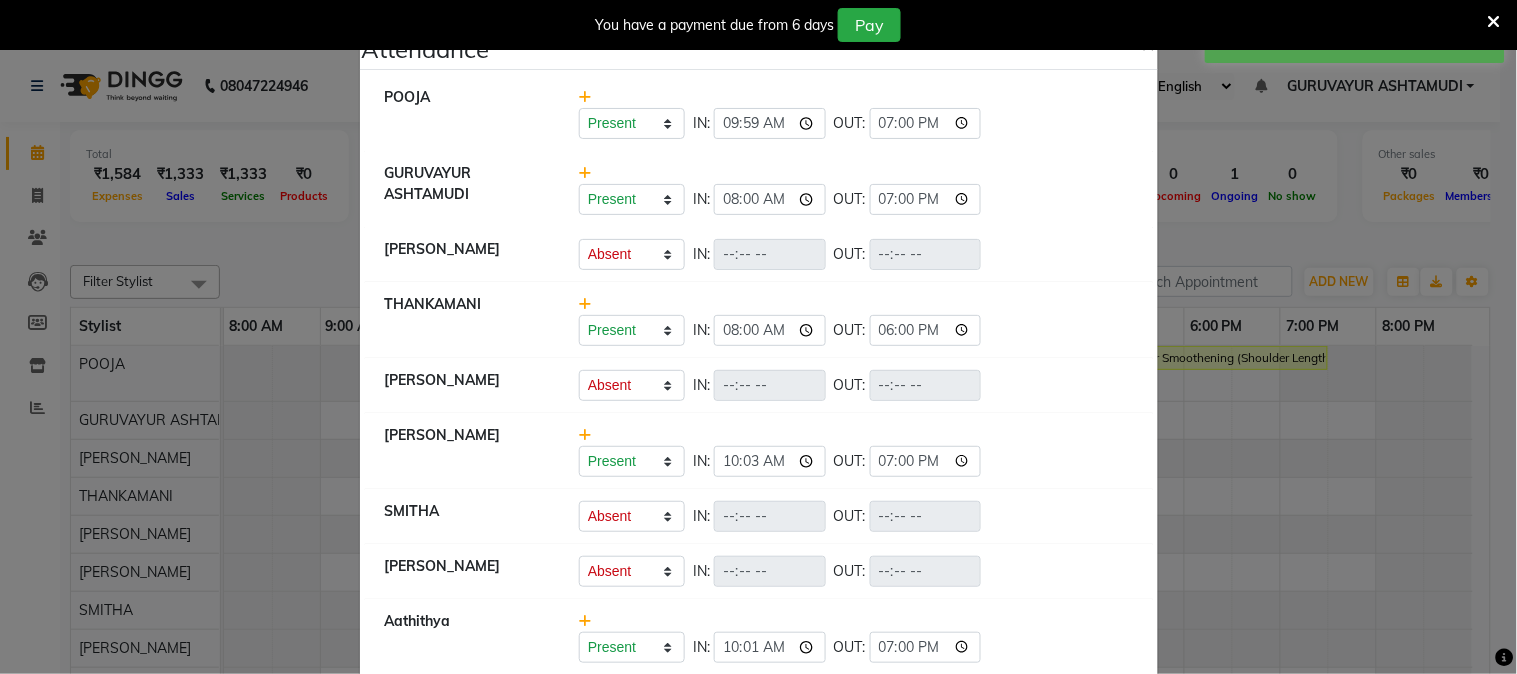click on "You have a payment due from 6 days   Pay" at bounding box center (758, 25) 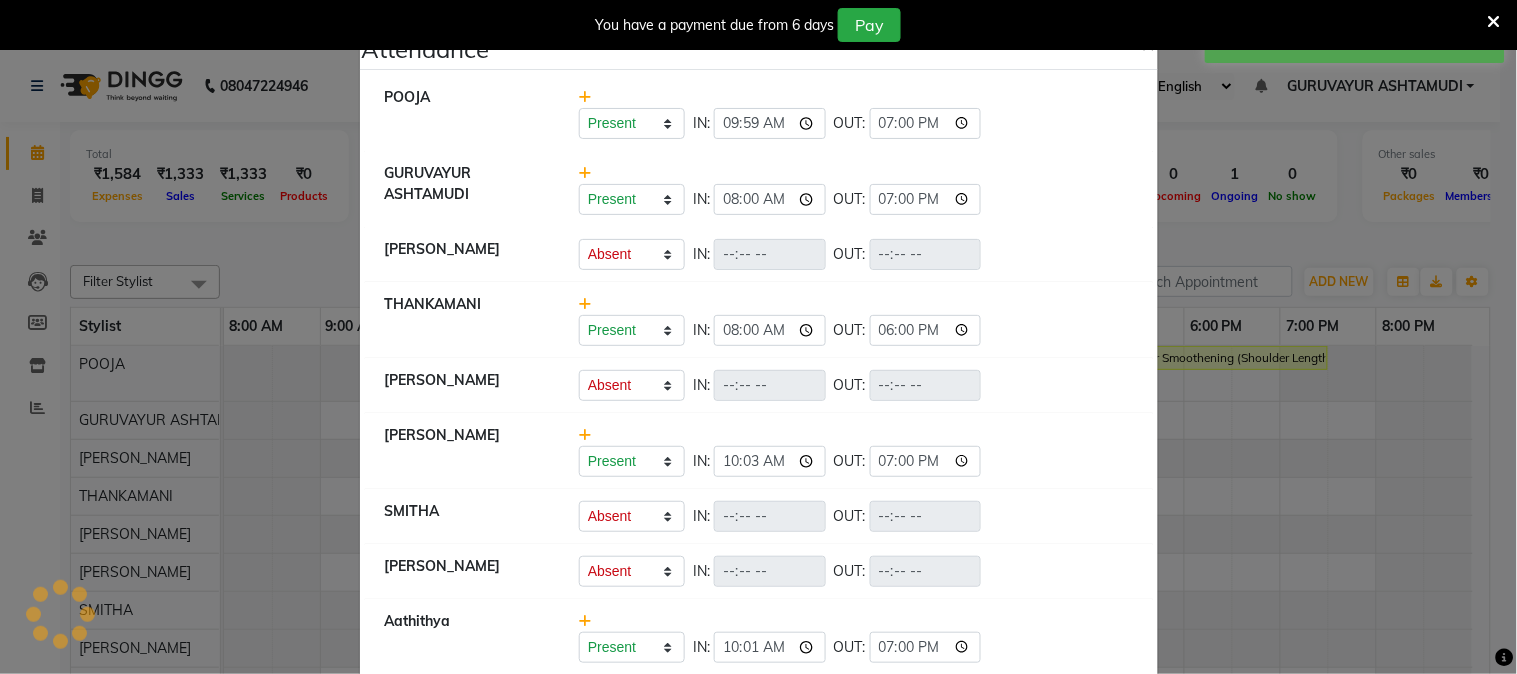 click at bounding box center [1494, 22] 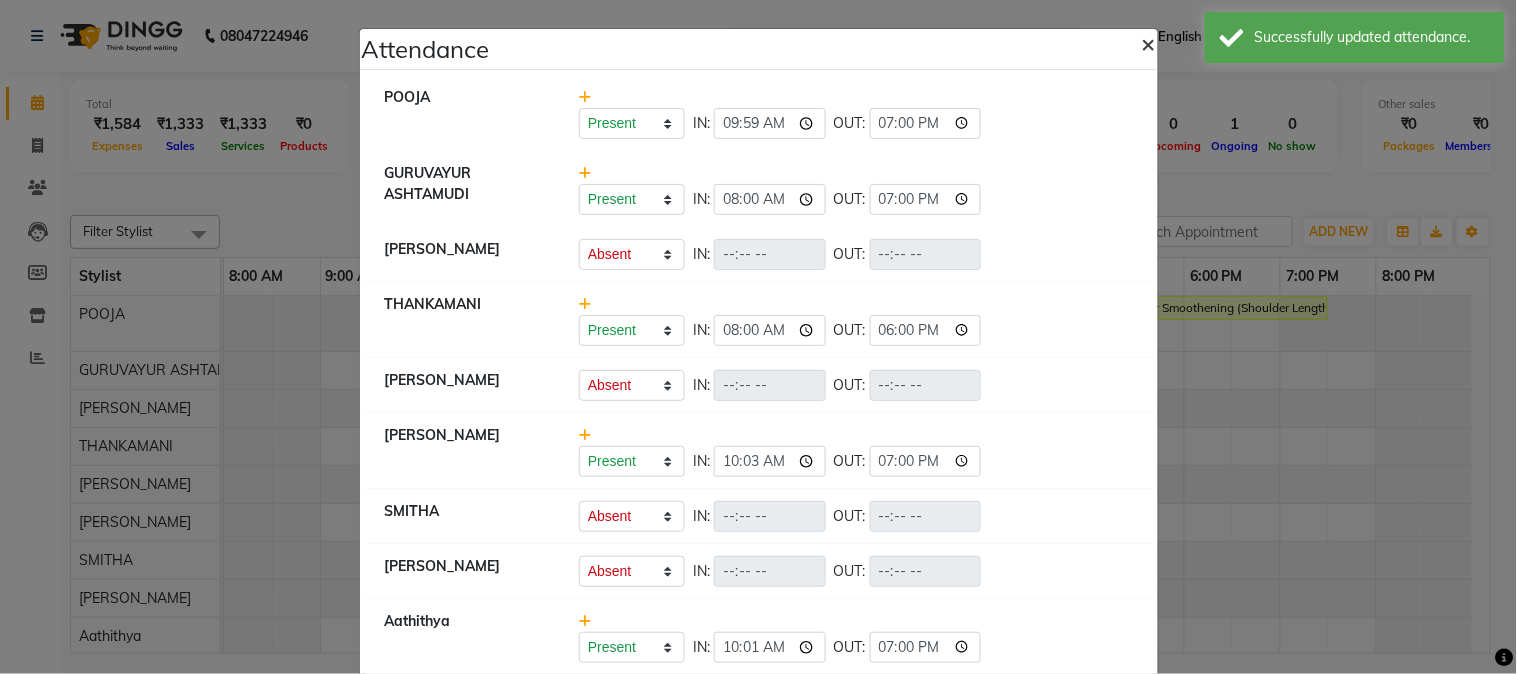 click on "×" 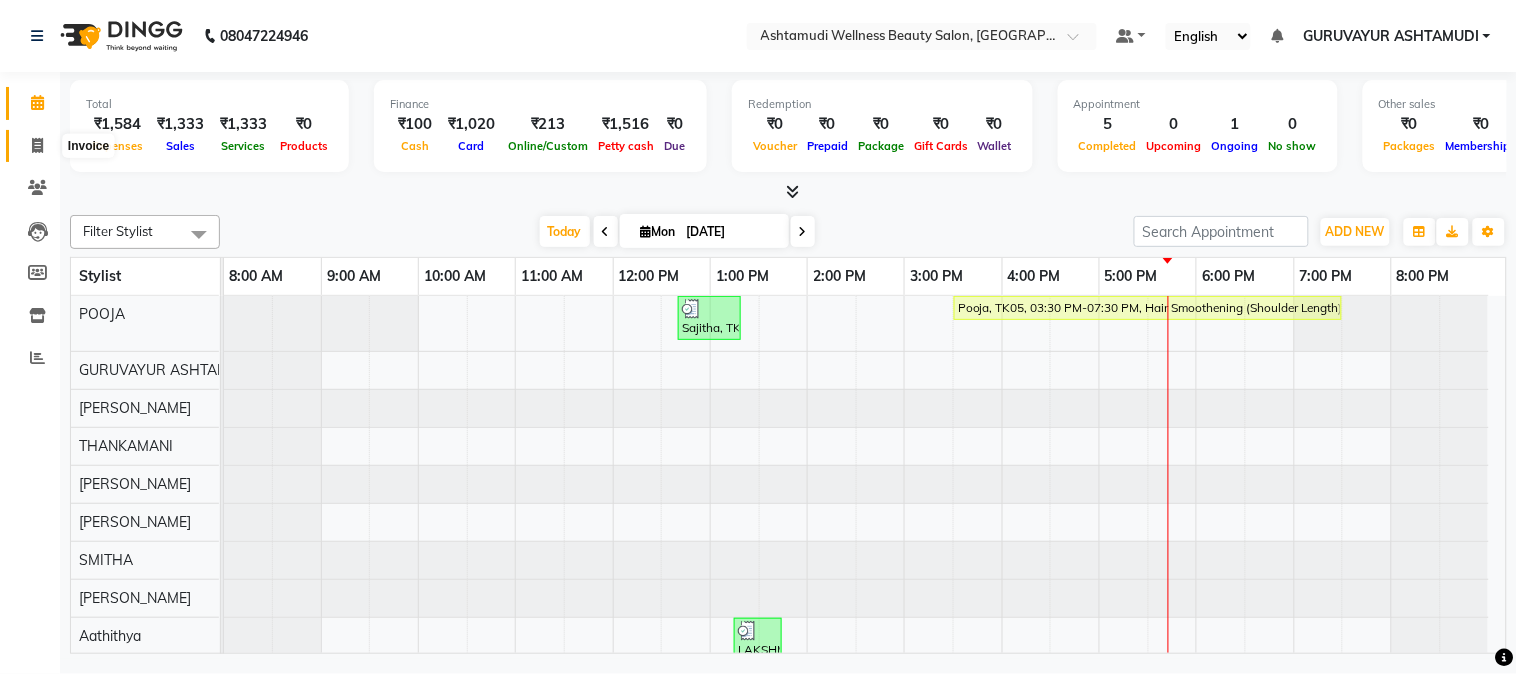 click 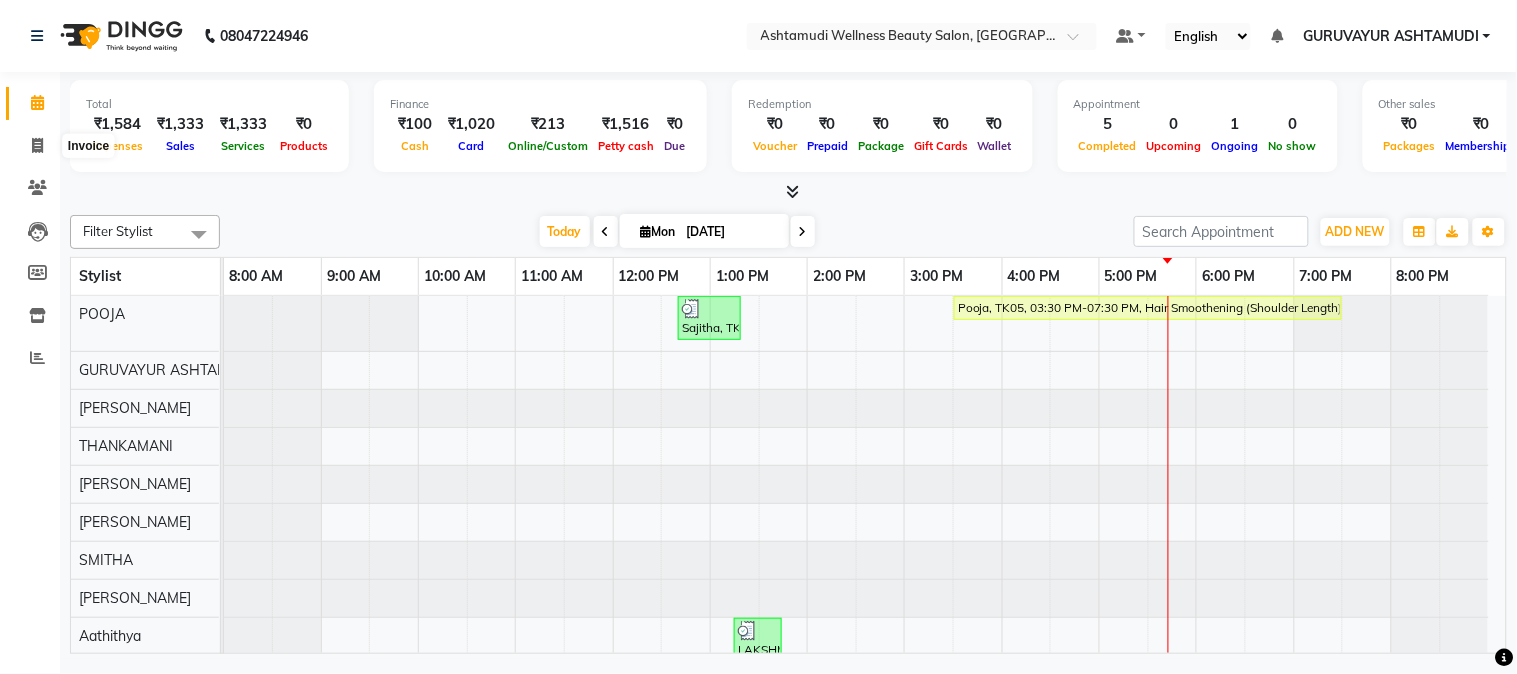 select on "4660" 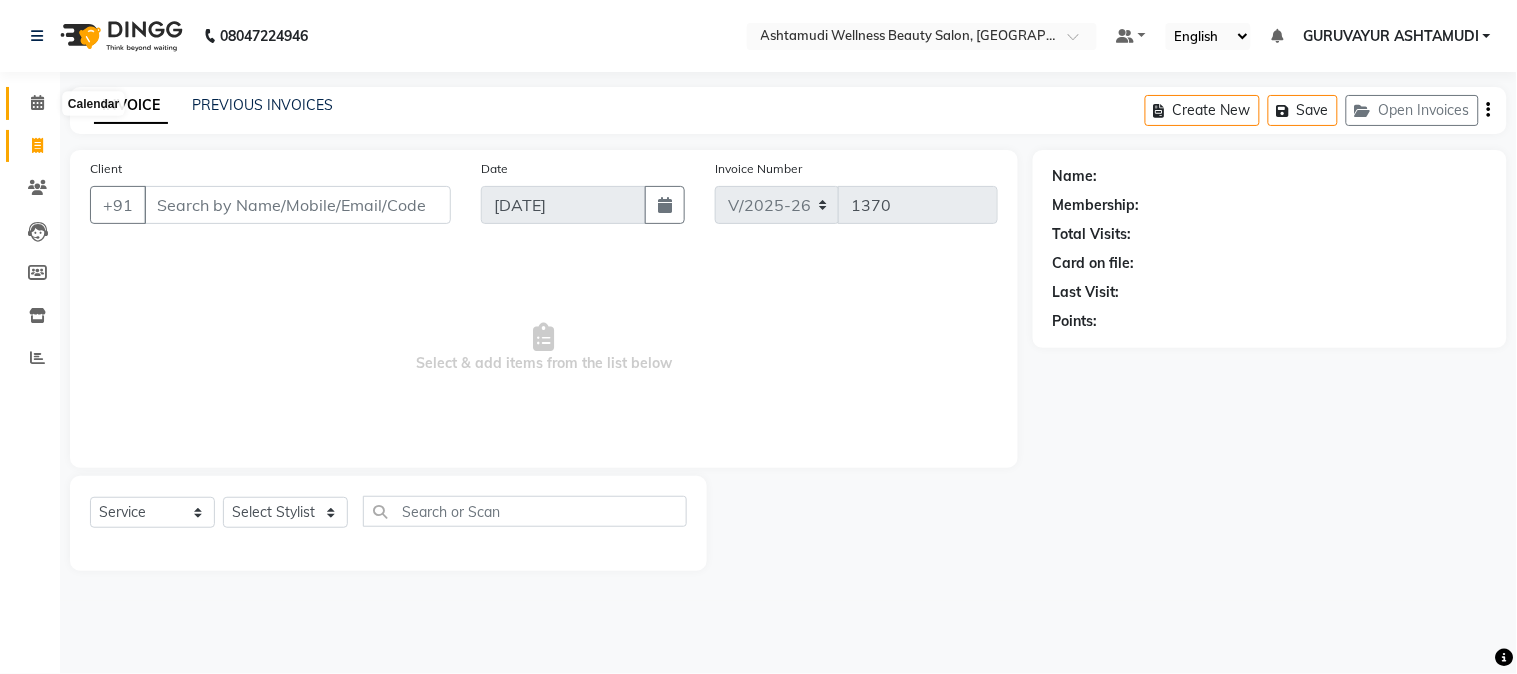click 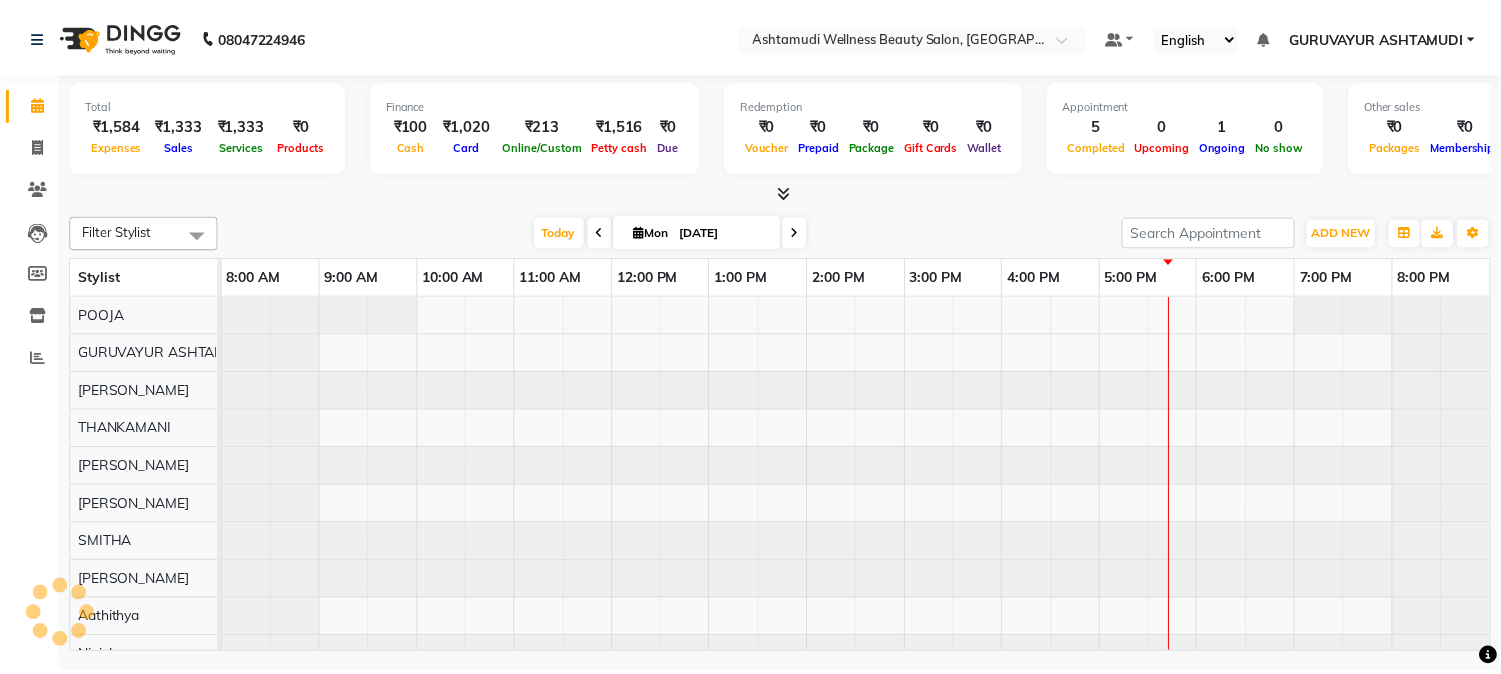 scroll, scrollTop: 0, scrollLeft: 0, axis: both 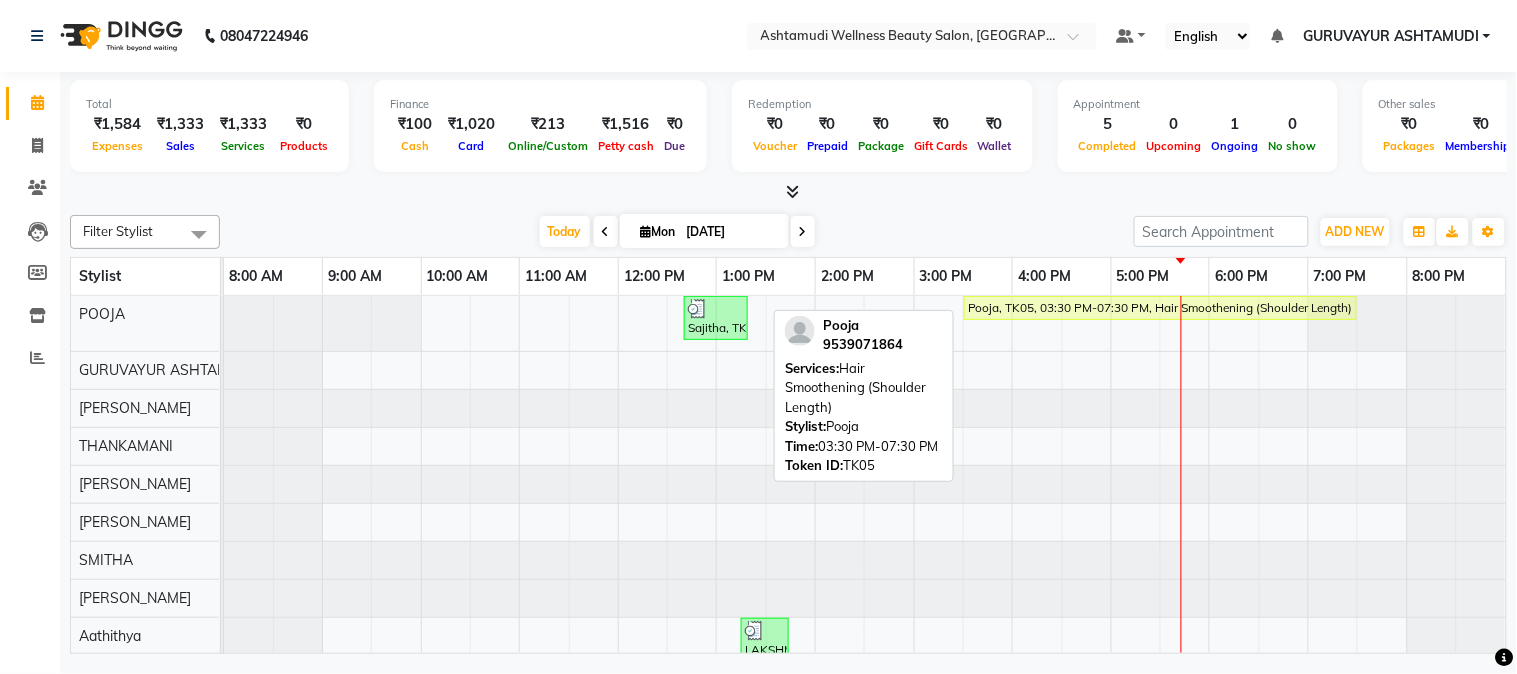 click on "Pooja, TK05, 03:30 PM-07:30 PM, Hair Smoothening (Shoulder Length)" at bounding box center (1160, 308) 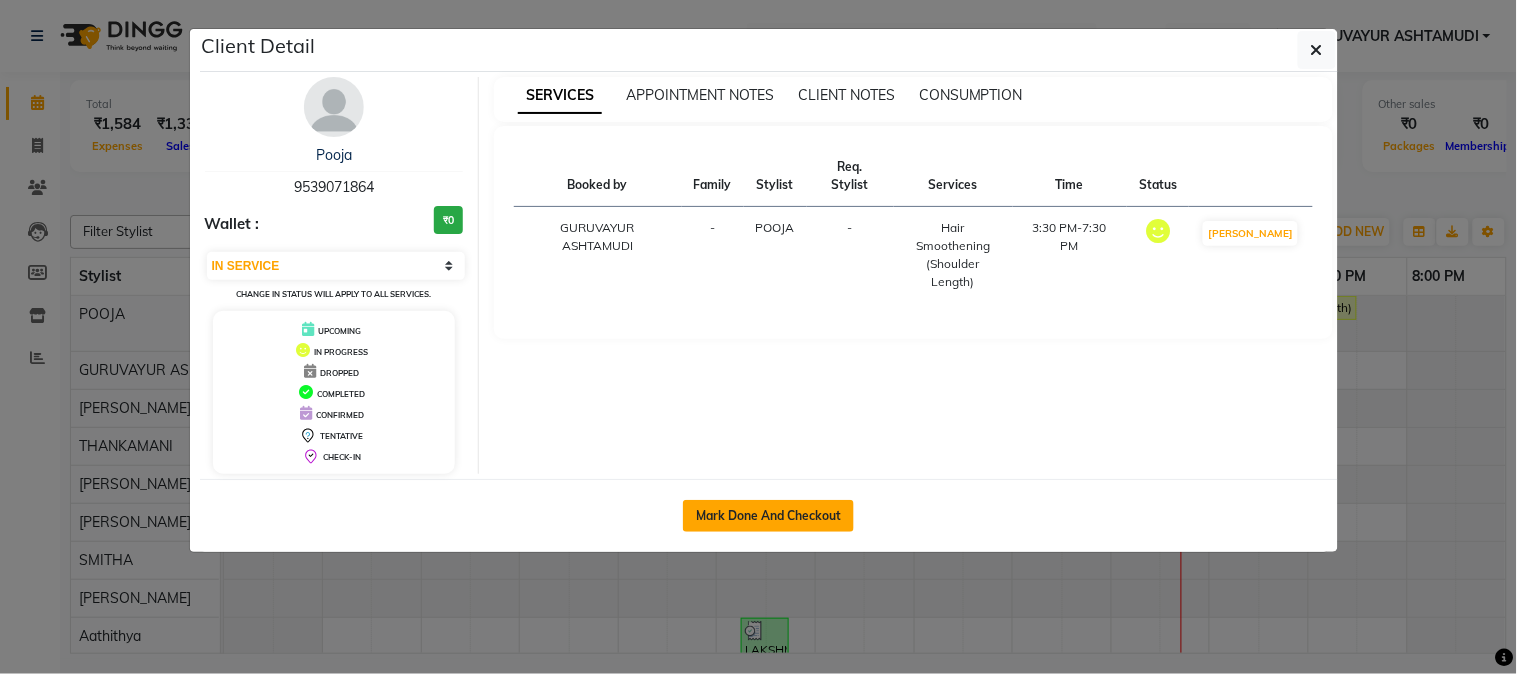 click on "Mark Done And Checkout" 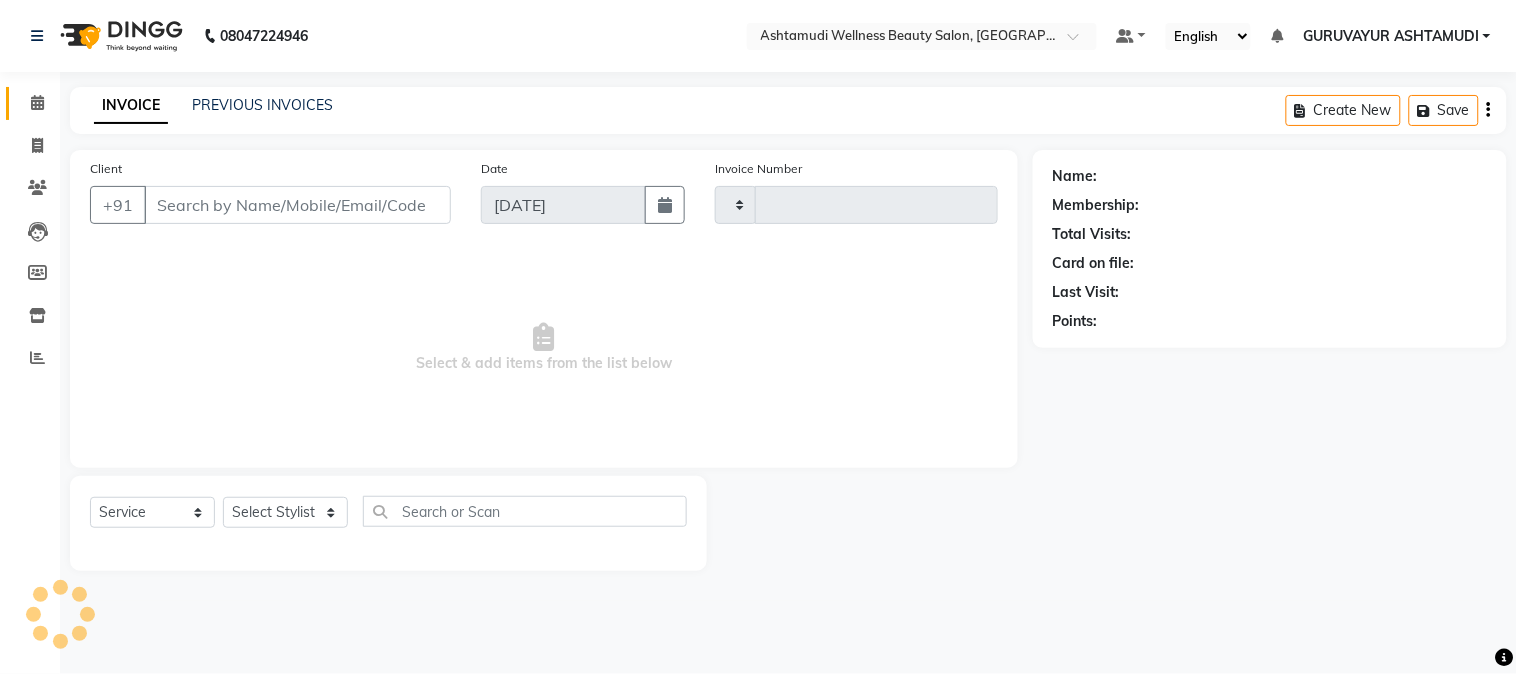 type on "1370" 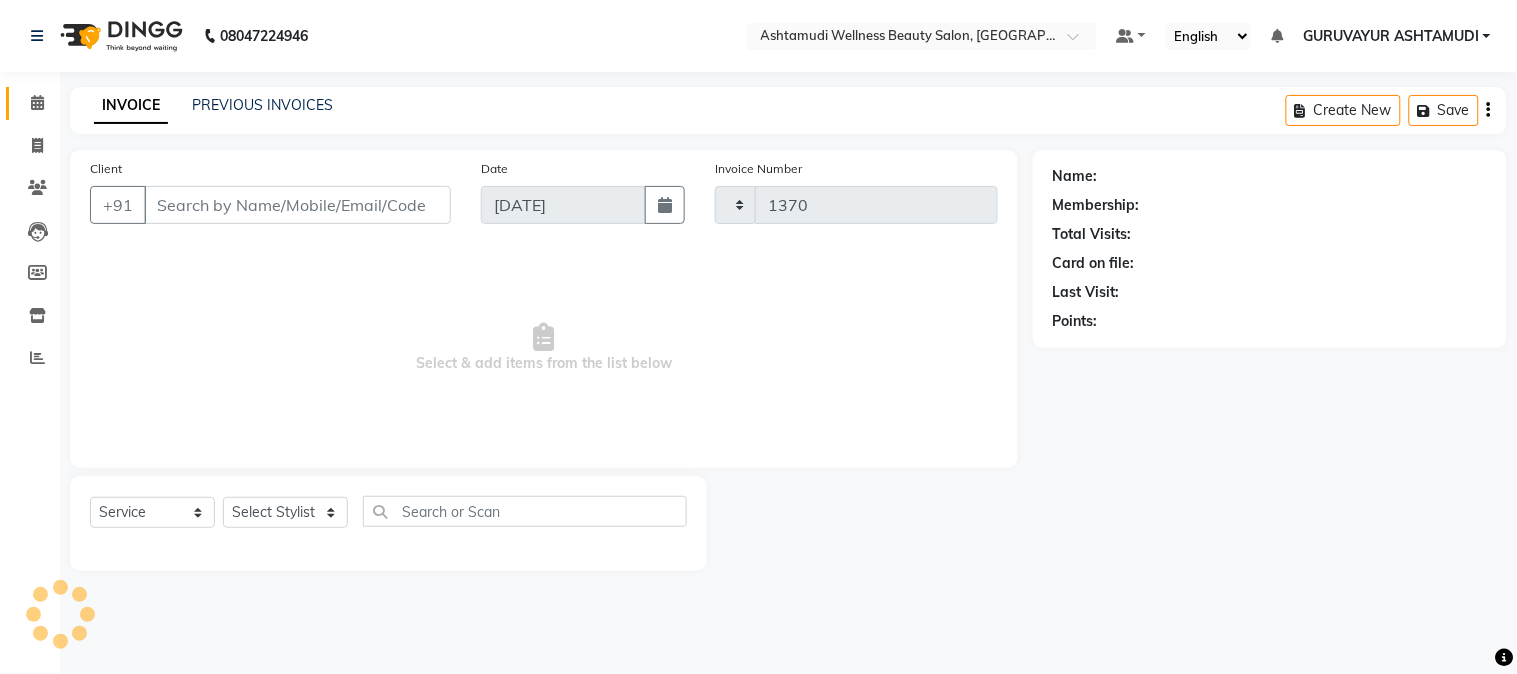 select on "3" 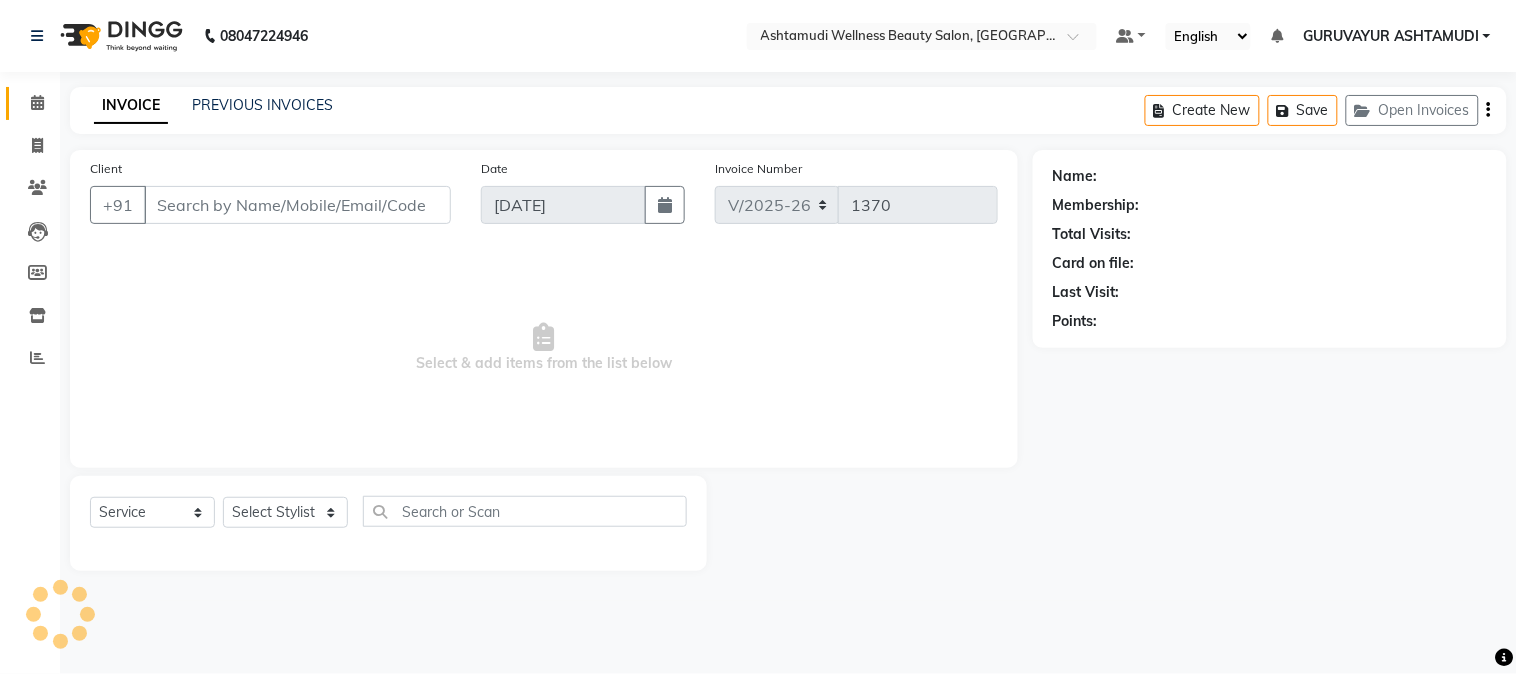 type on "9539071864" 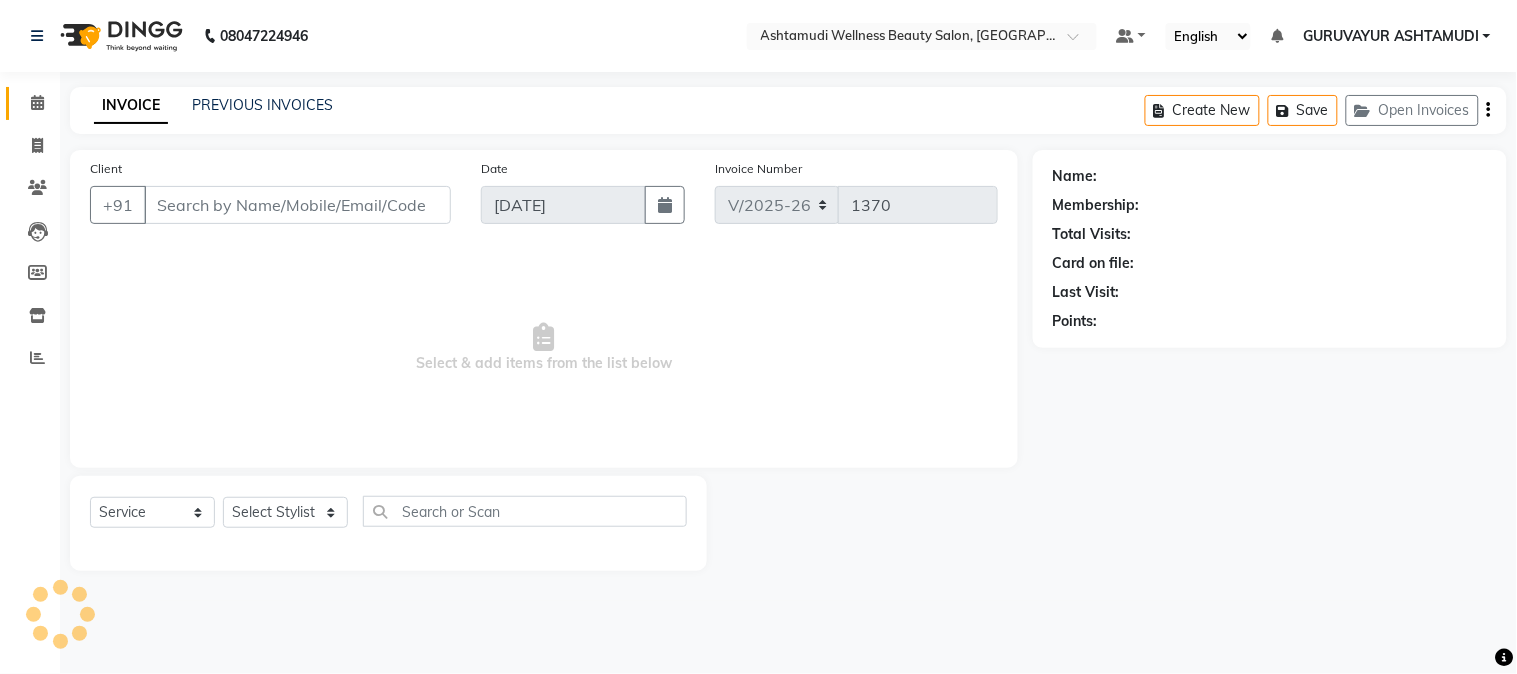 select on "27386" 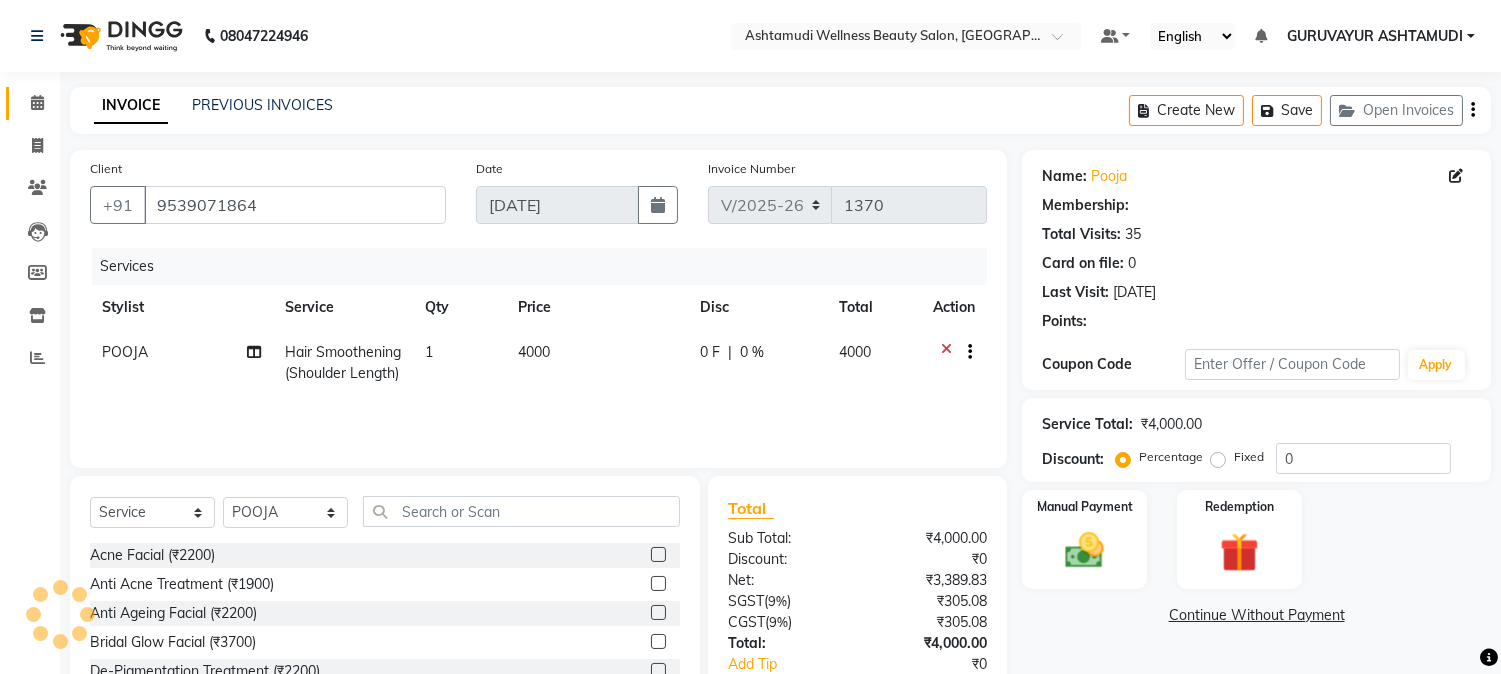 select on "1: Object" 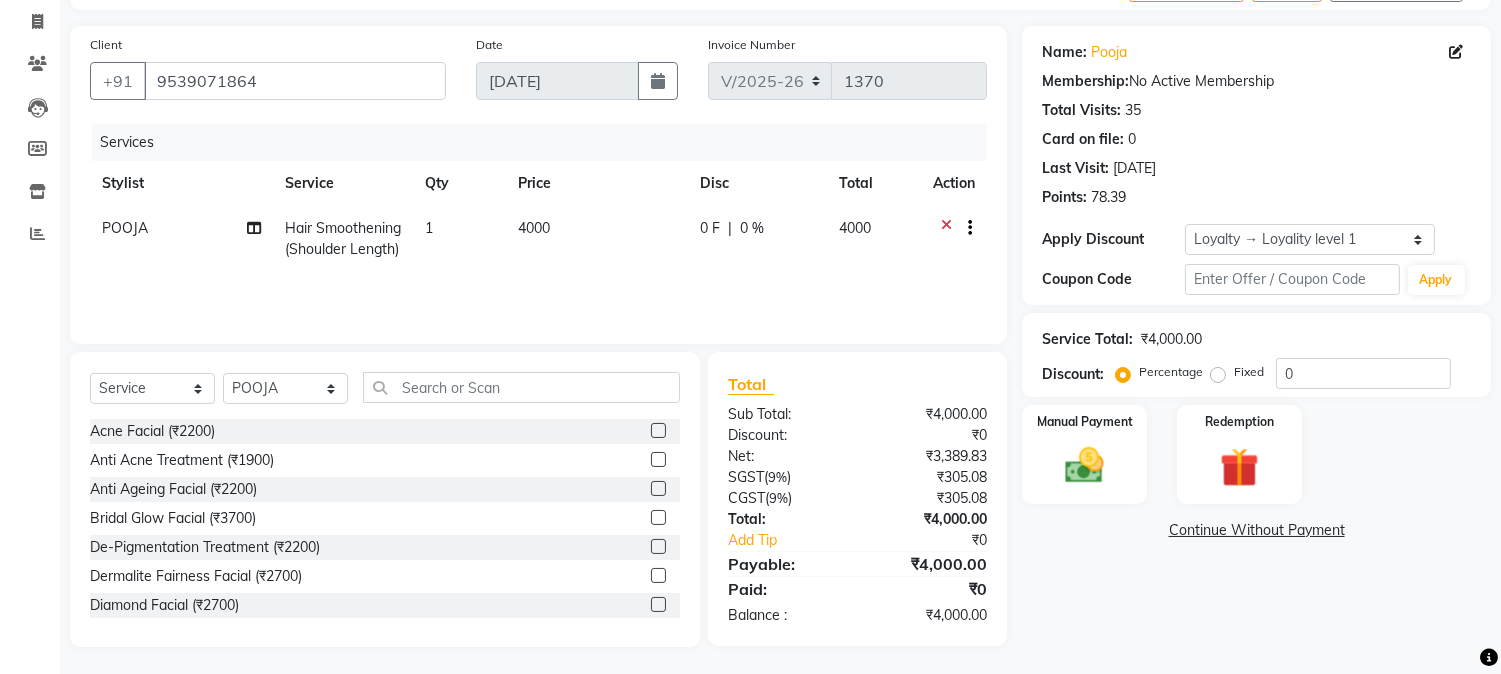 scroll, scrollTop: 128, scrollLeft: 0, axis: vertical 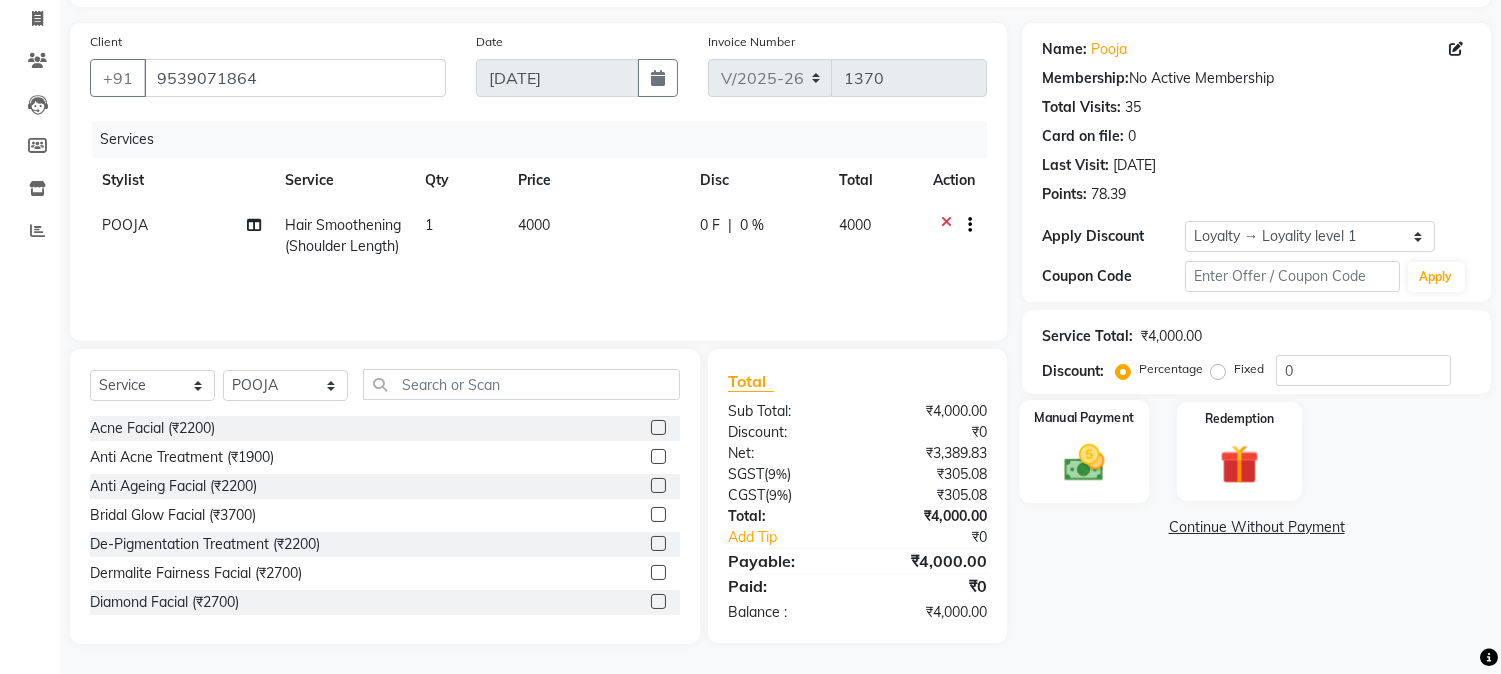 click on "Manual Payment" 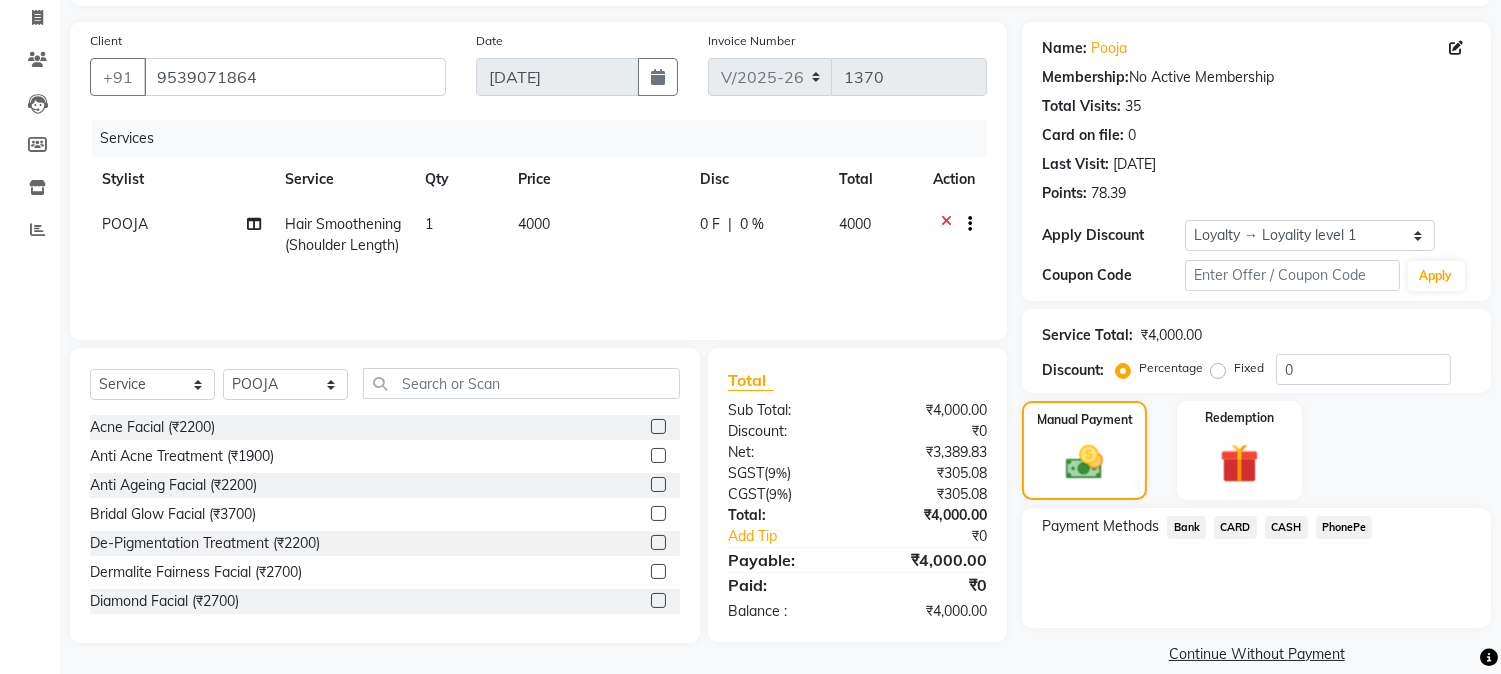 click on "CASH" 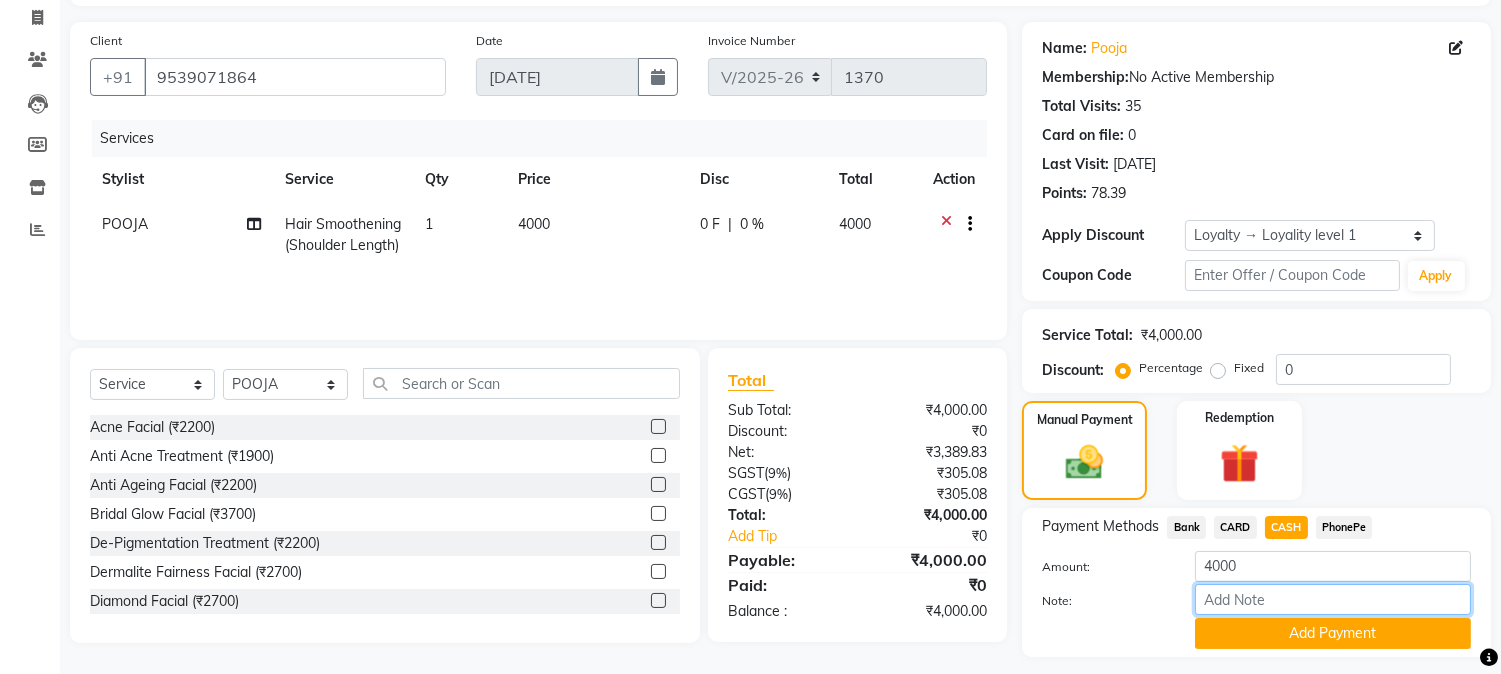 drag, startPoint x: 1240, startPoint y: 594, endPoint x: 1253, endPoint y: 578, distance: 20.615528 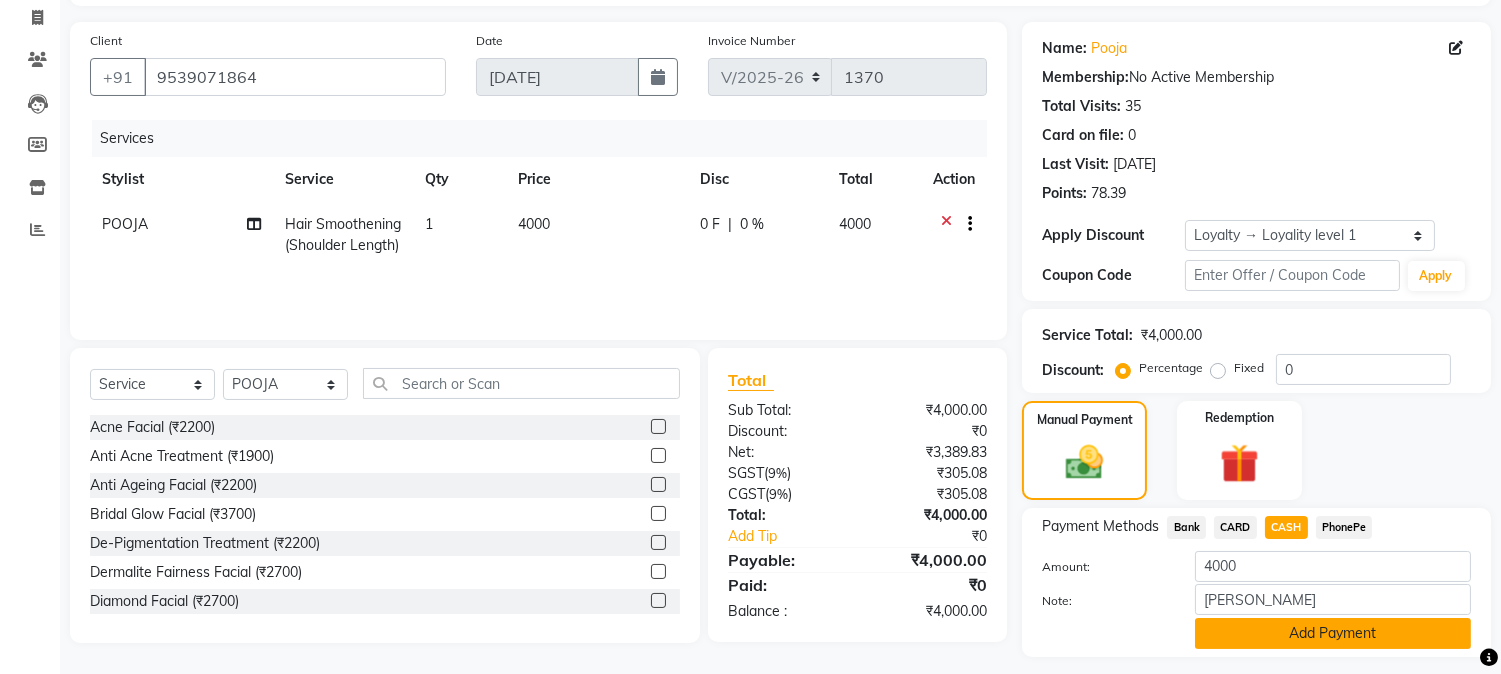 click on "Add Payment" 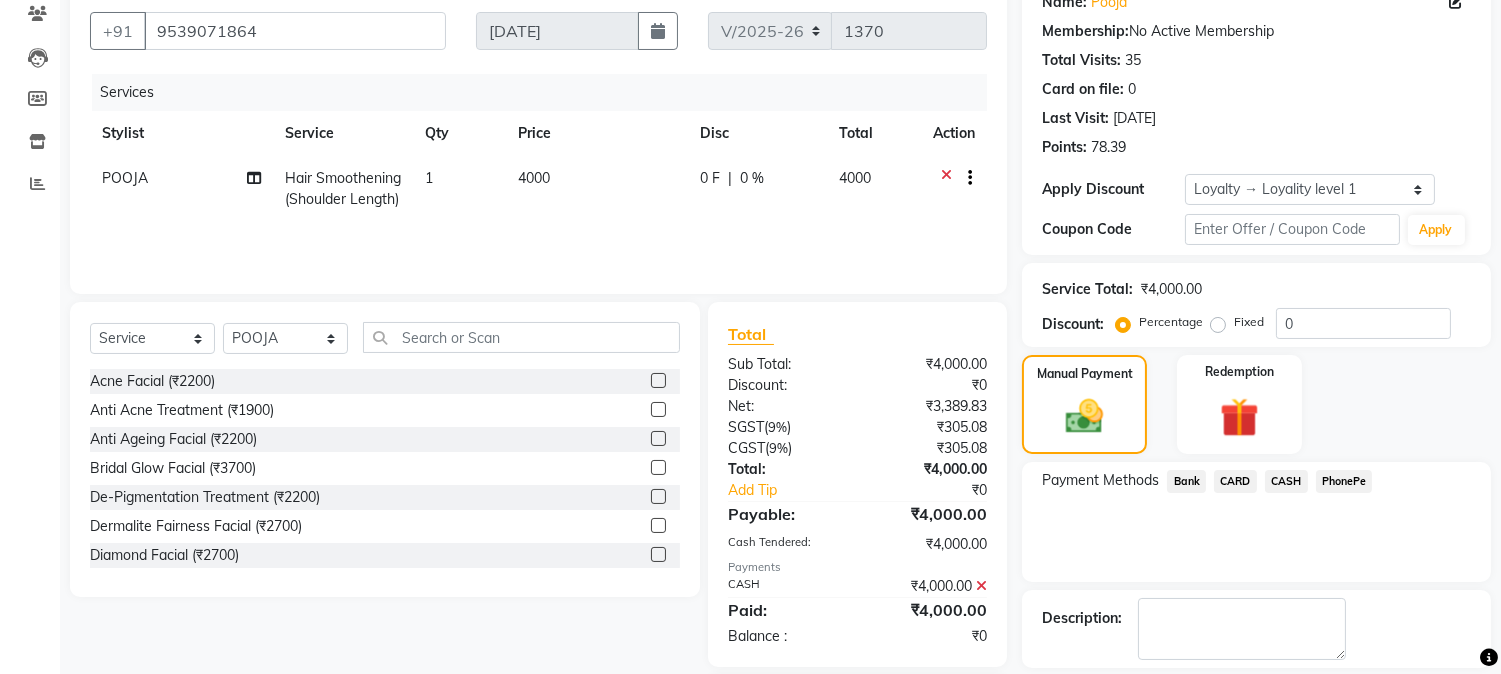 scroll, scrollTop: 222, scrollLeft: 0, axis: vertical 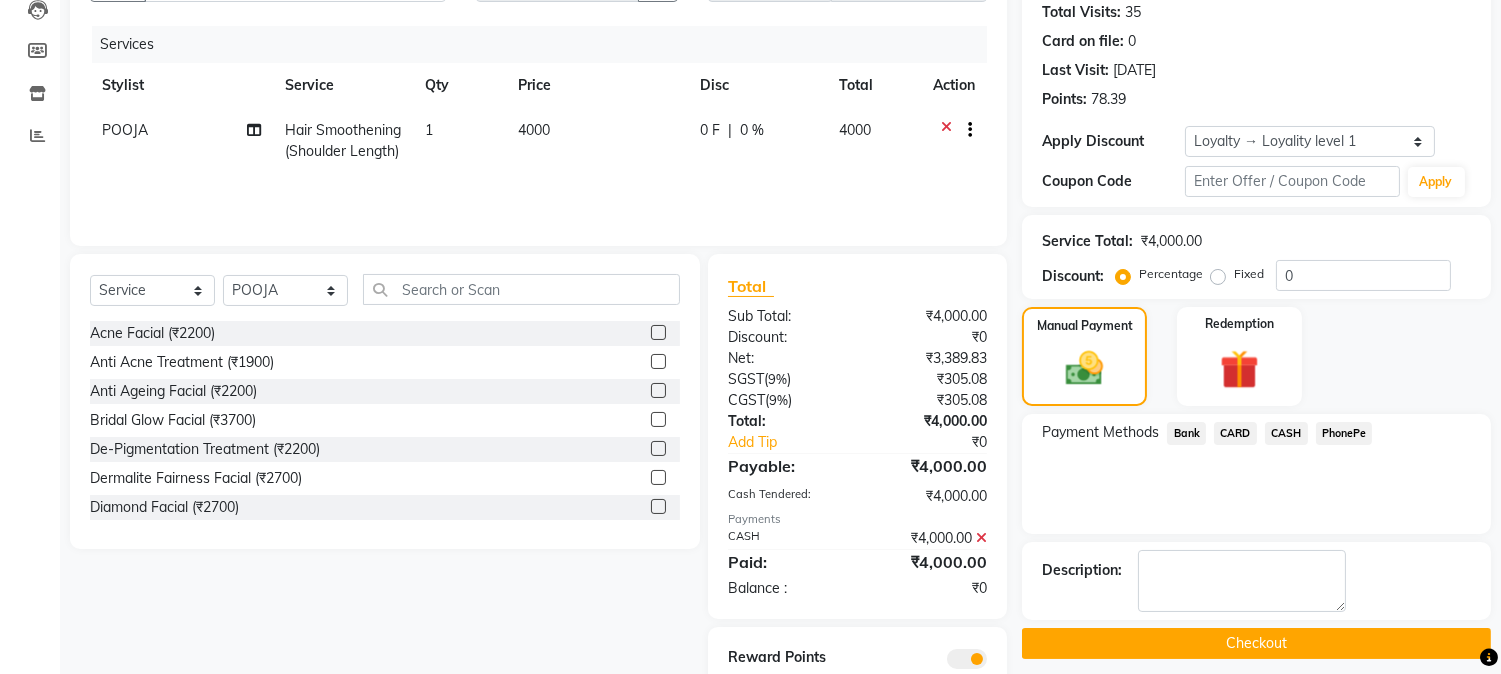 click on "Checkout" 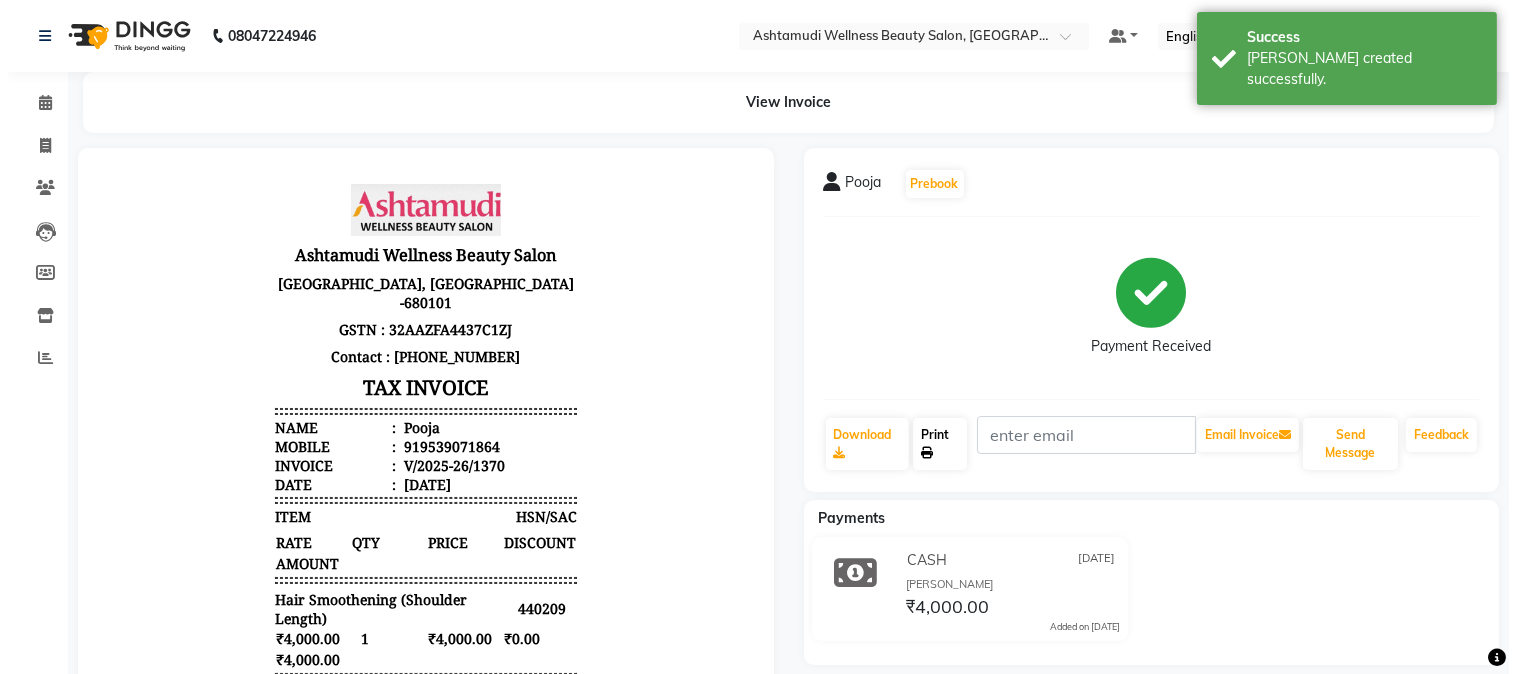 scroll, scrollTop: 0, scrollLeft: 0, axis: both 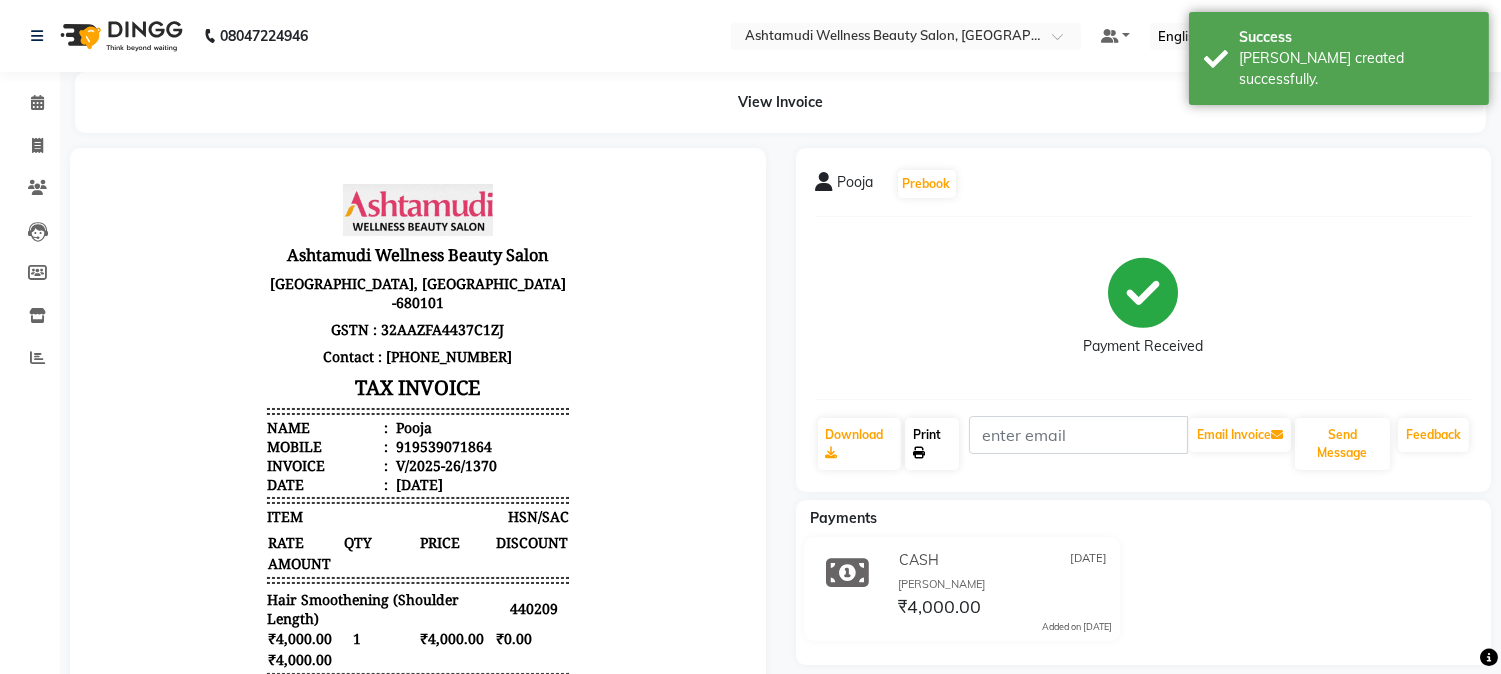 click on "Print" 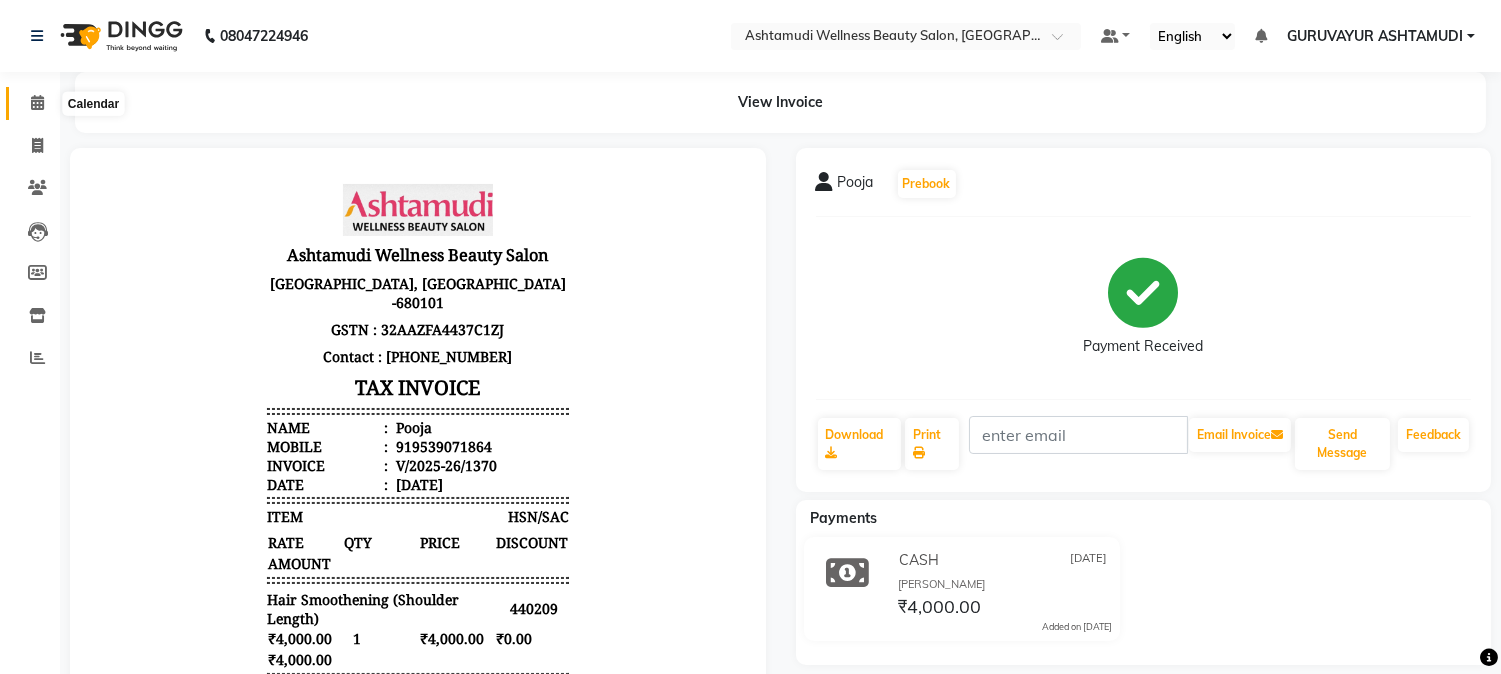click 